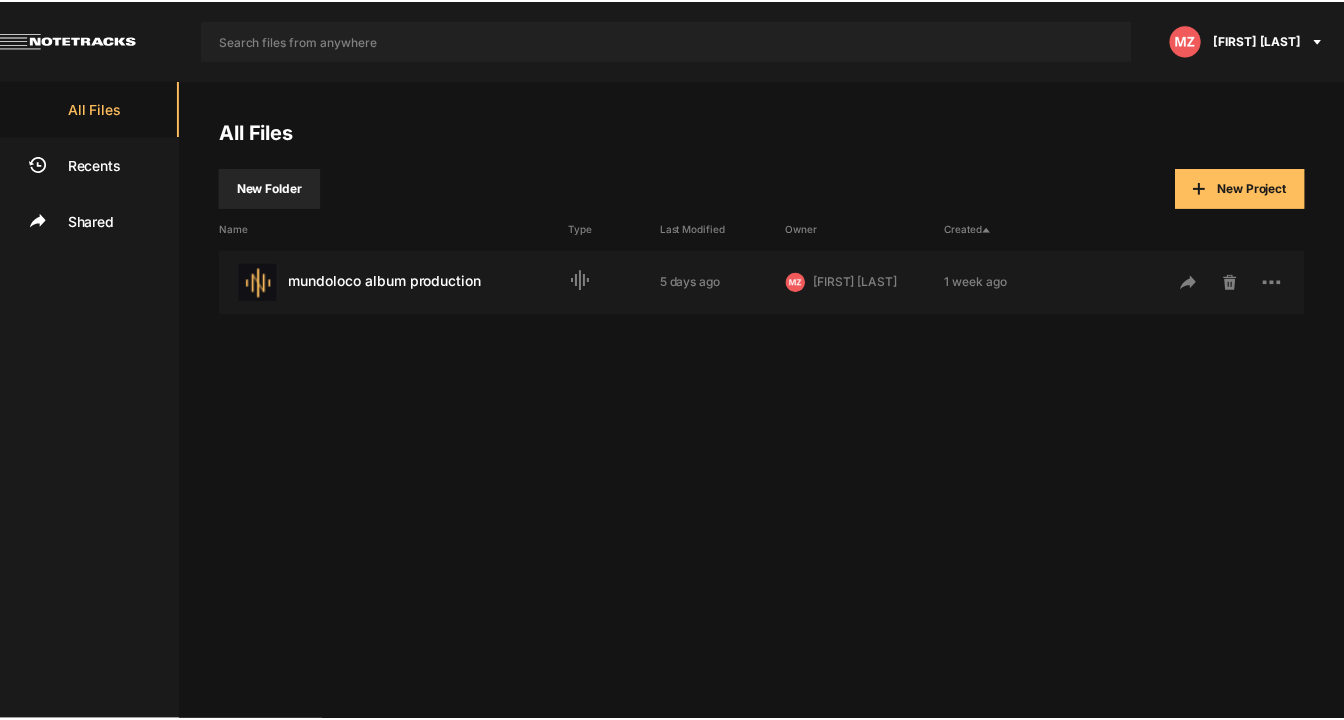scroll, scrollTop: 0, scrollLeft: 0, axis: both 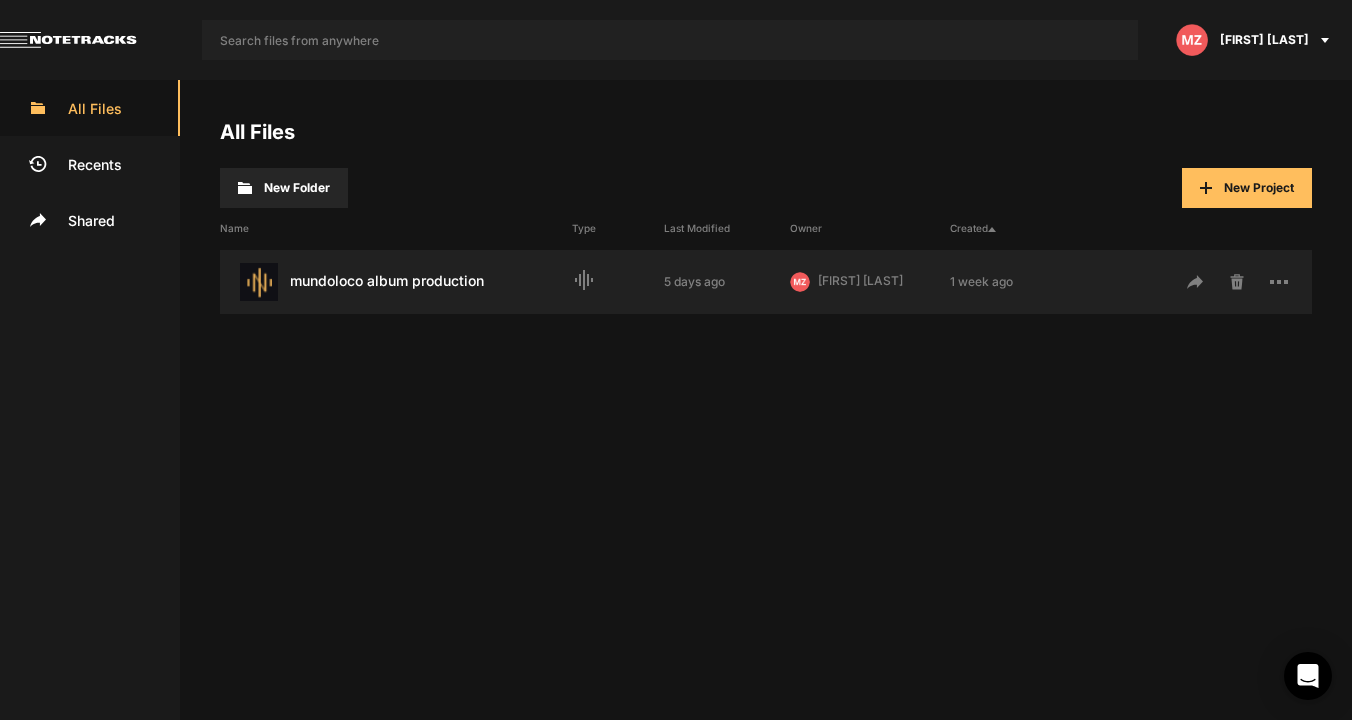 click on "mundoloco album production  Last Modified: 5 days ago" at bounding box center (396, 282) 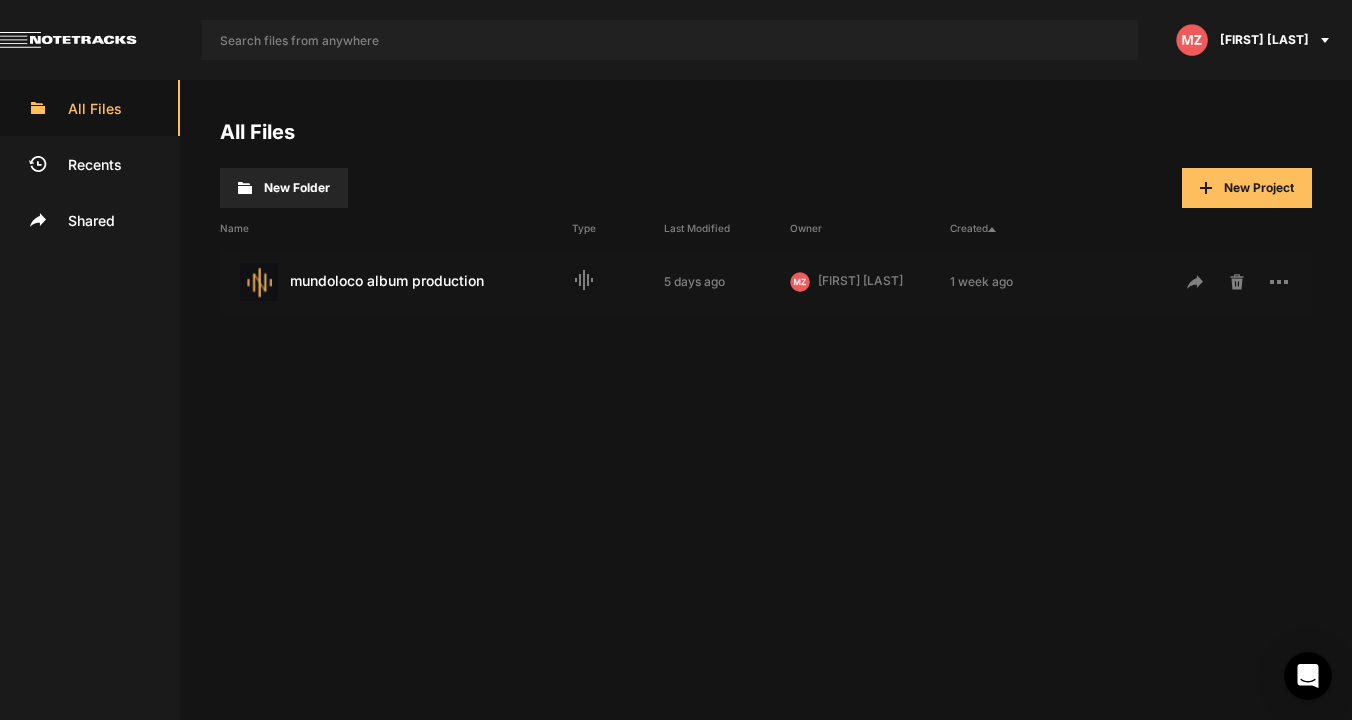 click on "mundoloco album production  Last Modified: 5 days ago" at bounding box center (396, 282) 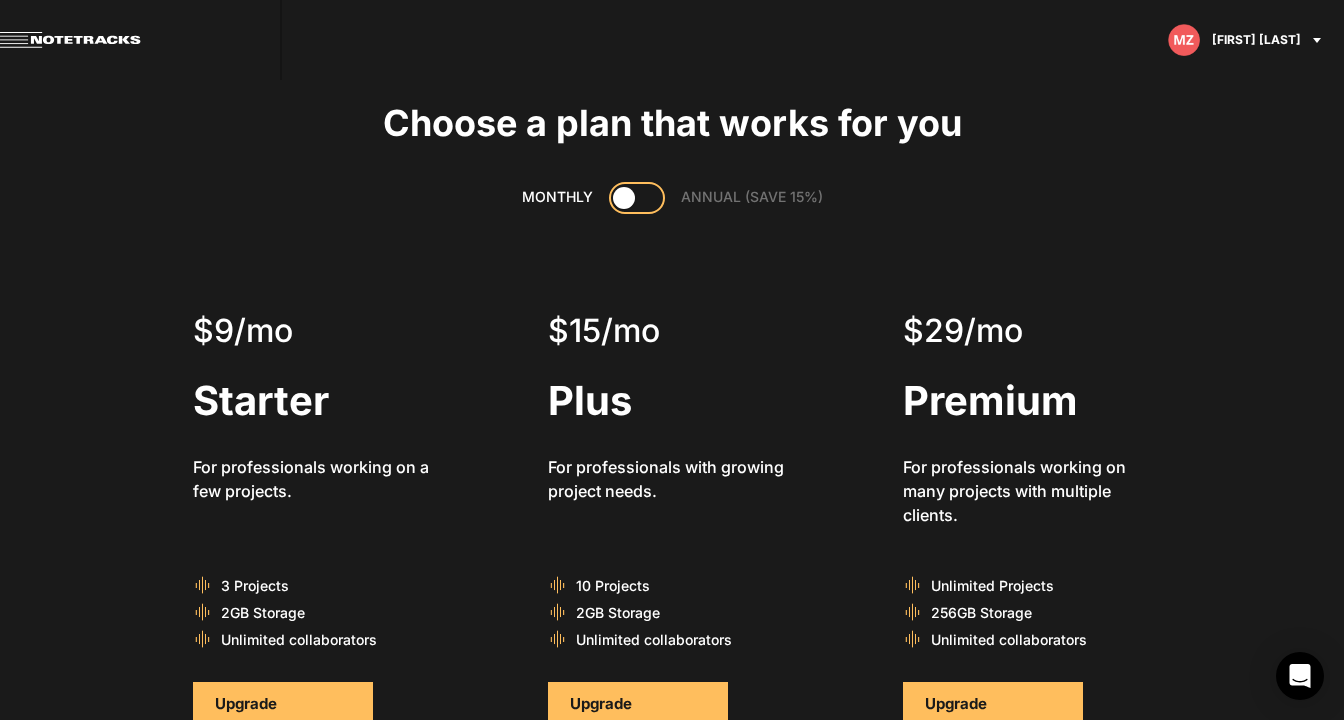 scroll, scrollTop: 0, scrollLeft: 1, axis: horizontal 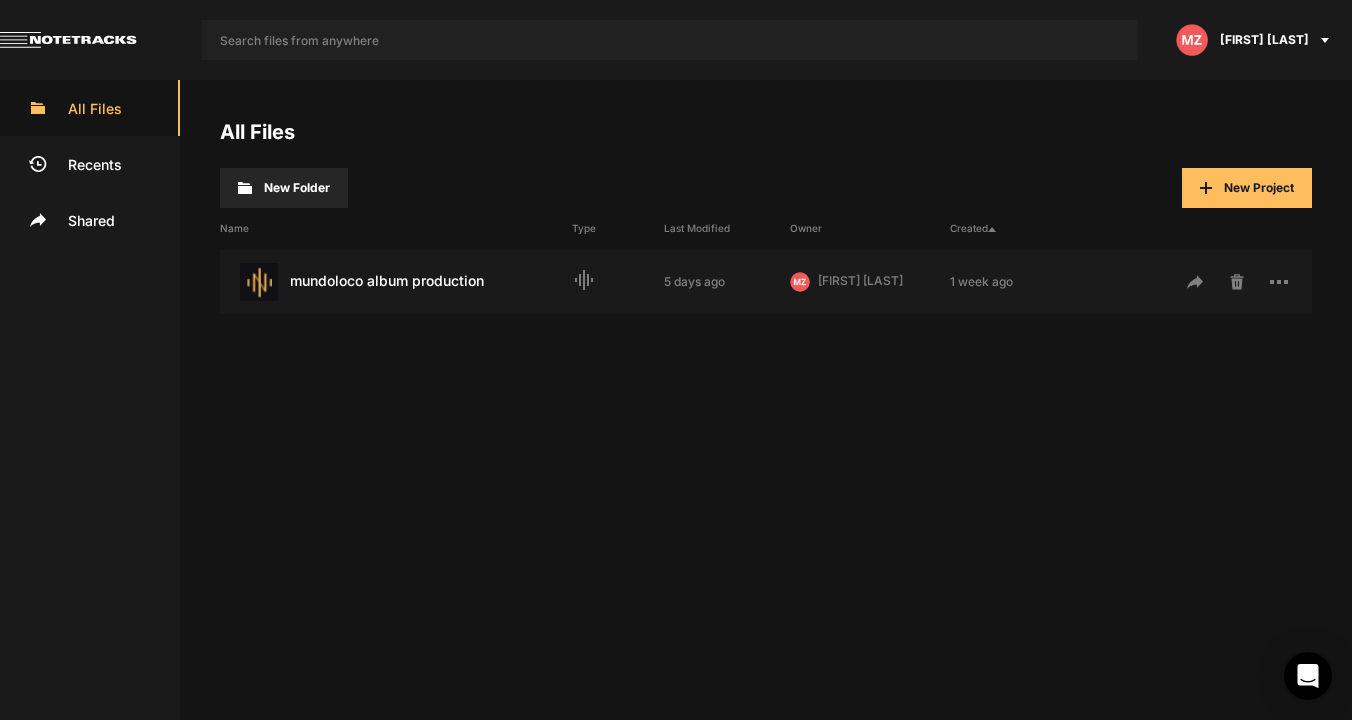 click on "All Files
New Folder
New Project  Name
Type
Last Modified
Owner
Created
mundoloco album production  Last Modified: 5 days ago graphic_eq 5 days ago Manuel Zacek MZ 1 week ago" at bounding box center [766, 400] 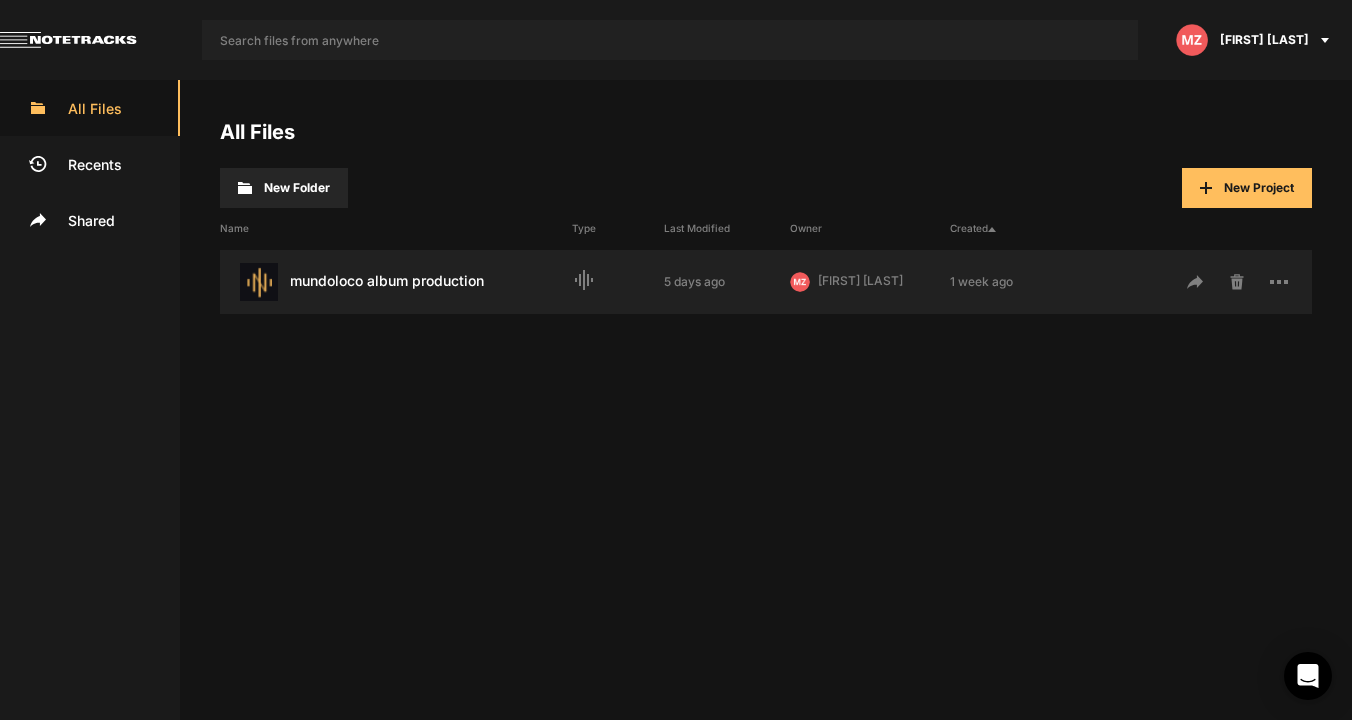 click on "mundoloco album production  Last Modified: 5 days ago" at bounding box center (396, 282) 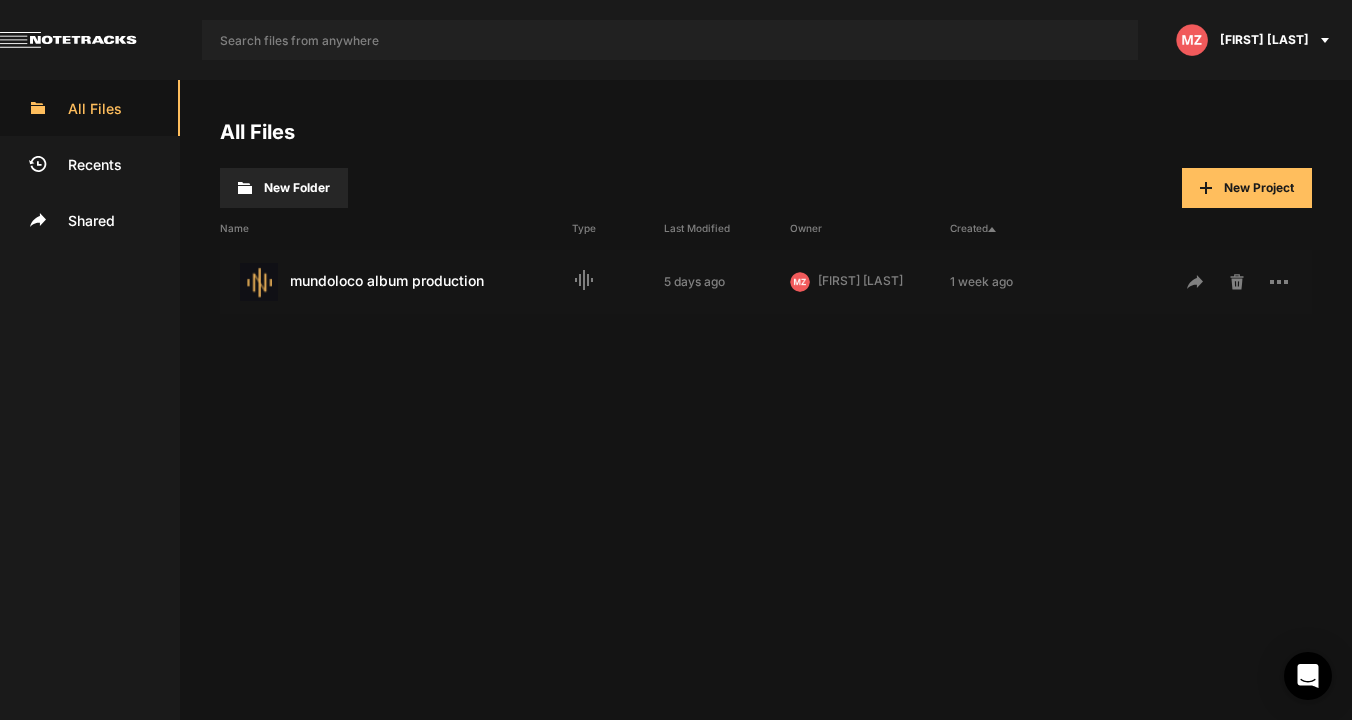 click on "mundoloco album production  Last Modified: 5 days ago" at bounding box center [396, 282] 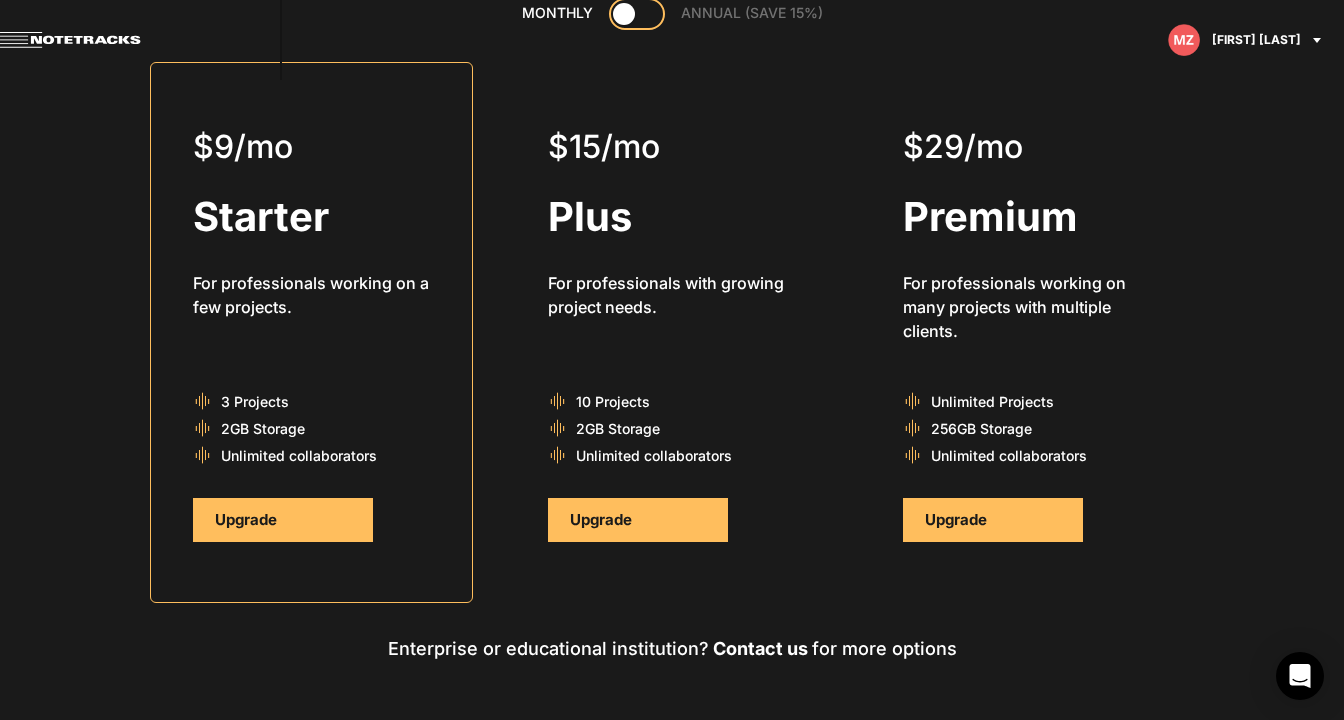 scroll, scrollTop: 184, scrollLeft: 8, axis: both 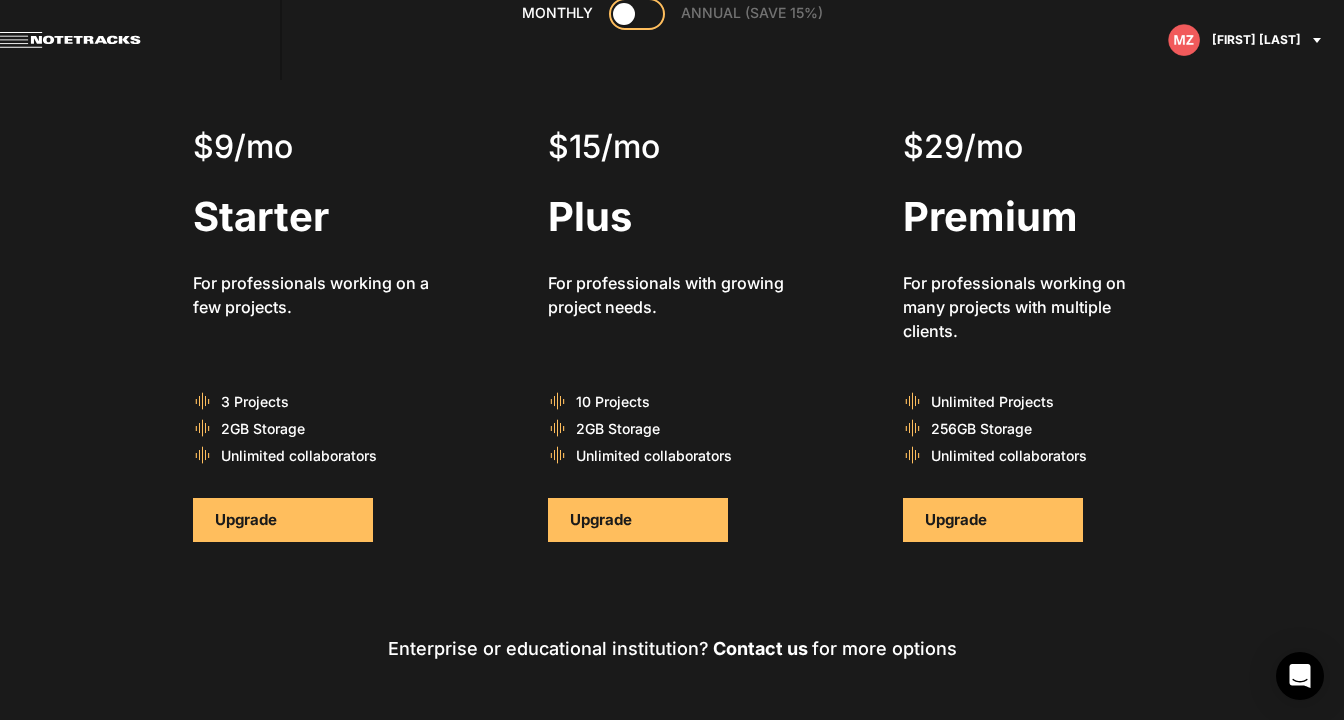 click on "[FIRST] [LAST]" 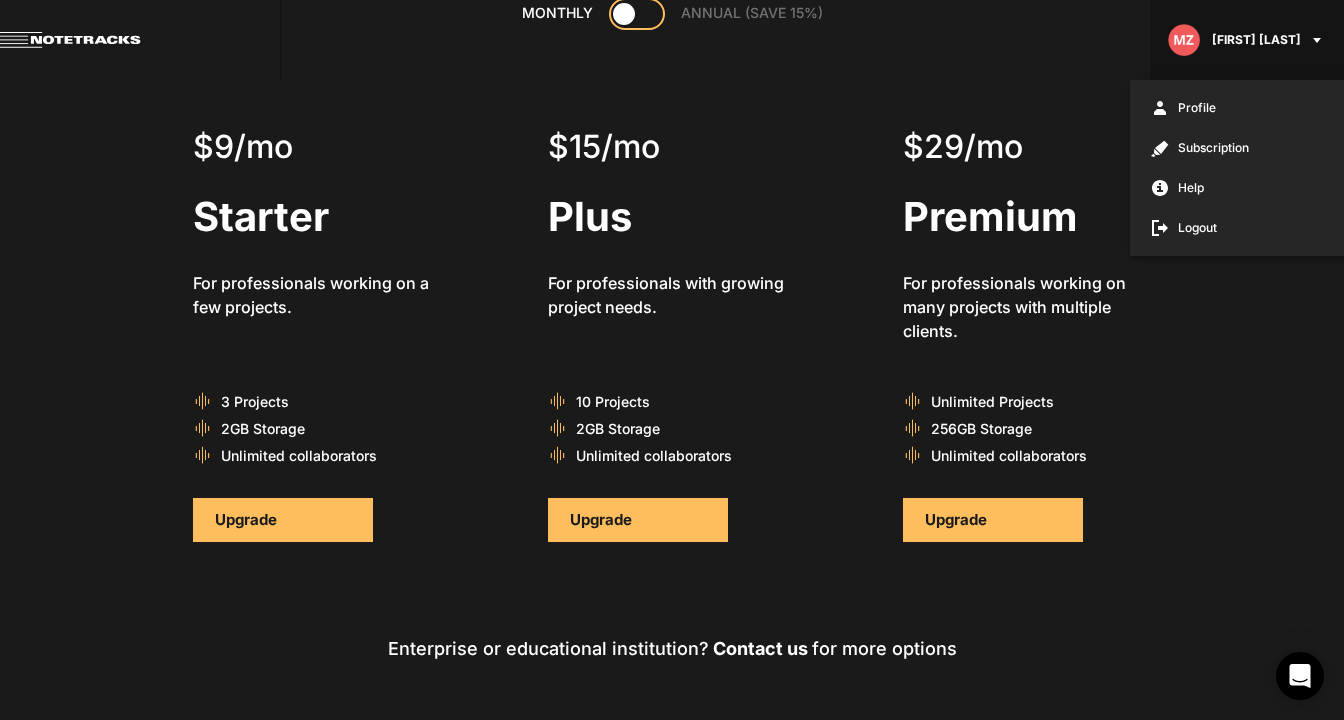 click at bounding box center [672, 360] 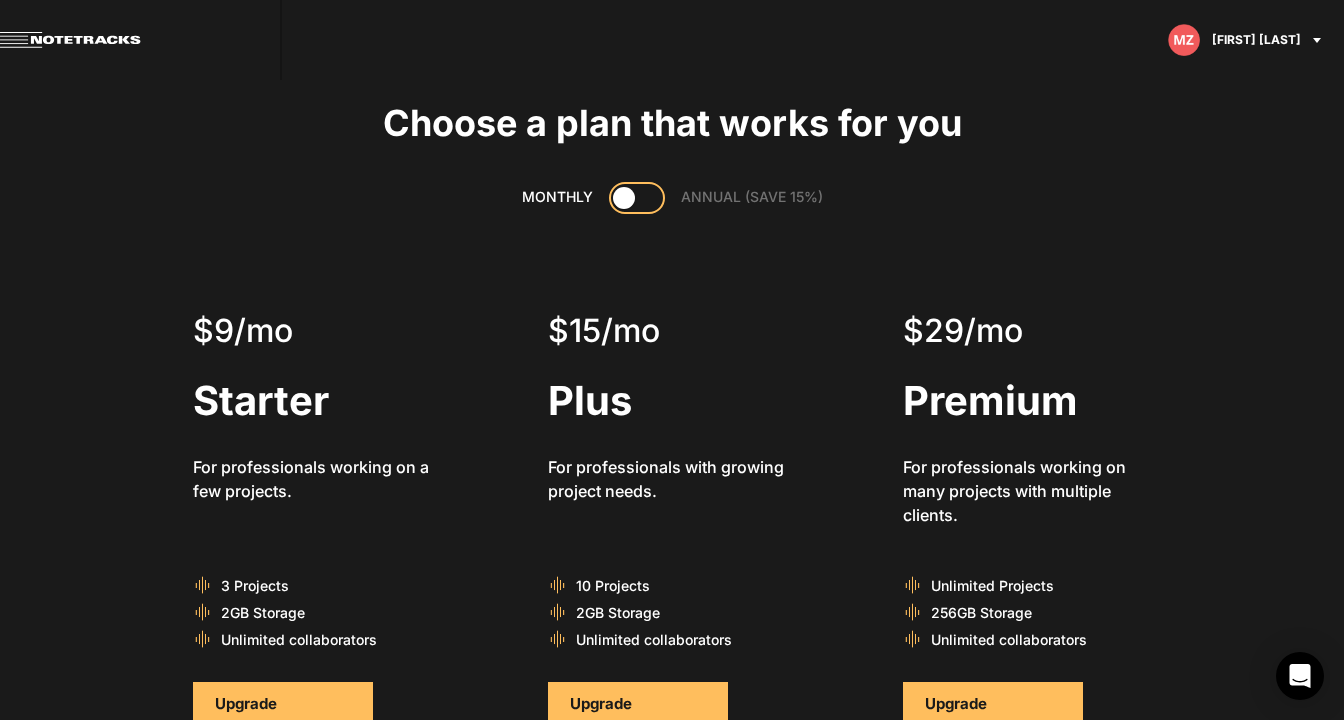 scroll, scrollTop: 0, scrollLeft: 8, axis: horizontal 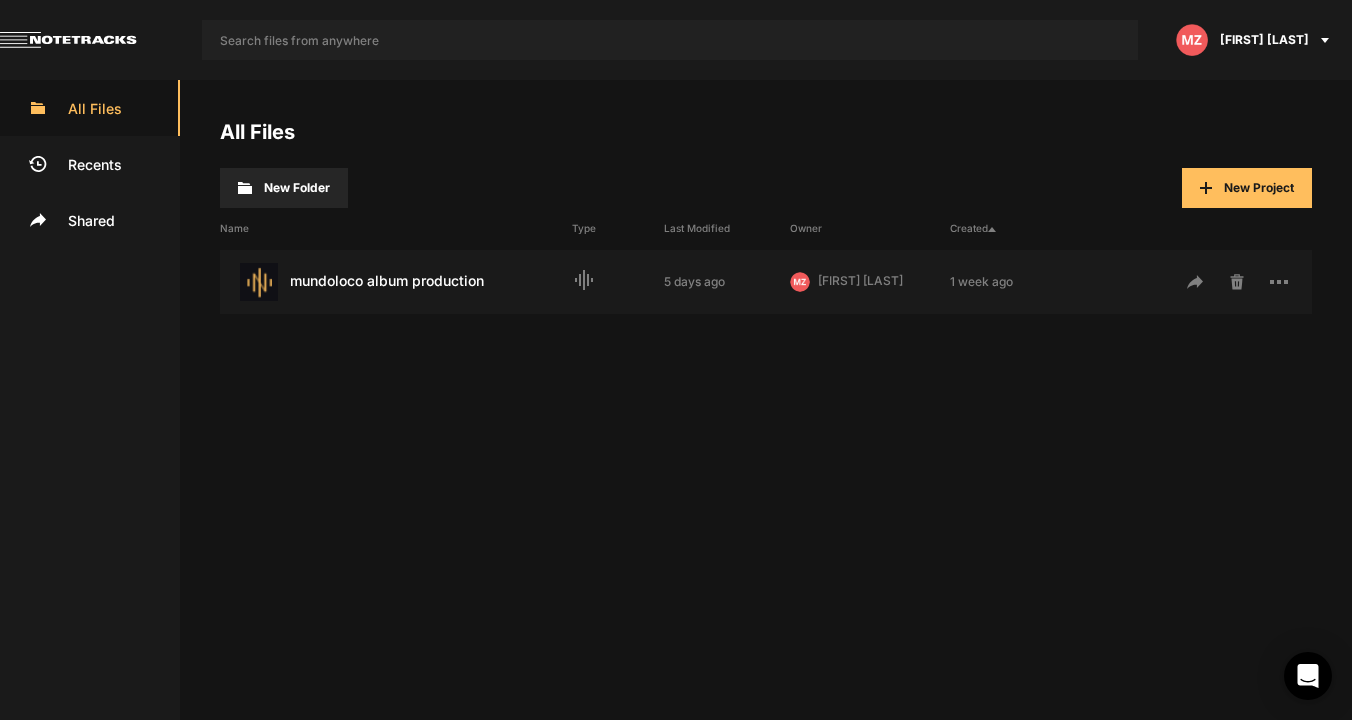 click on "Shared" at bounding box center [90, 220] 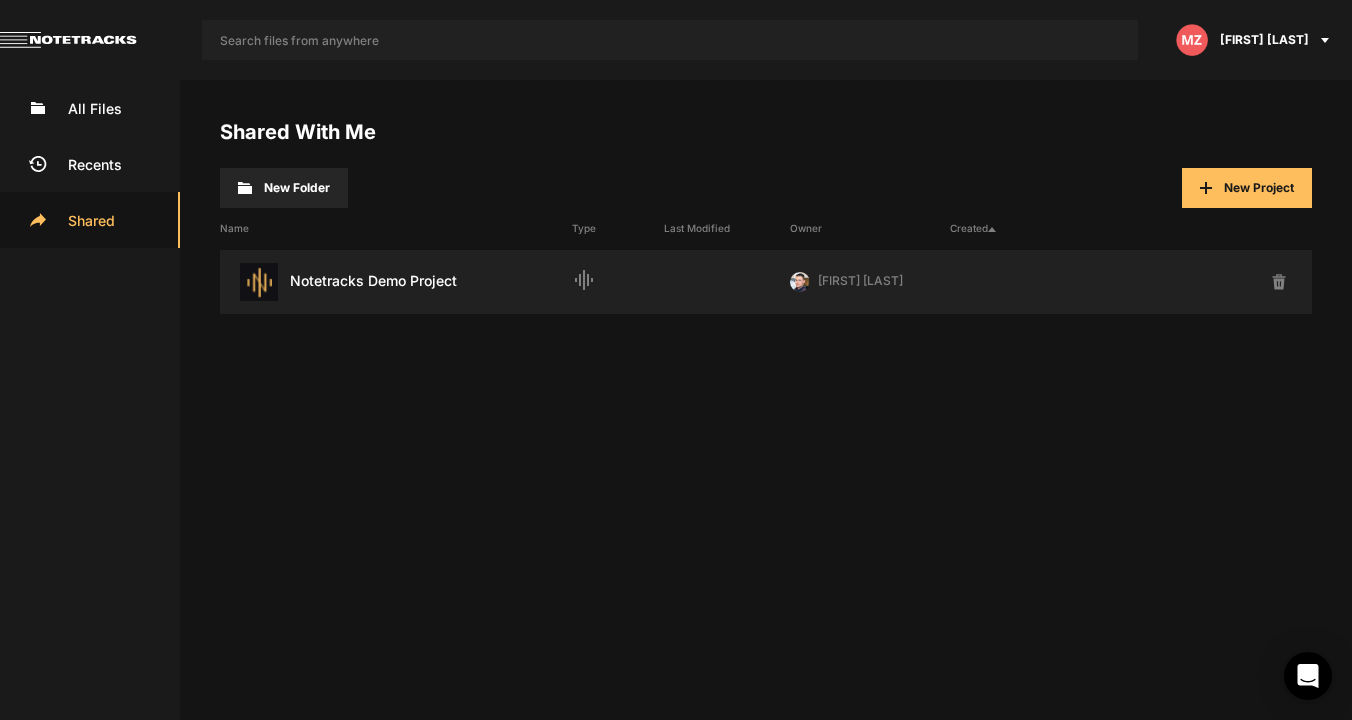 click on "Notetracks Demo Project" at bounding box center [396, 282] 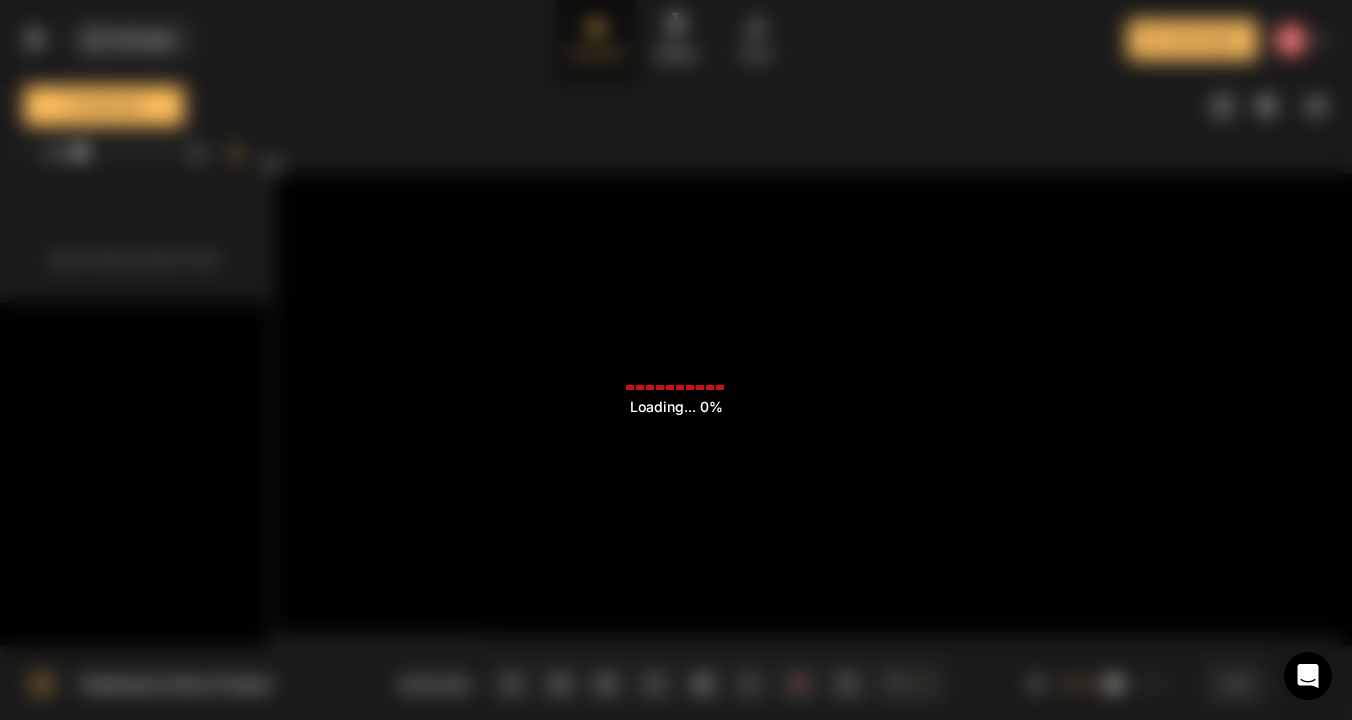 click on "Loading ... 0%" 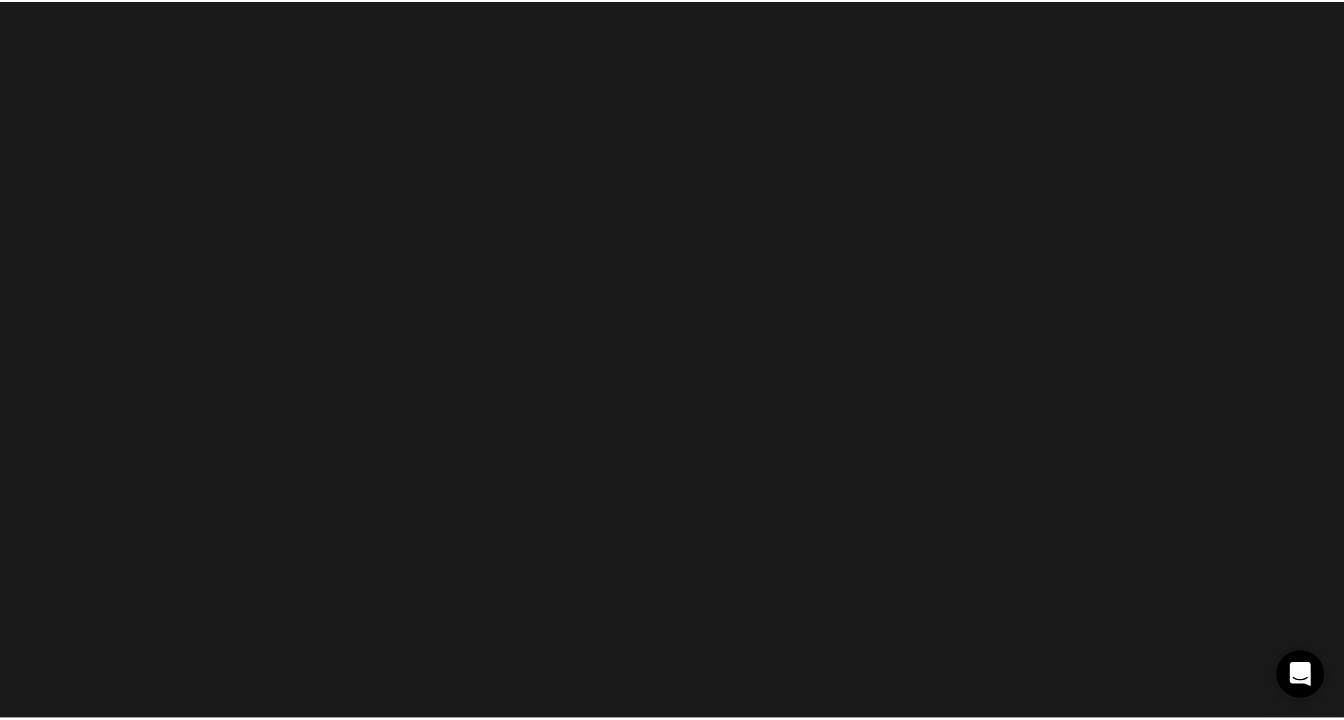 scroll, scrollTop: 0, scrollLeft: 0, axis: both 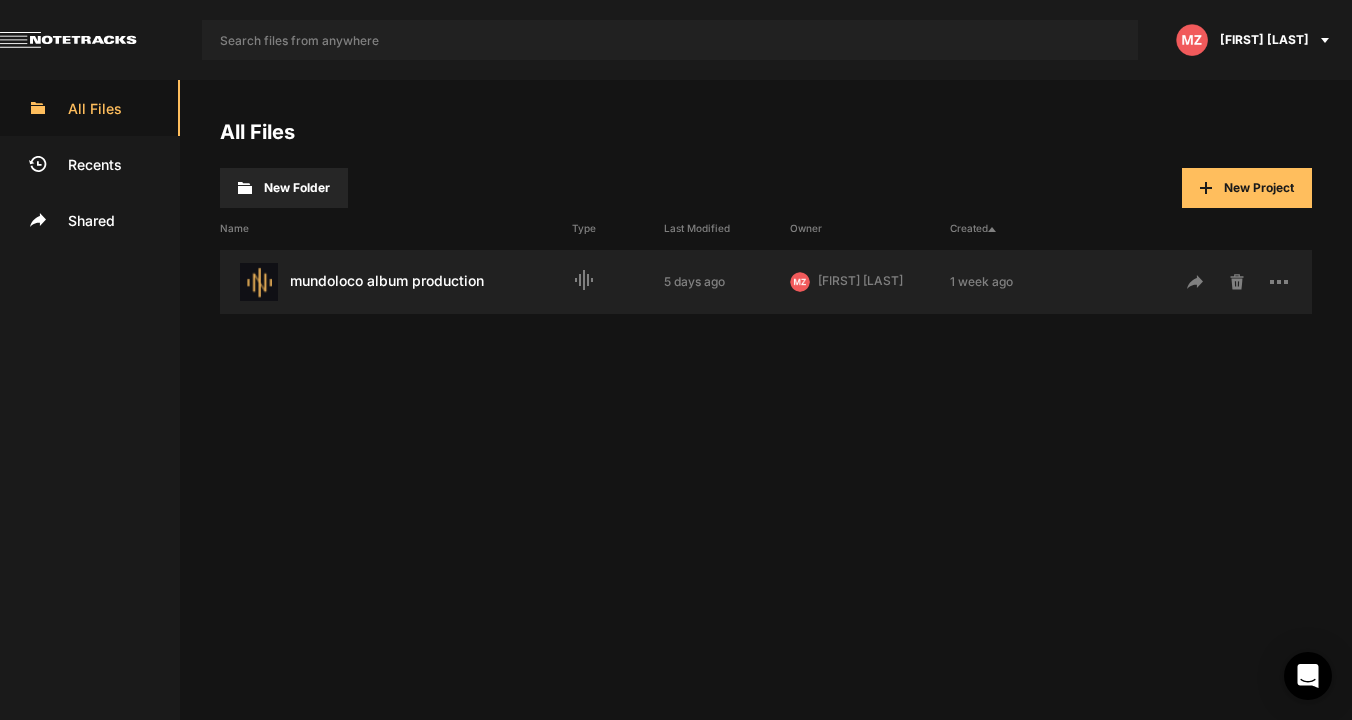 click on "mundoloco album production  Last Modified: 5 days ago" at bounding box center (396, 282) 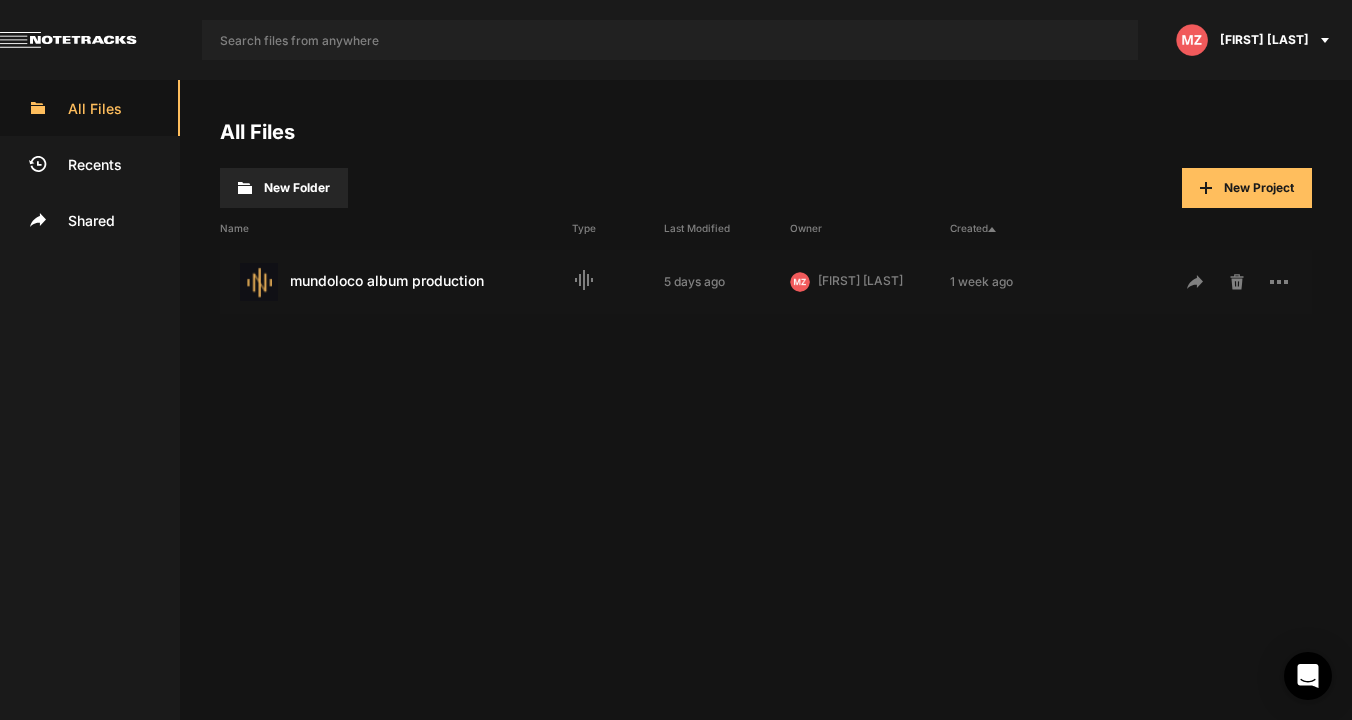 click on "mundoloco album production  Last Modified: 5 days ago" at bounding box center (396, 282) 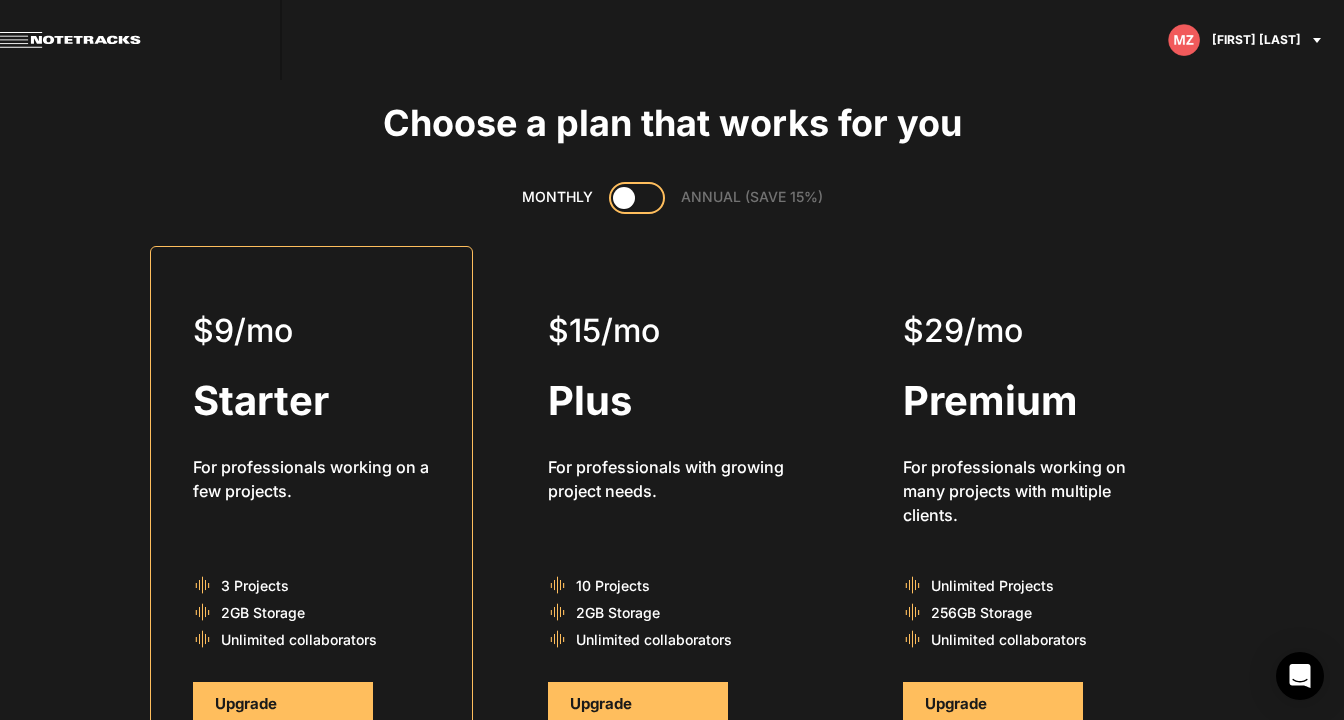 scroll, scrollTop: 0, scrollLeft: 0, axis: both 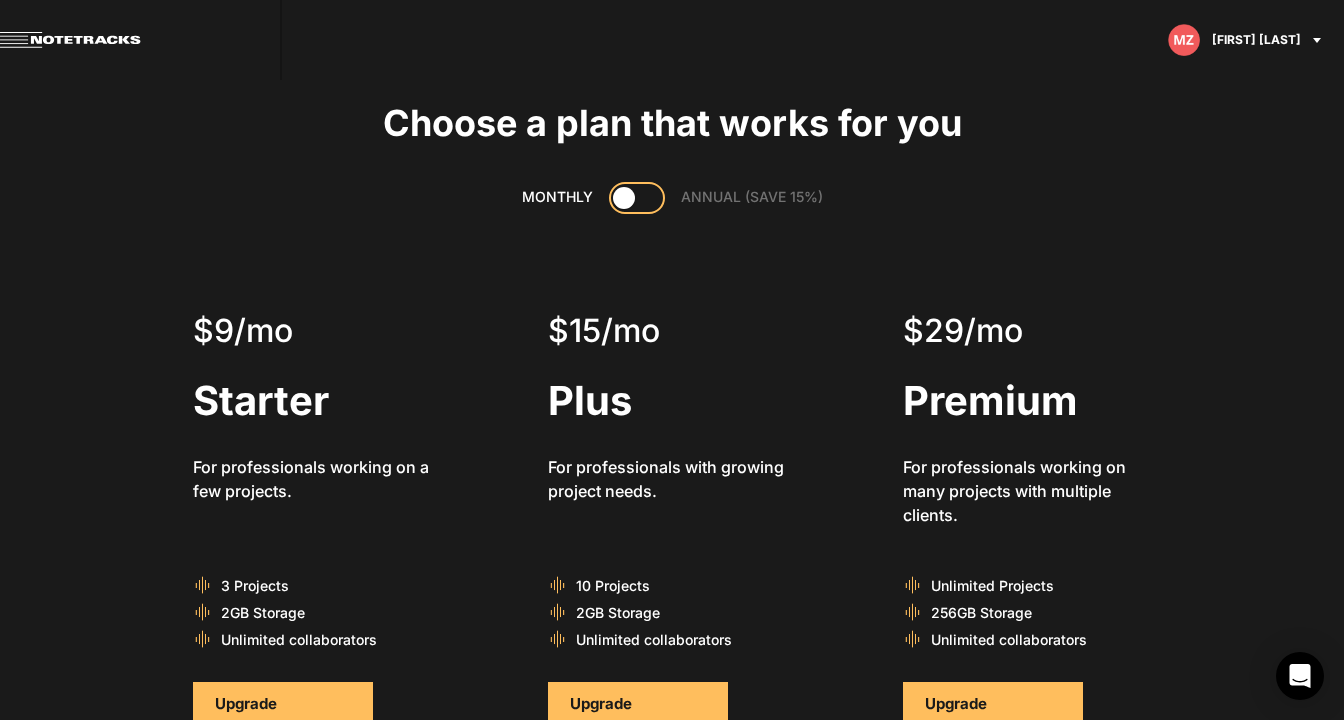 click at bounding box center [636, 197] 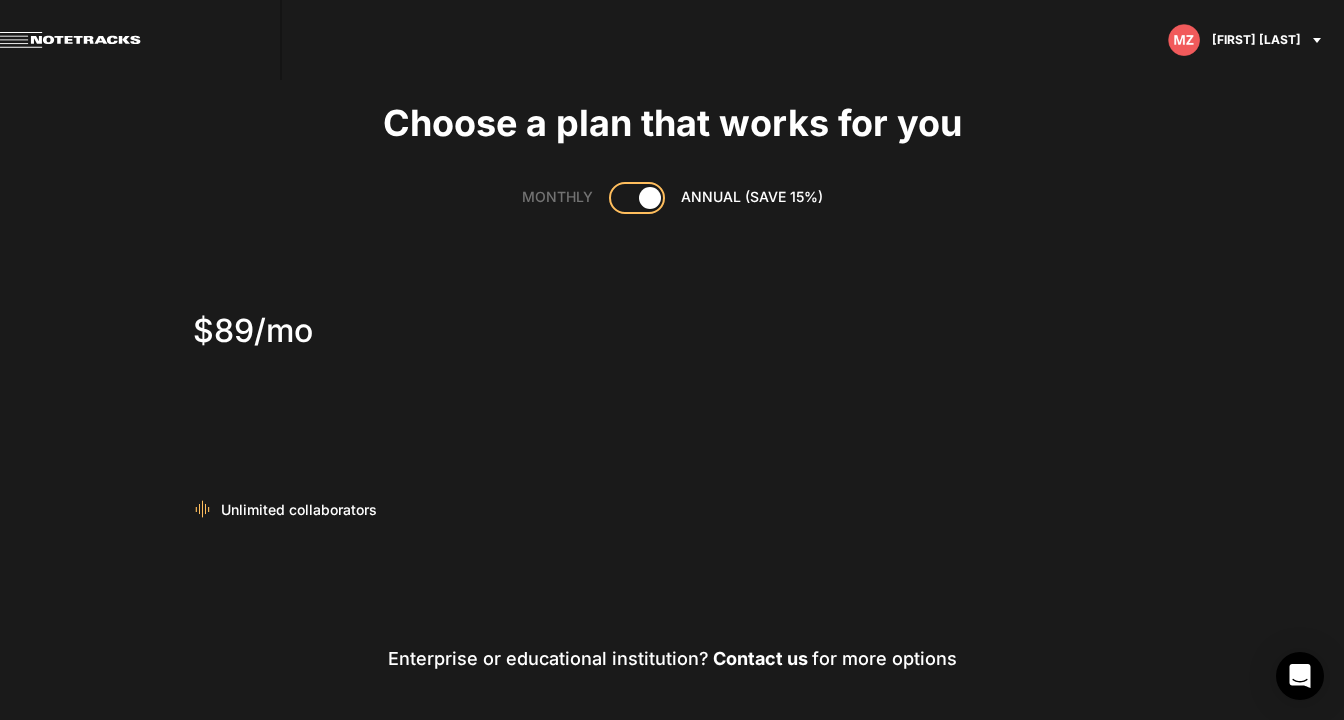 click 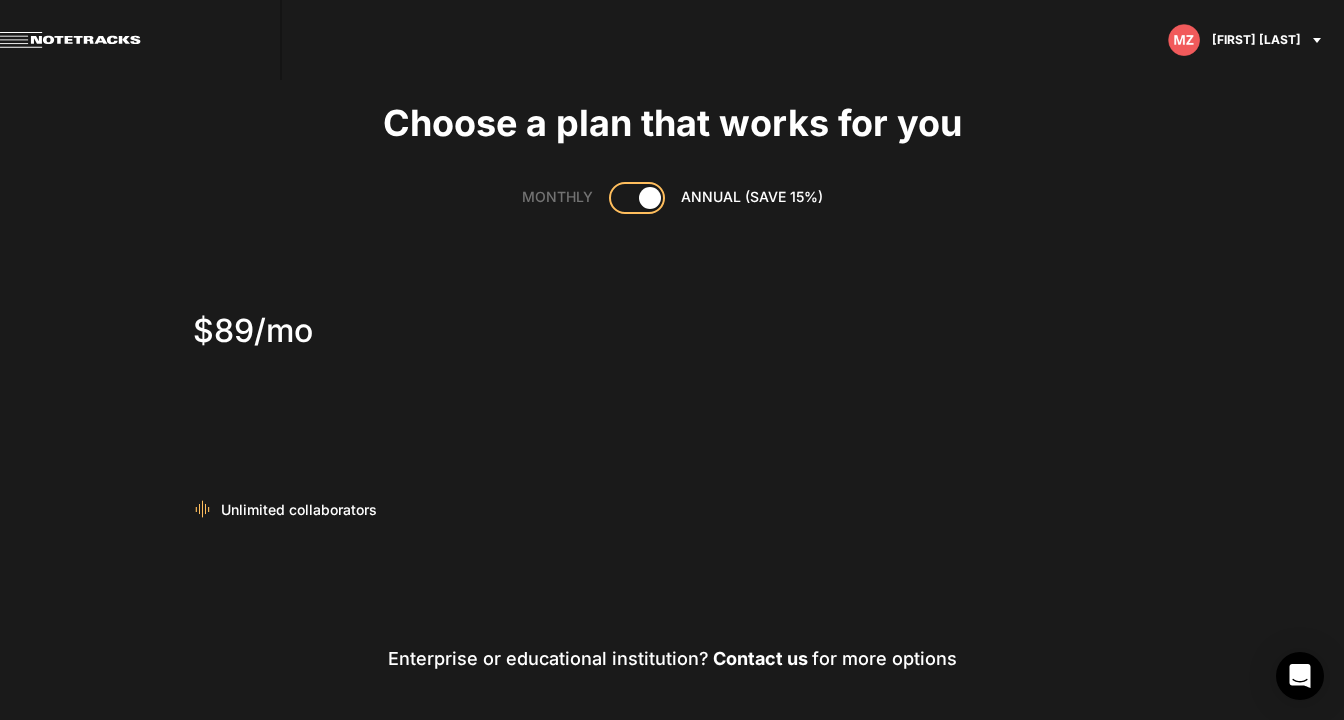 click on "MONTHLY   ANNUAL (SAVE 15%)" 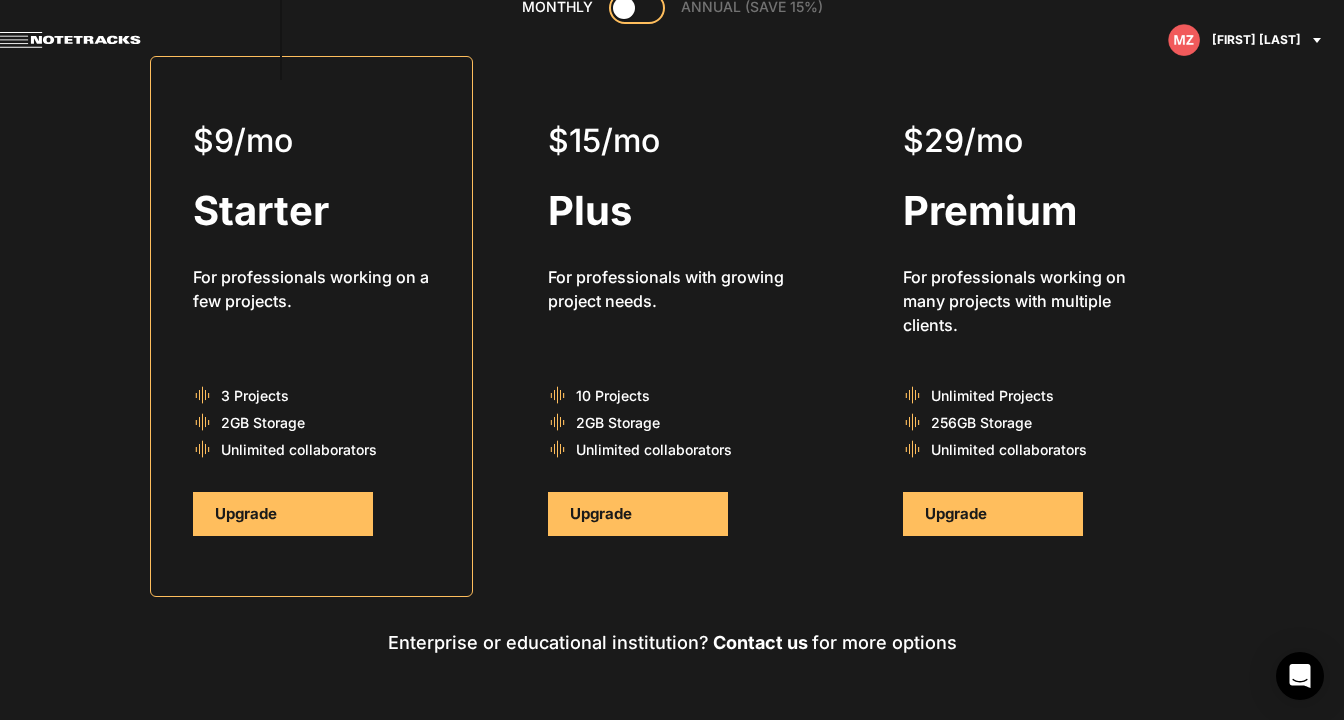 scroll, scrollTop: 190, scrollLeft: 0, axis: vertical 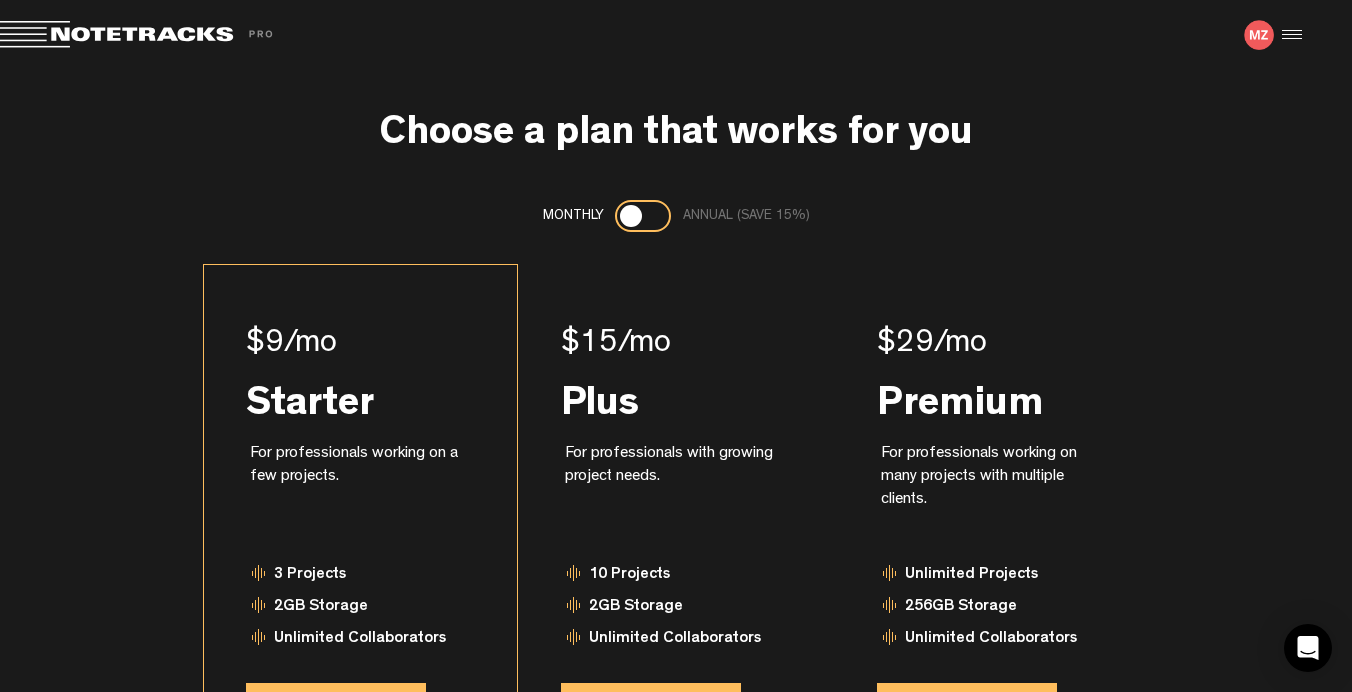 click on "Starter" at bounding box center (361, 399) 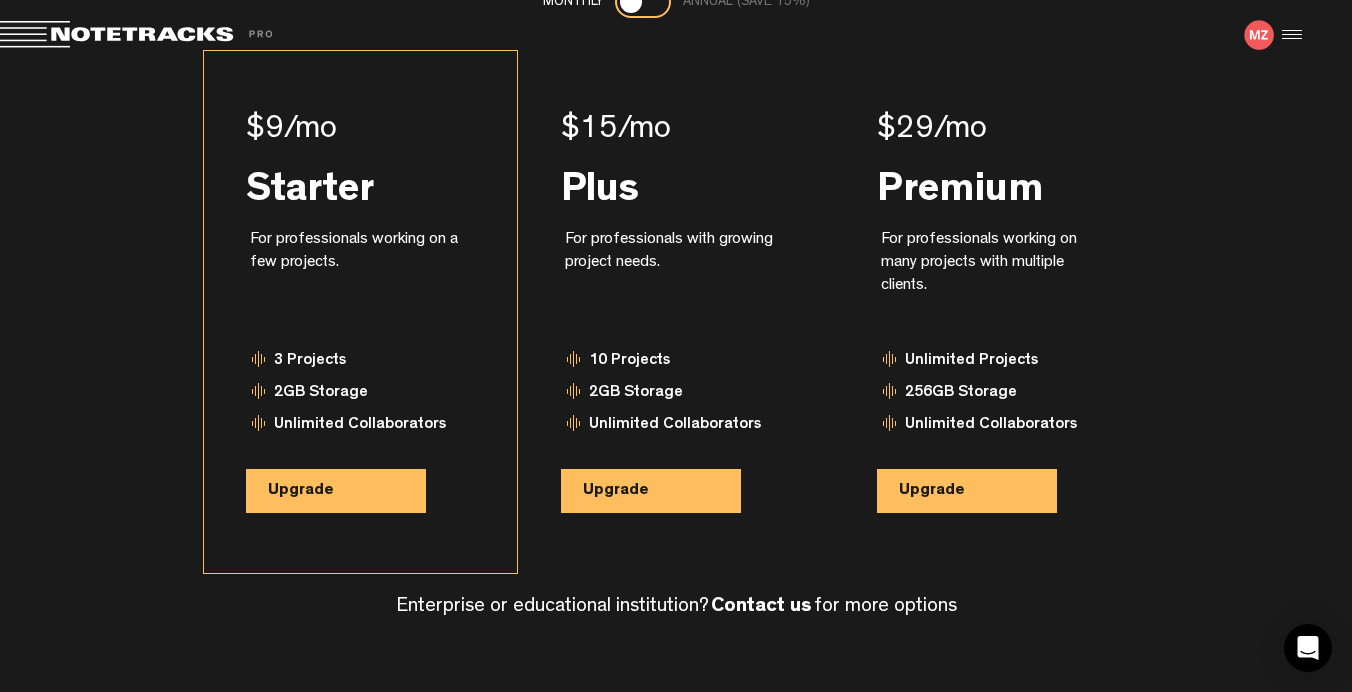 scroll, scrollTop: 214, scrollLeft: 0, axis: vertical 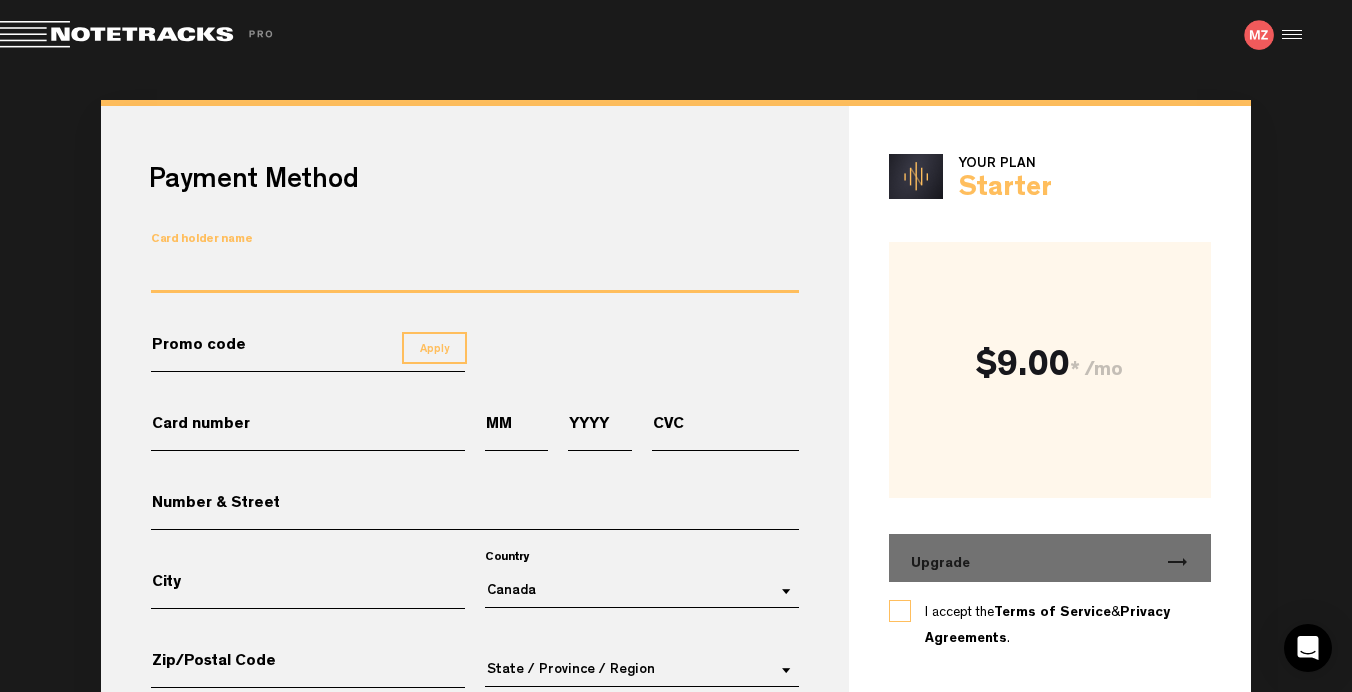 click on "Card holder name" at bounding box center (475, 274) 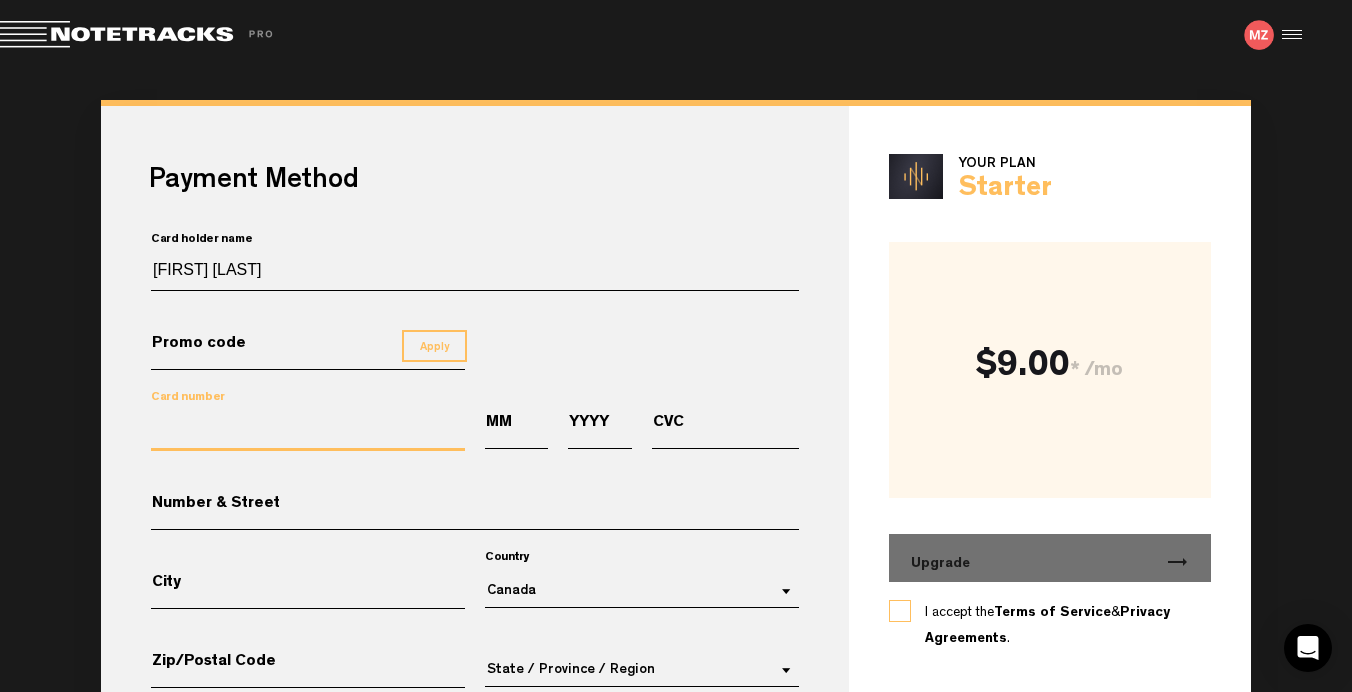 type on "[CARD NUMBER]" 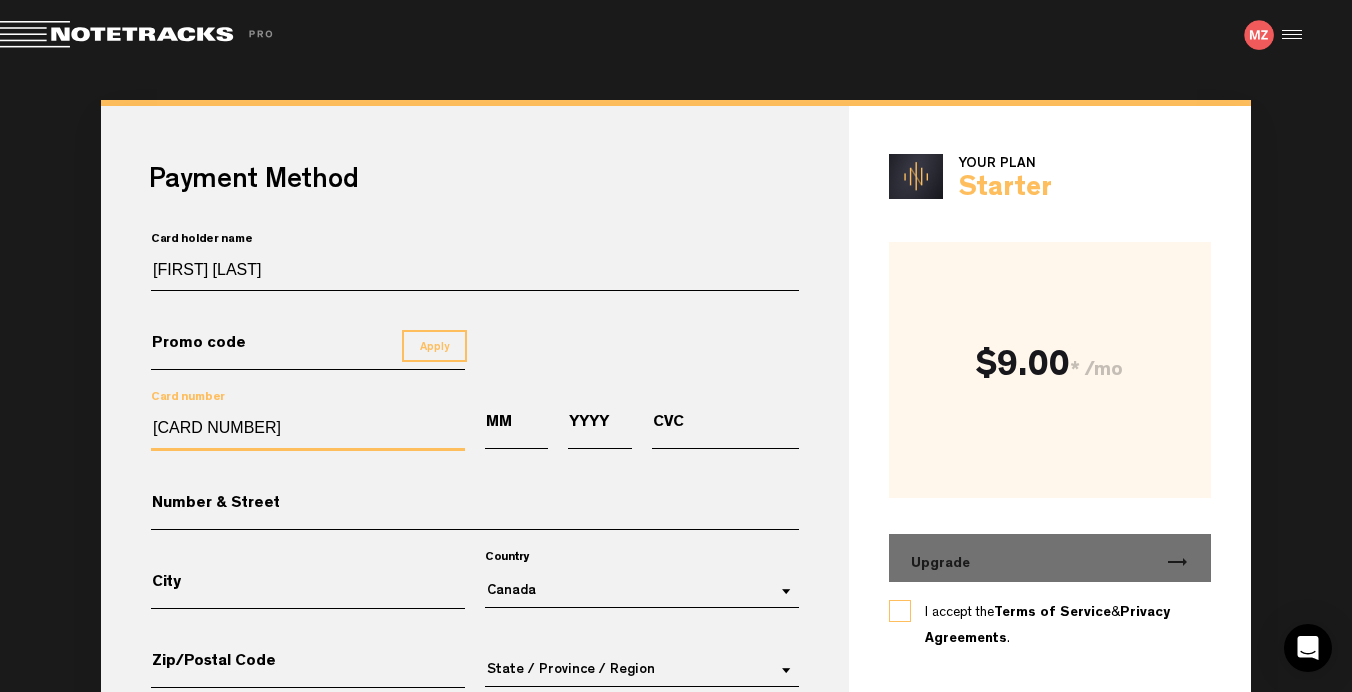 type on "894" 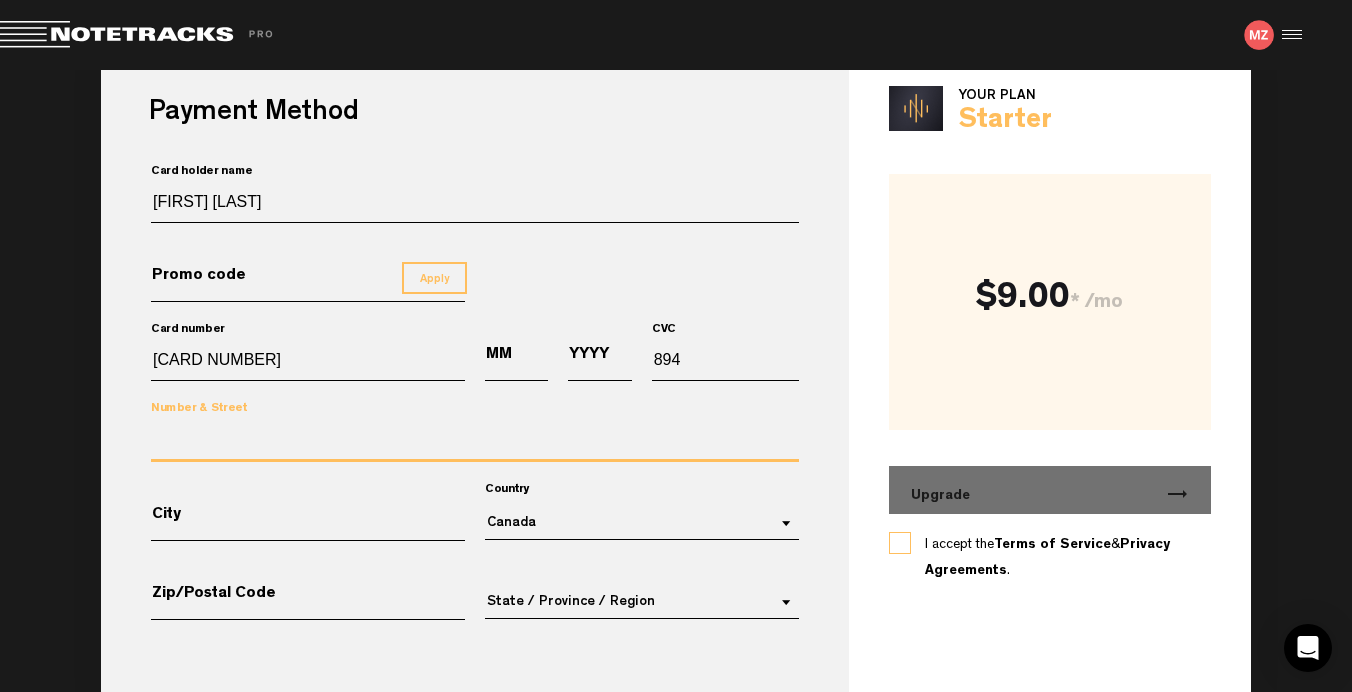 scroll, scrollTop: 182, scrollLeft: 0, axis: vertical 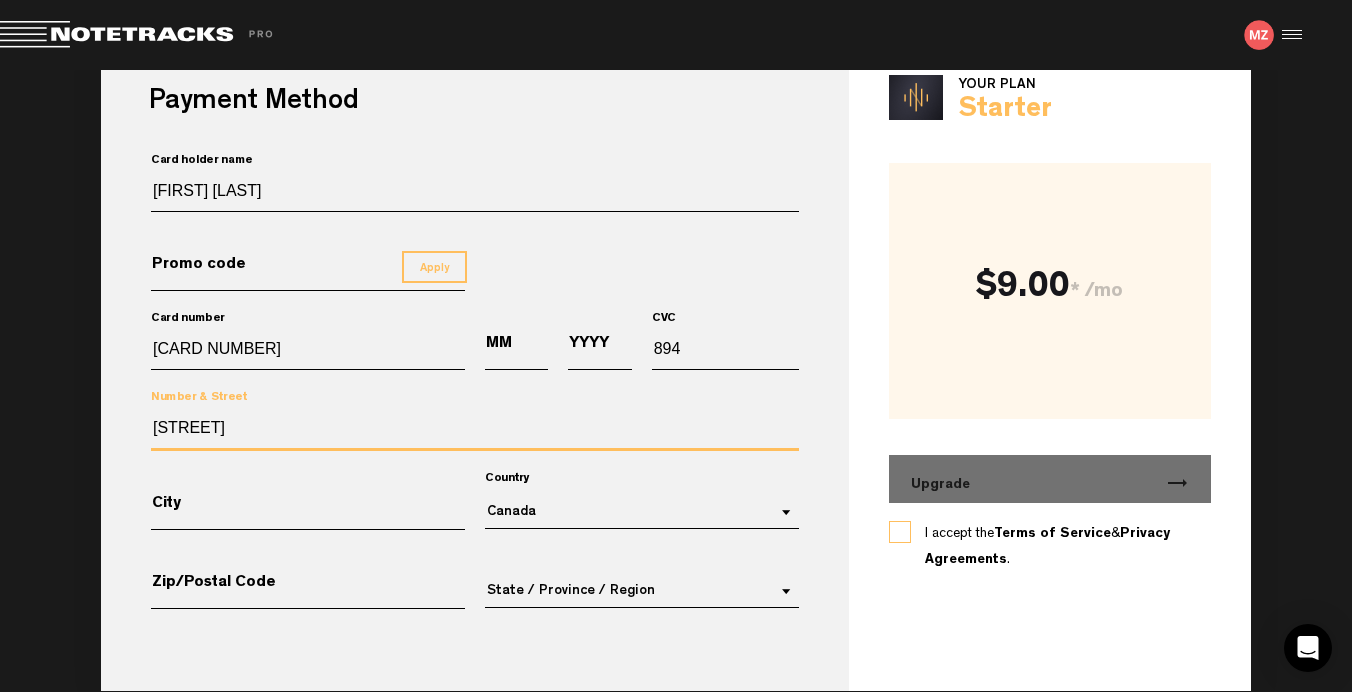 type on "[STREET]" 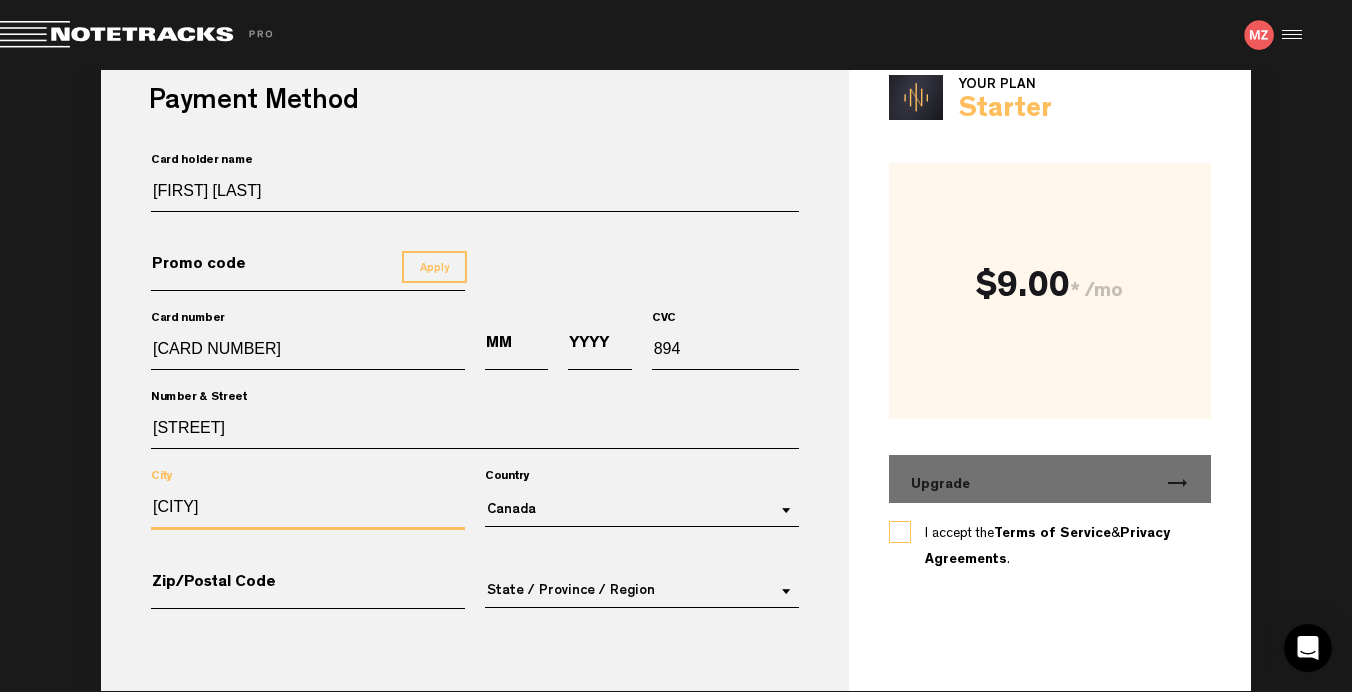 type on "[CITY]" 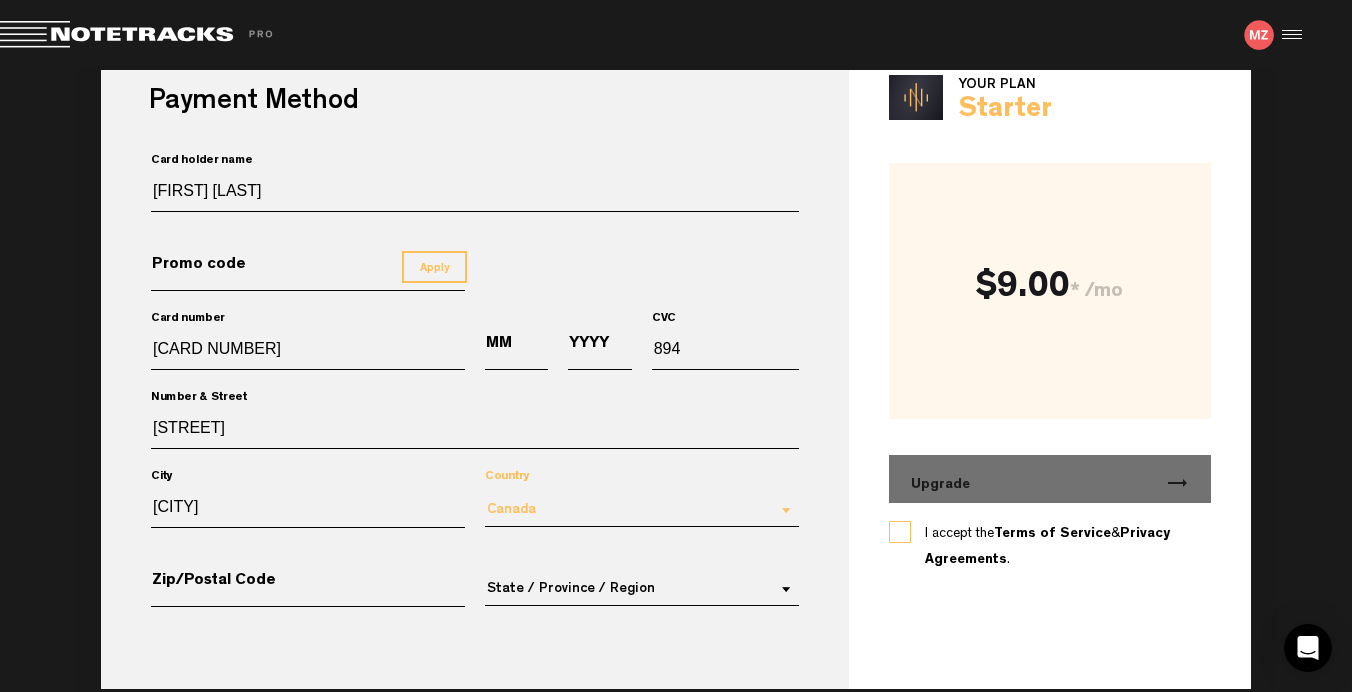 click on "Canada" at bounding box center (626, 510) 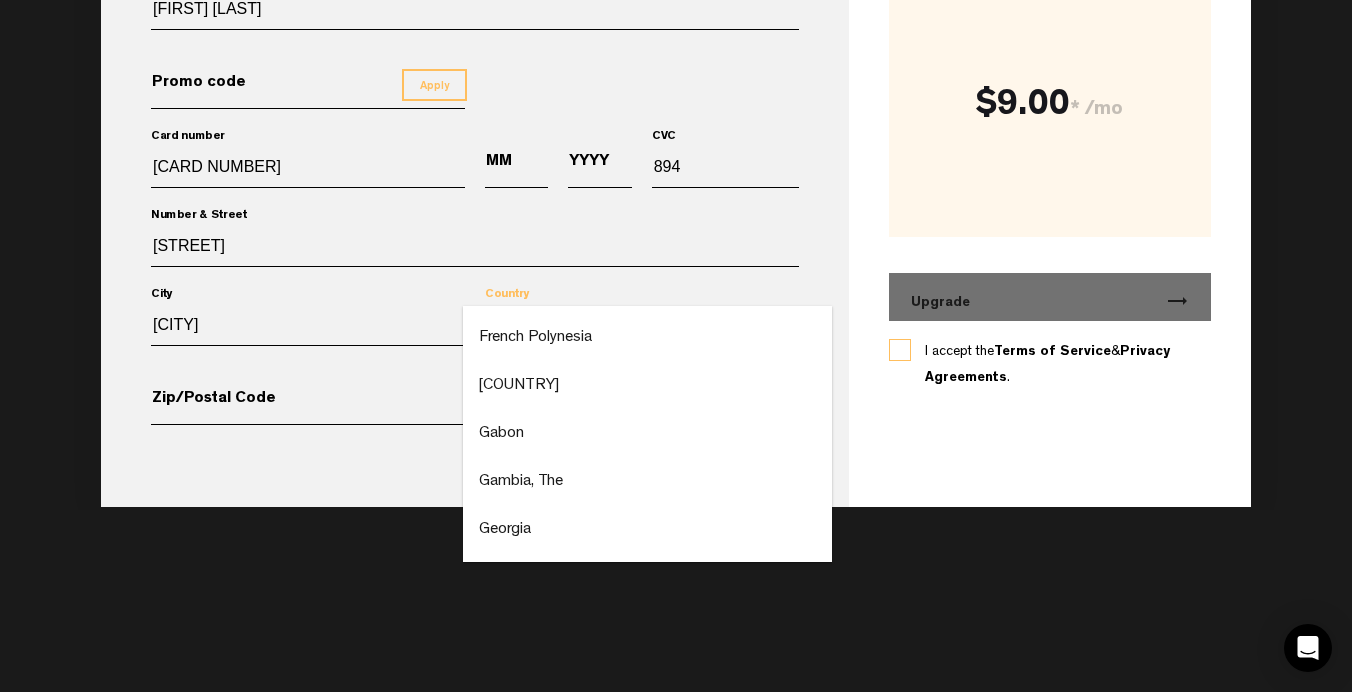 scroll, scrollTop: 3256, scrollLeft: 0, axis: vertical 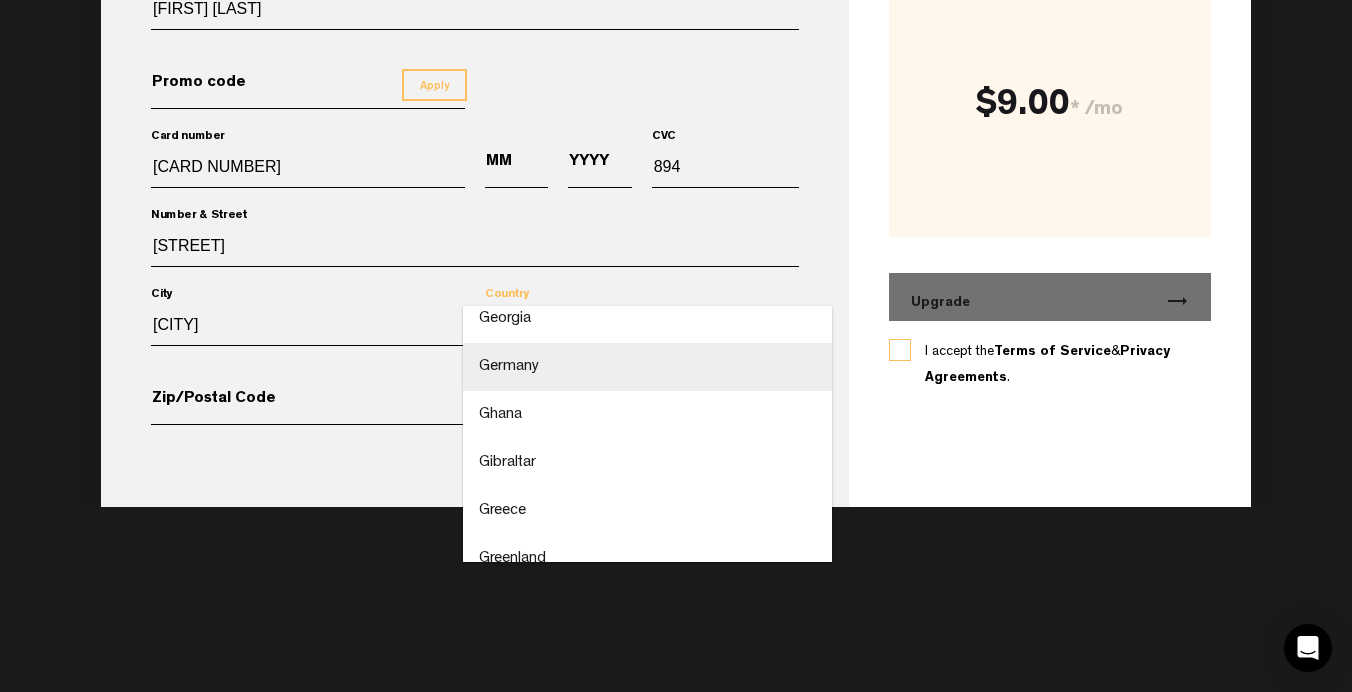 click on "Germany" at bounding box center [647, 367] 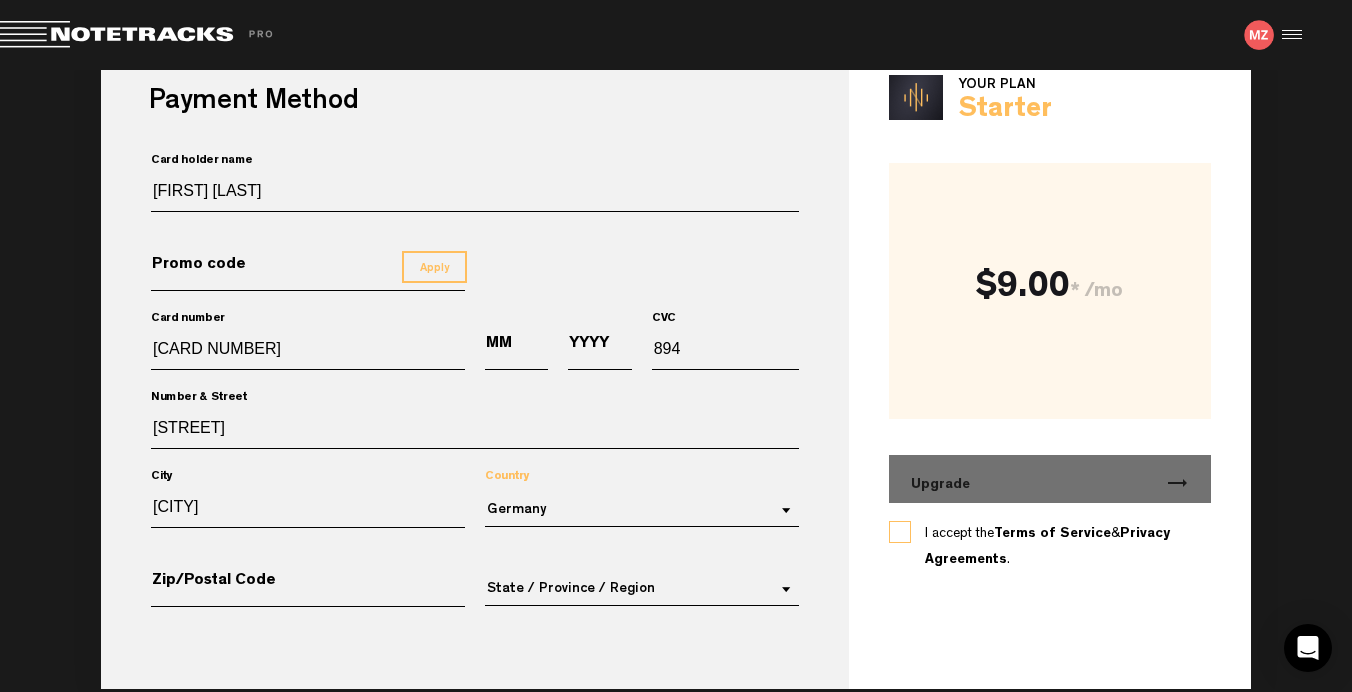 click on "Zip/Postal Code" at bounding box center (308, 601) 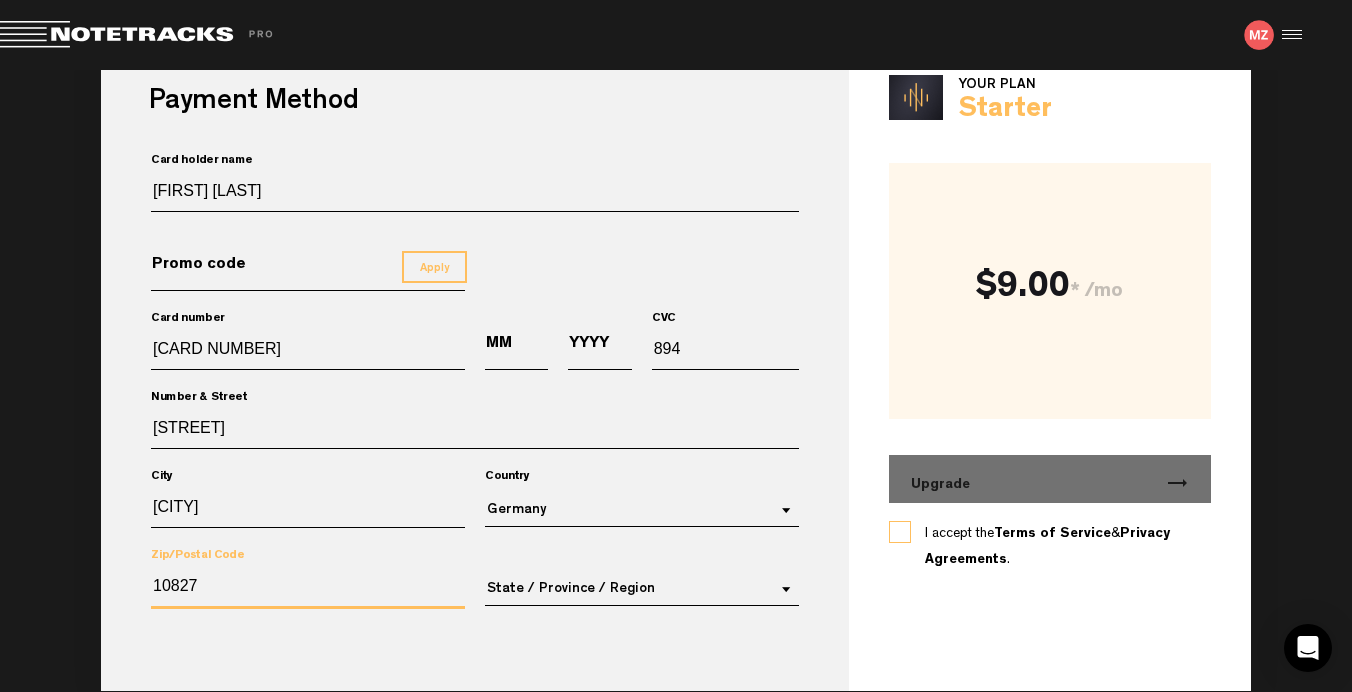 type on "10827" 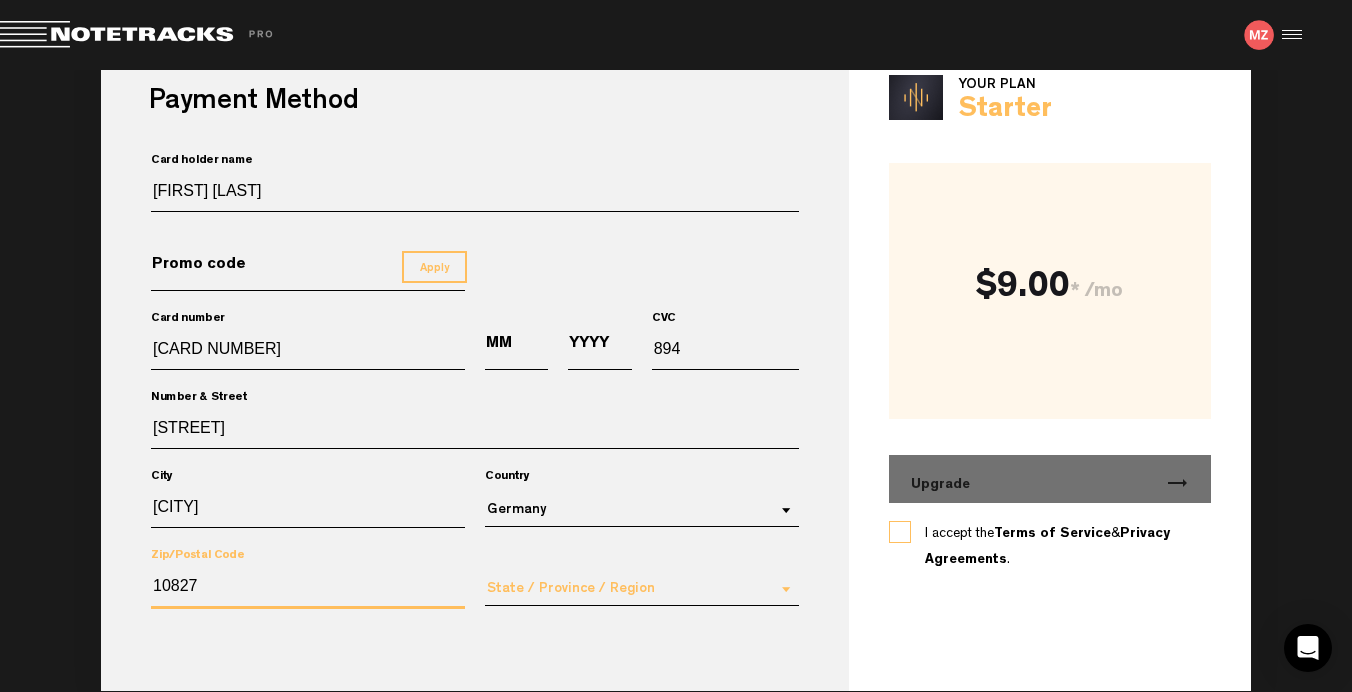 click on "State / Province / Region        Baden-Württemberg       Bayern       Berlin       Brandenburg       Bremen       Hamburg       Hessen       Mecklenburg-Vorpommern       Niedersachsen       Nordrhein-Westfalen       Rheinland-Pfalz       Saarland       Sachsen       Sachsen-Anhalt       Schleswig-Holstein       Thüringen" at bounding box center [642, 589] 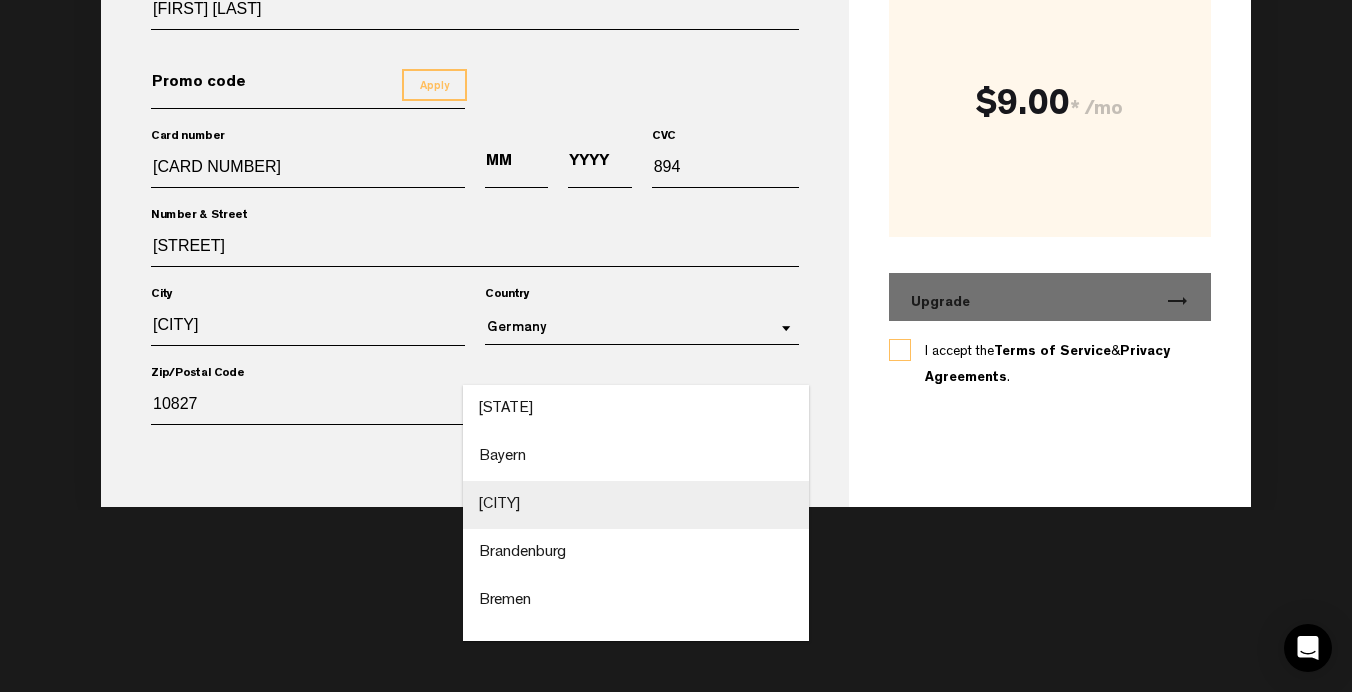 click on "[CITY]" at bounding box center (499, 505) 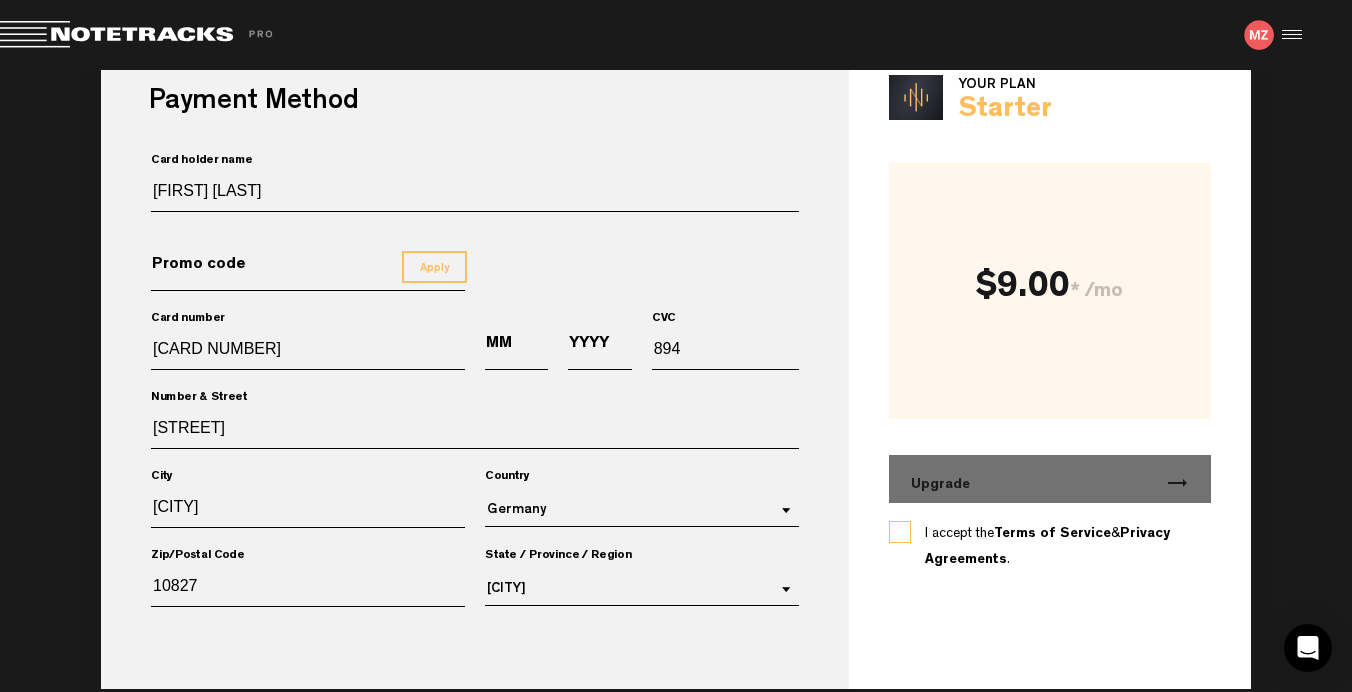 click on "Payment Method
Card holder name
[FIRST] [LAST]
Promo code
Apply
Card number
[CARD NUMBER]
MM
YYYY
CVC
[CVC]
City" at bounding box center [475, 358] 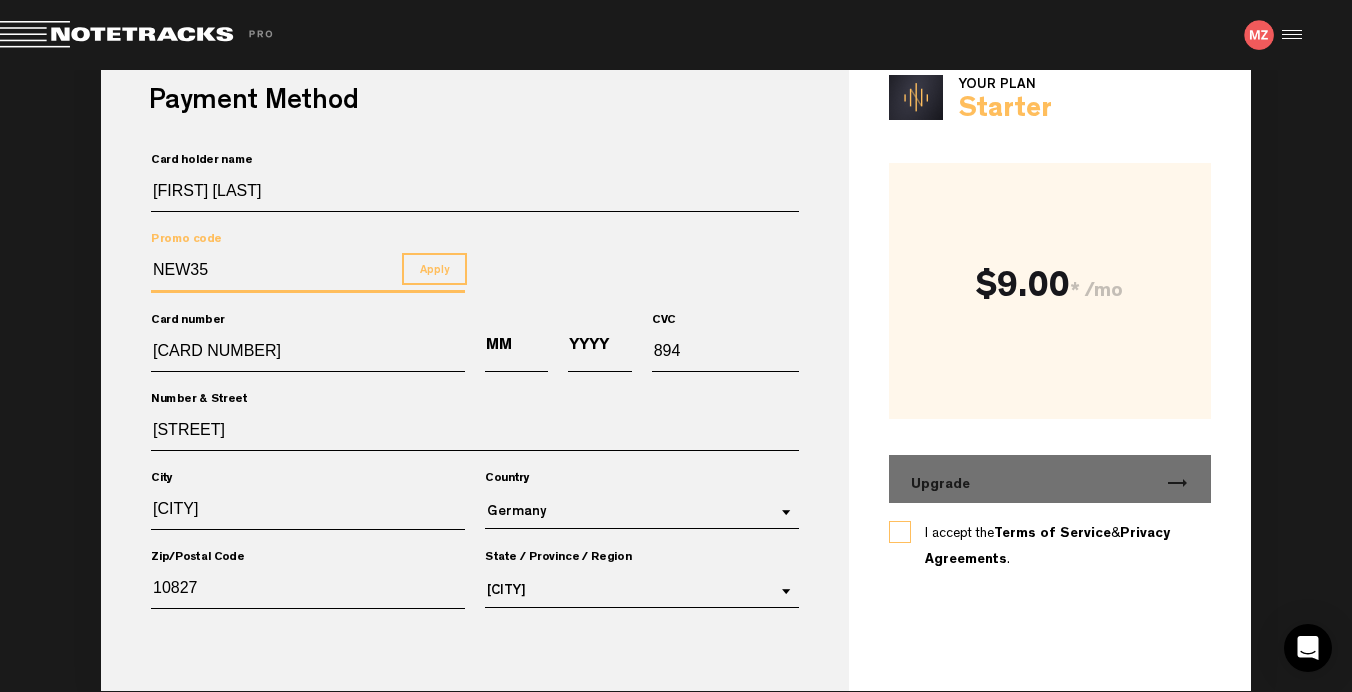 type on "NEW35" 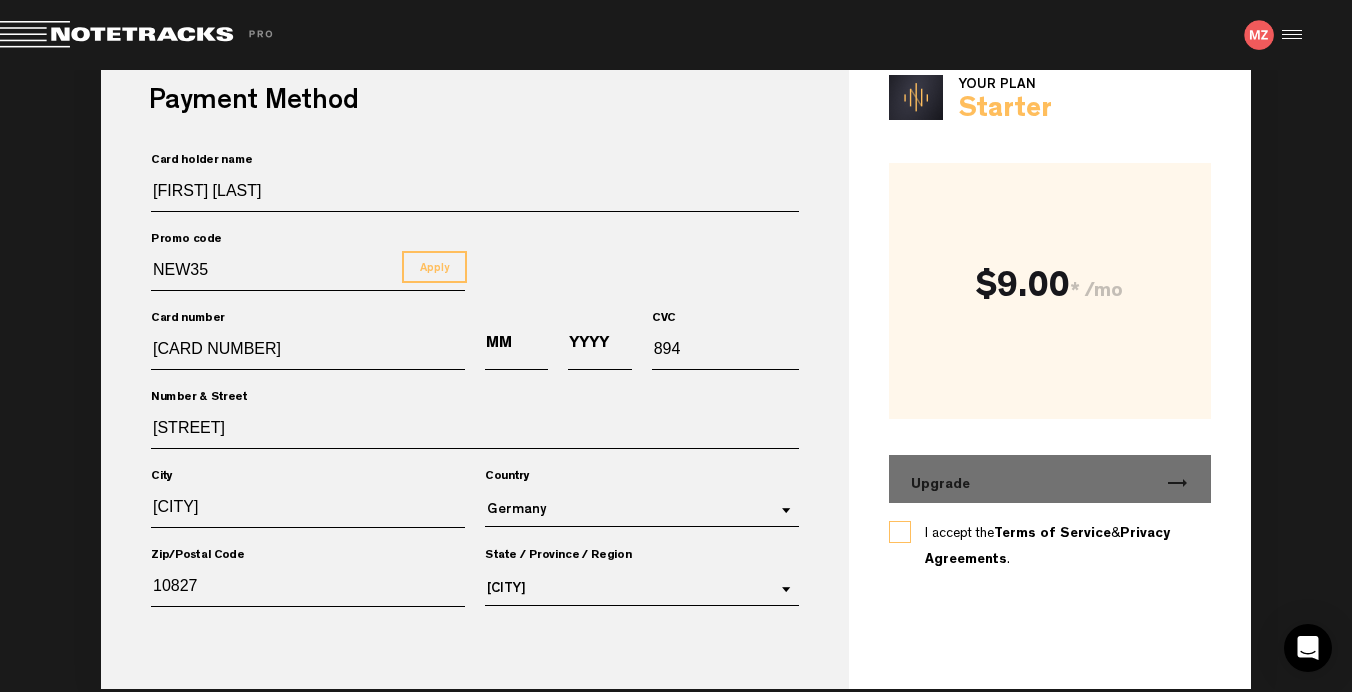 click on "MM" at bounding box center [516, 352] 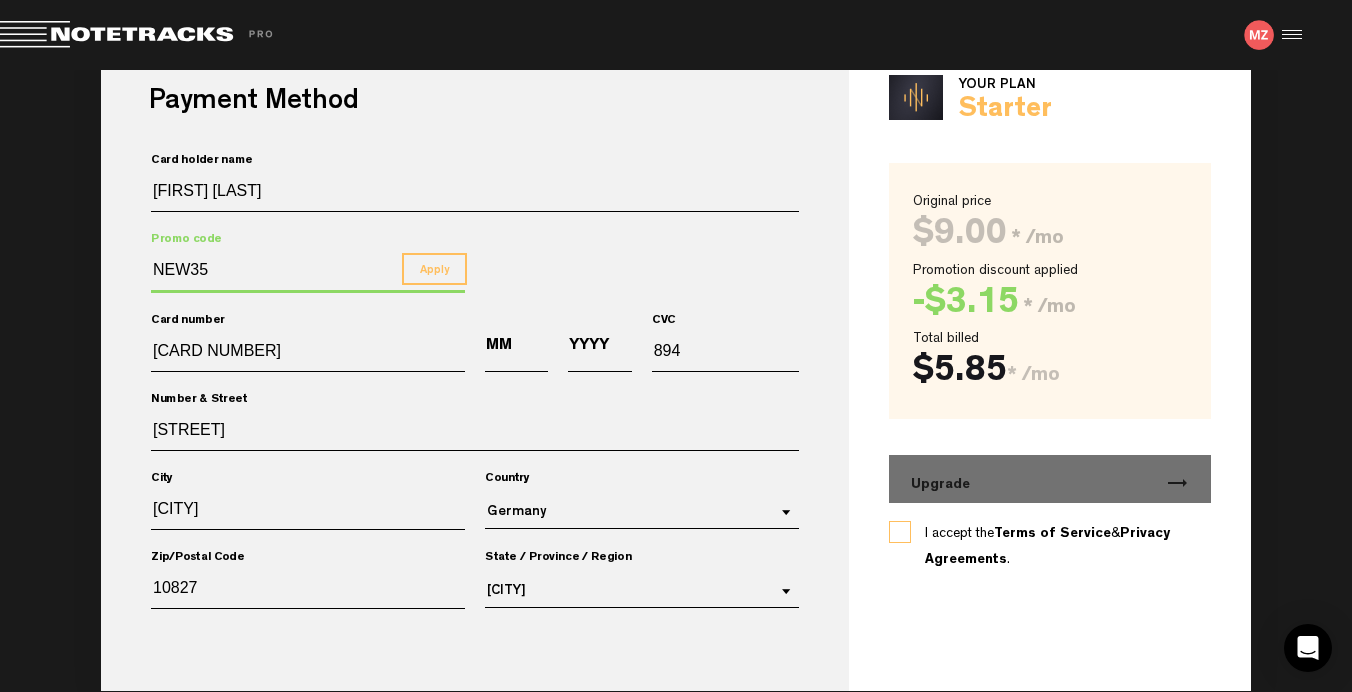 click on "I accept the  Terms of Service  &  Privacy Agreements ." at bounding box center [1050, 547] 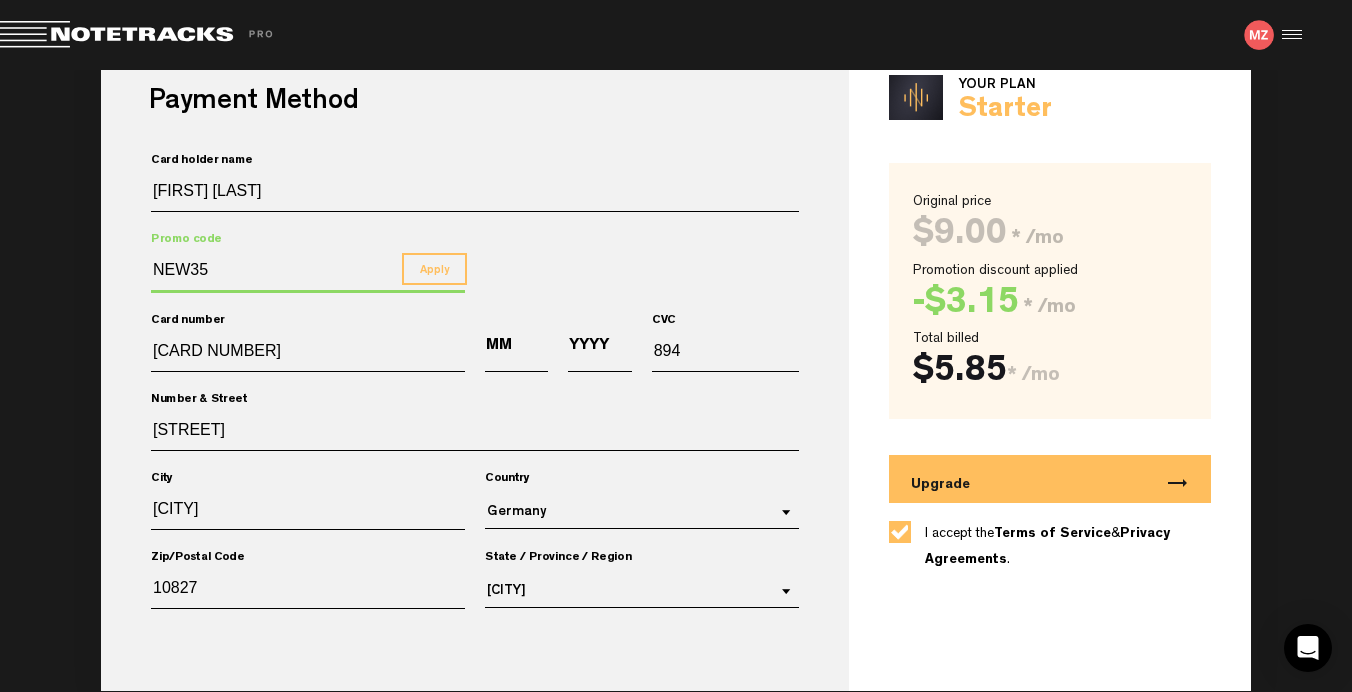 click on "MM" at bounding box center (516, 354) 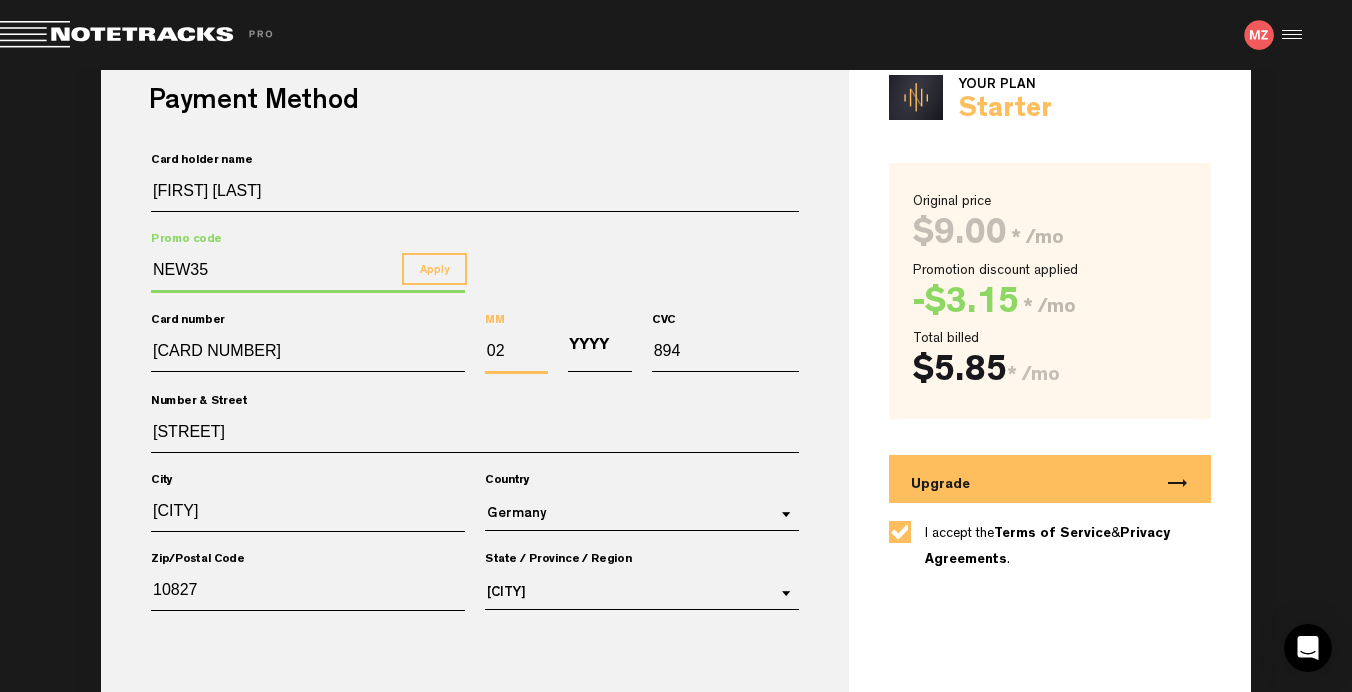 type on "02" 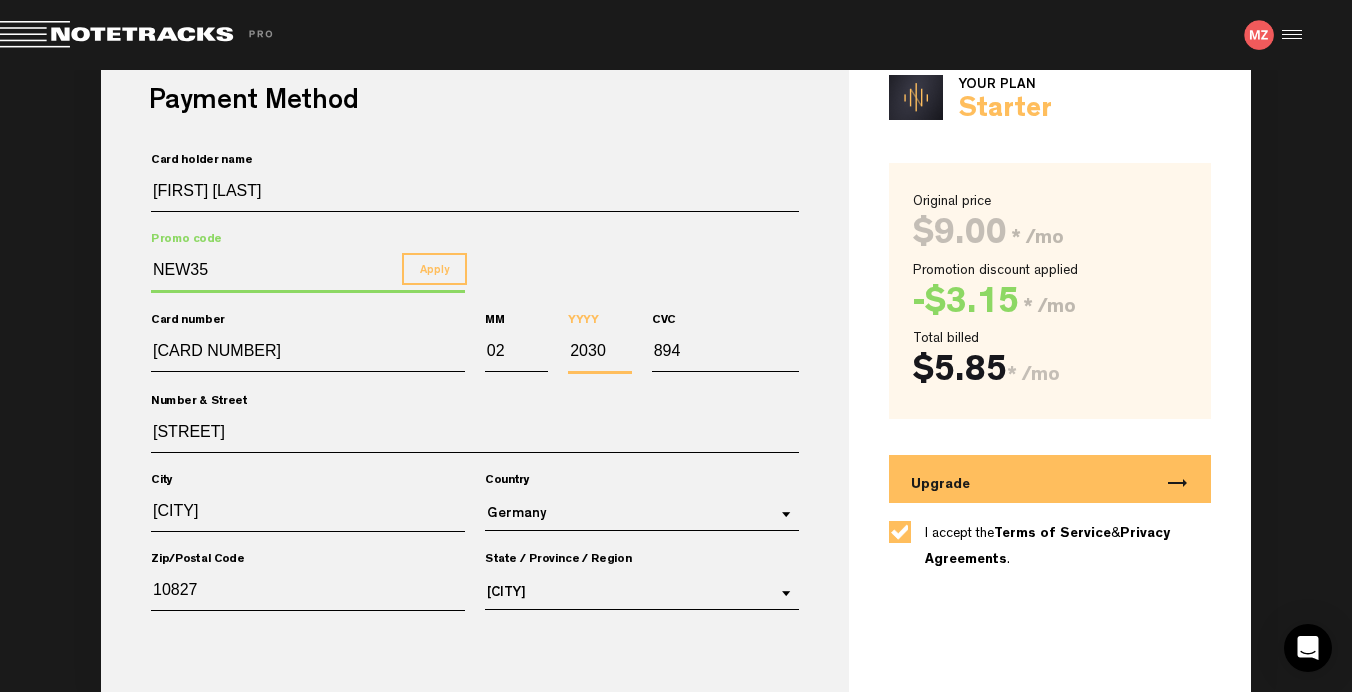 type on "2030" 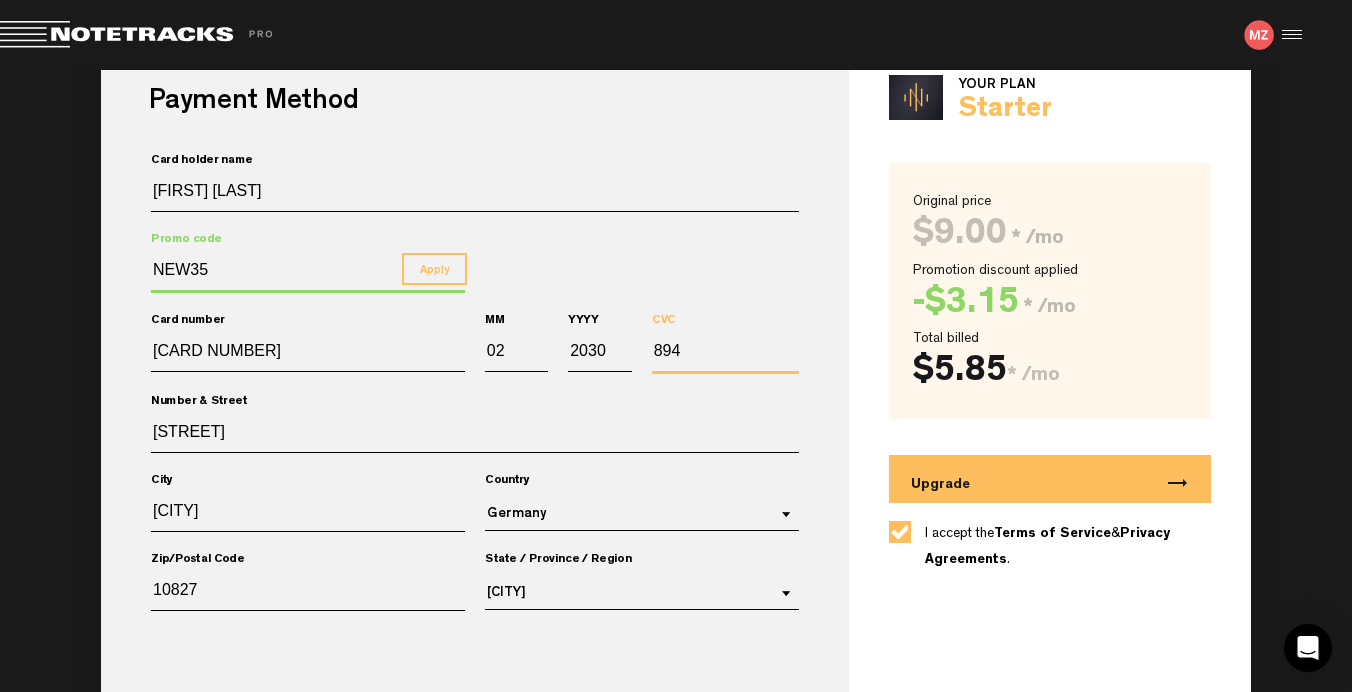 click on "City
[CITY]" at bounding box center [308, 526] 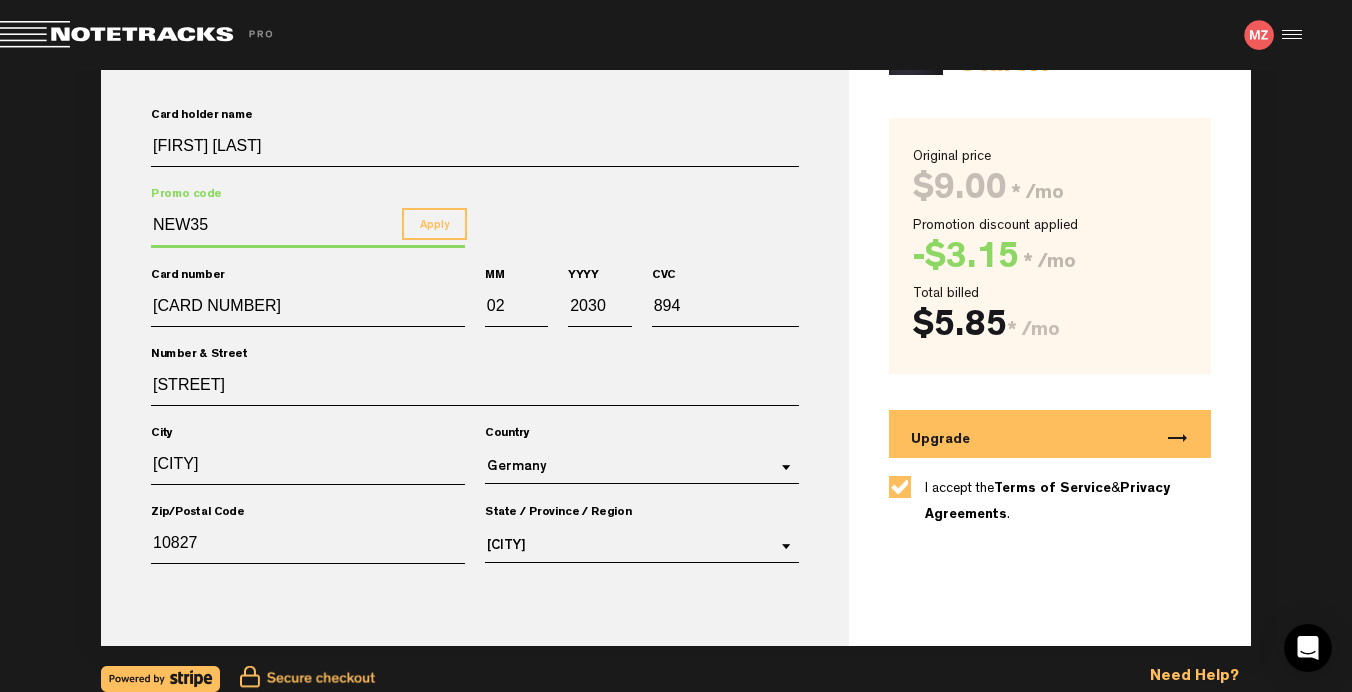 scroll, scrollTop: 227, scrollLeft: 0, axis: vertical 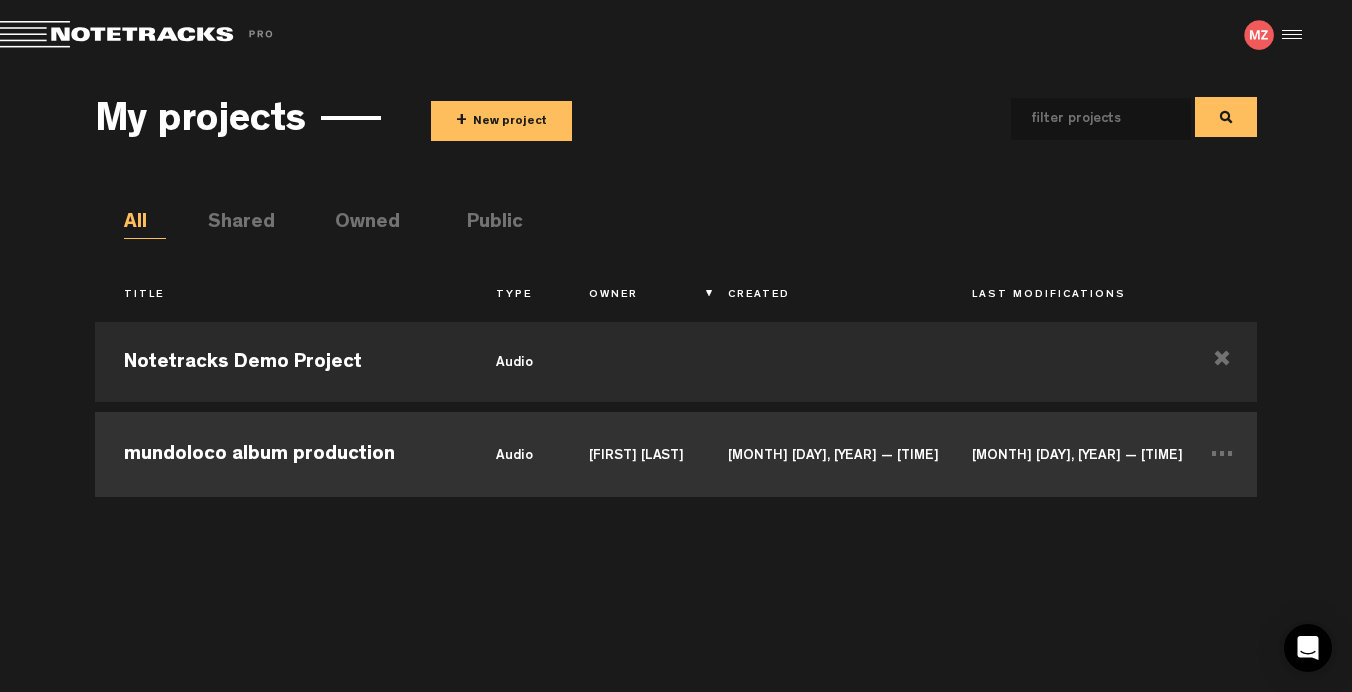 click on "[MONTH] [DAY], [YEAR] — [TIME]" at bounding box center [821, 452] 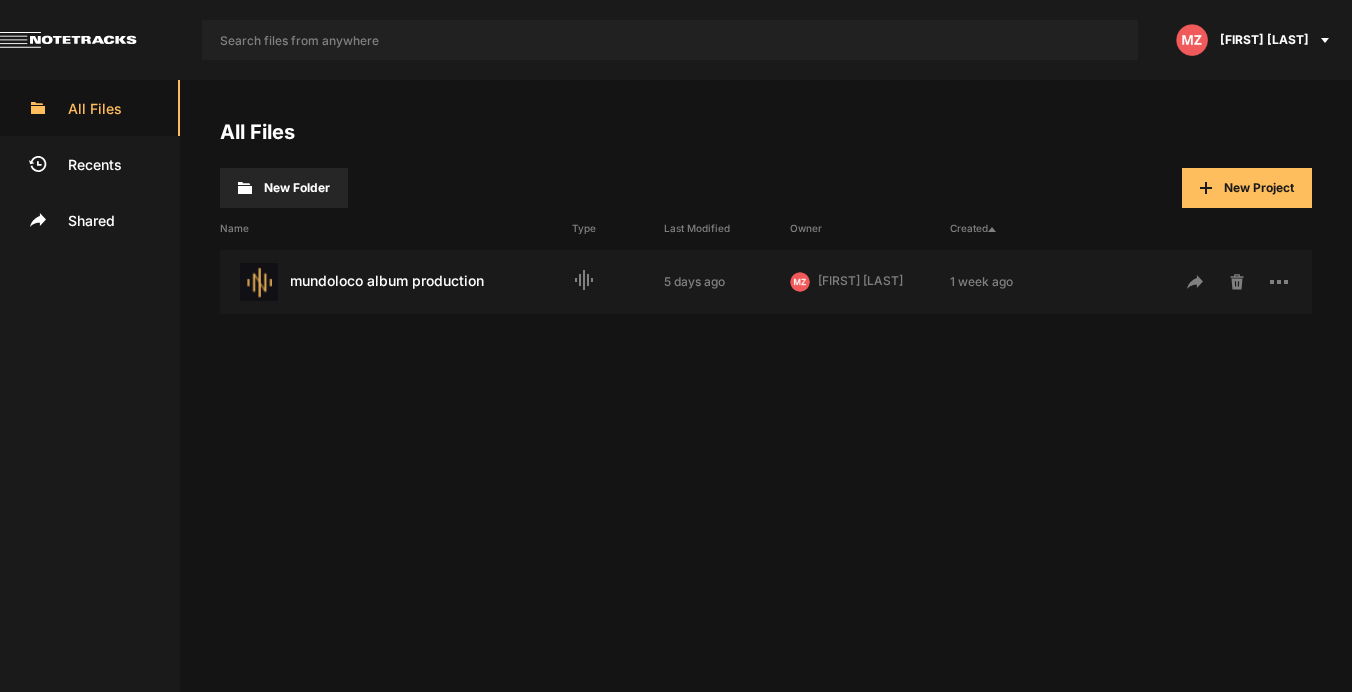 scroll, scrollTop: 0, scrollLeft: 0, axis: both 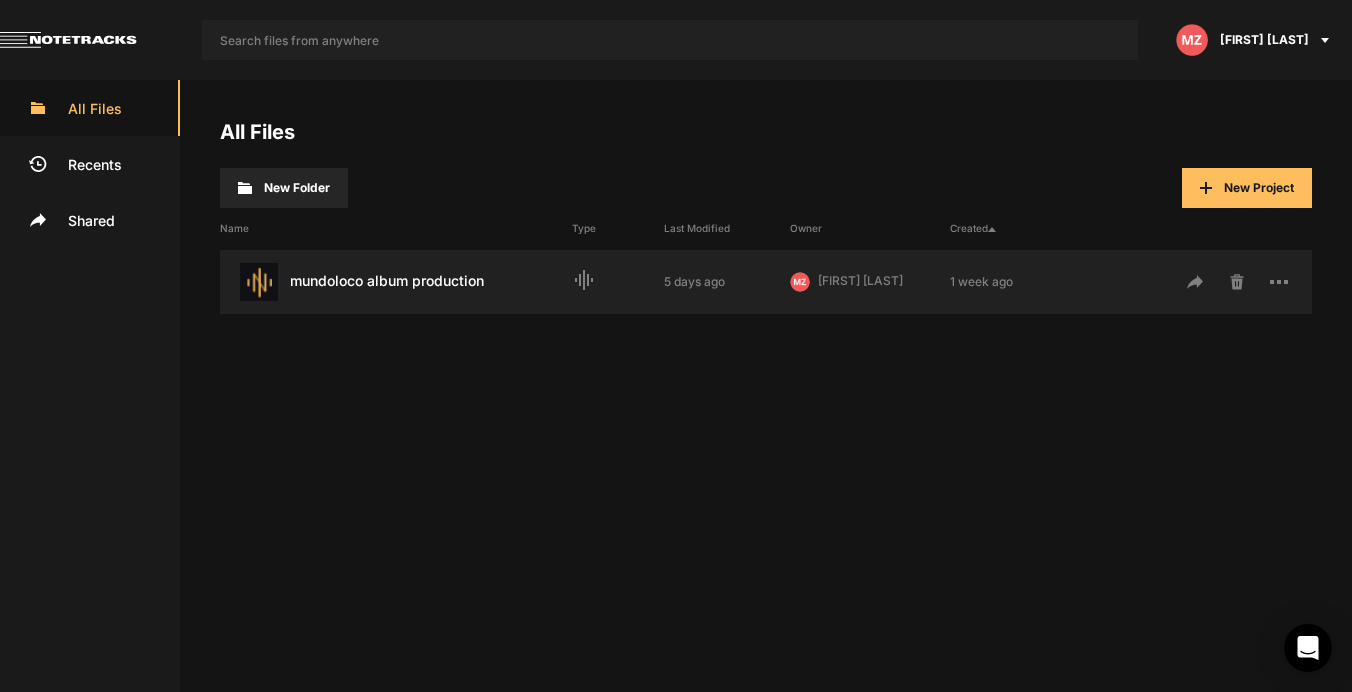 click on "mundoloco album production  Last Modified: 5 days ago" at bounding box center (396, 282) 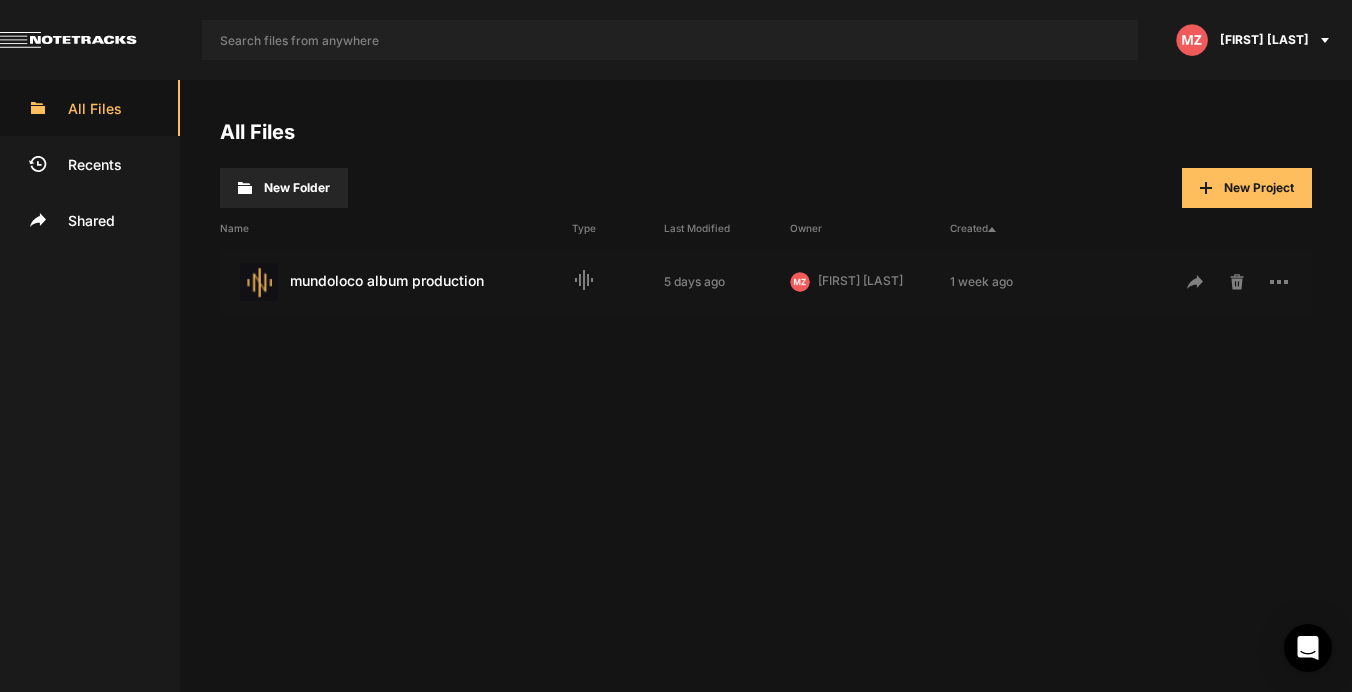 click on "mundoloco album production  Last Modified: 5 days ago" at bounding box center (396, 282) 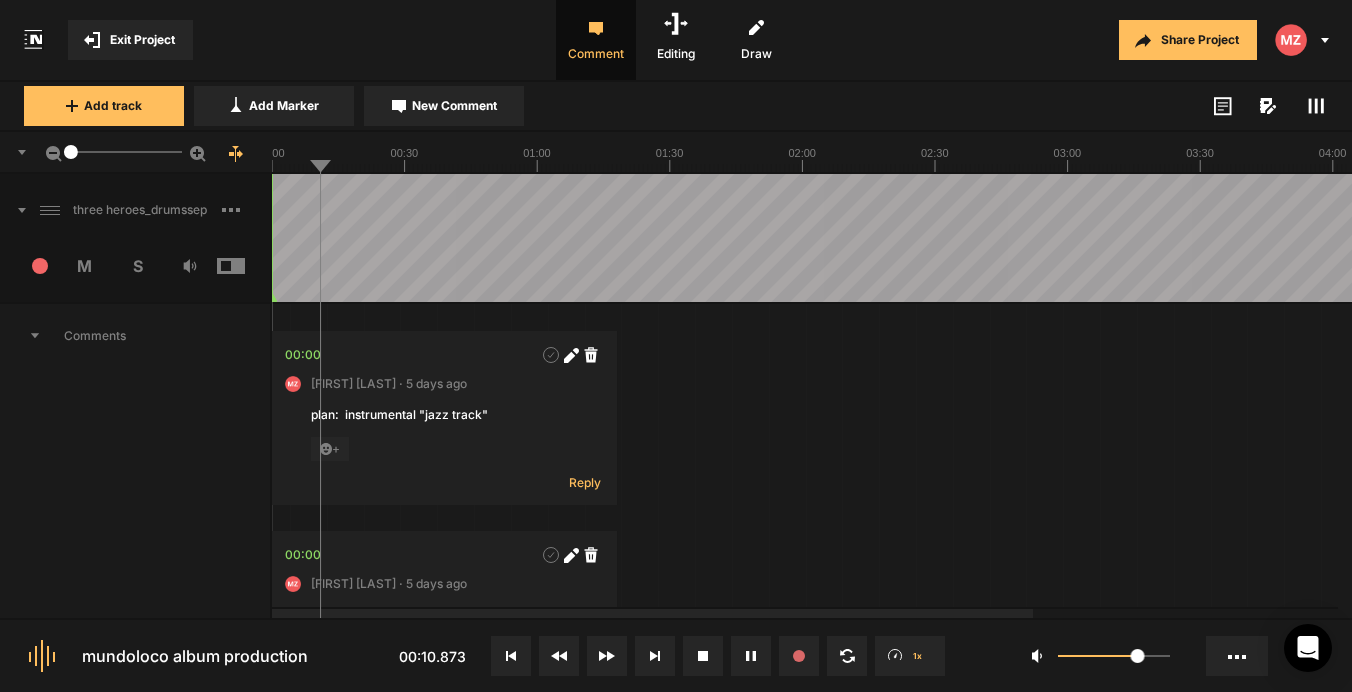 click at bounding box center (246, 266) 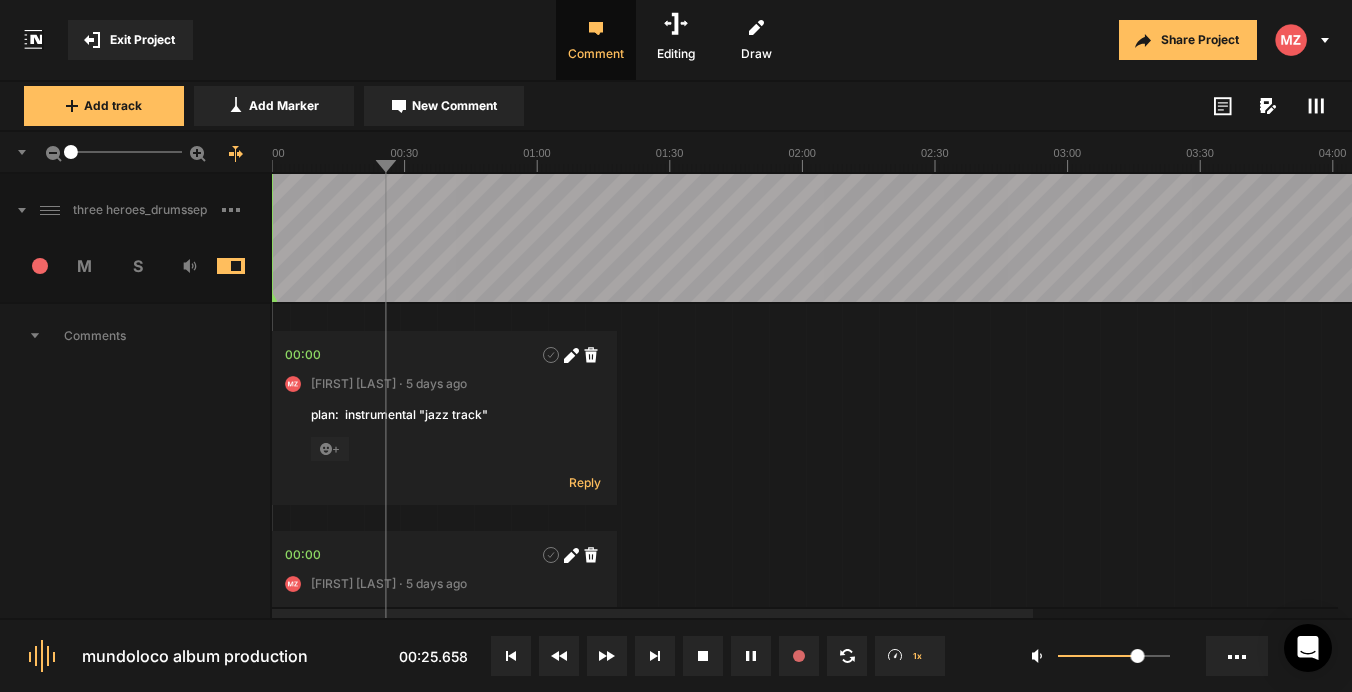 click at bounding box center (246, 266) 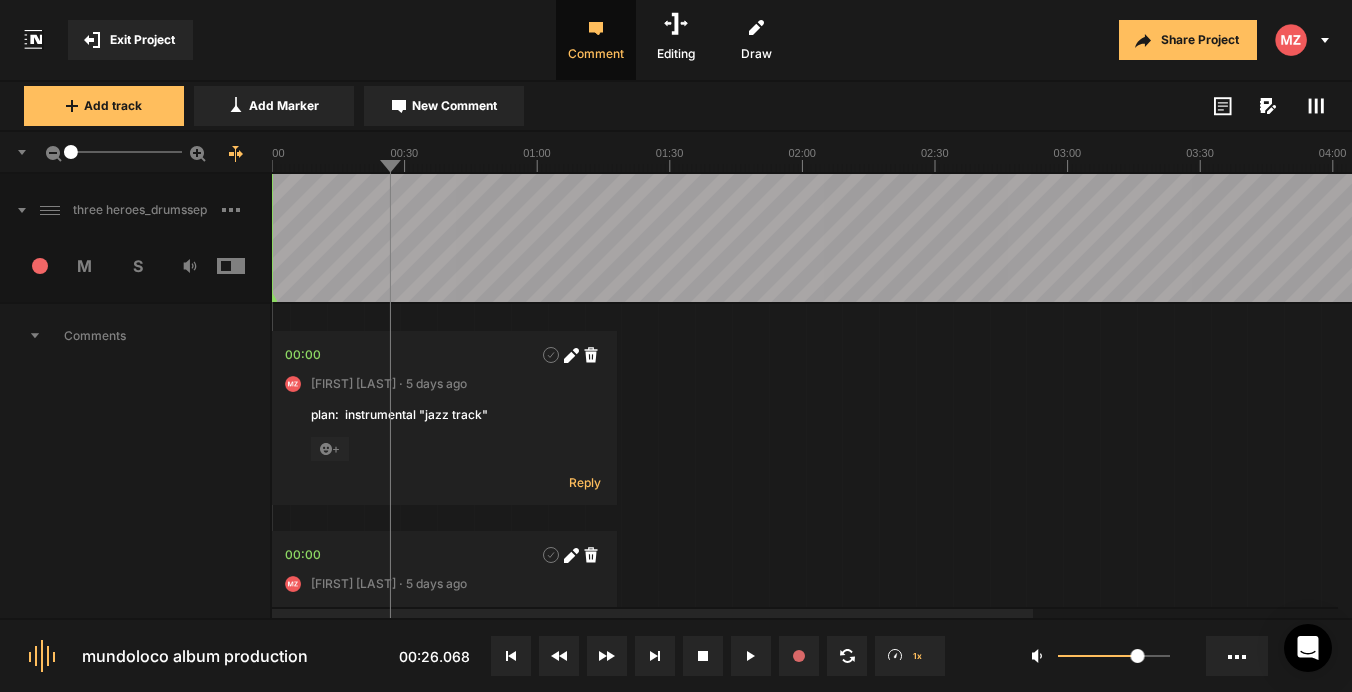 click on "Comments" at bounding box center [135, 336] 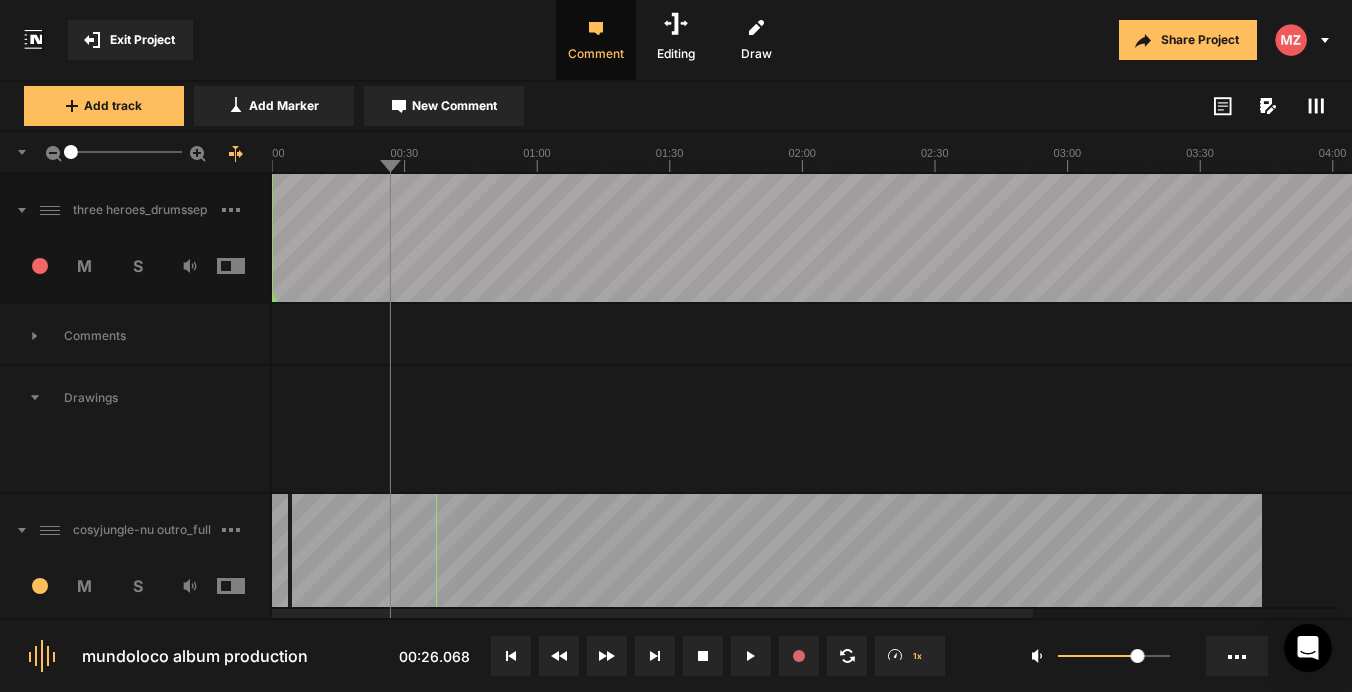 click 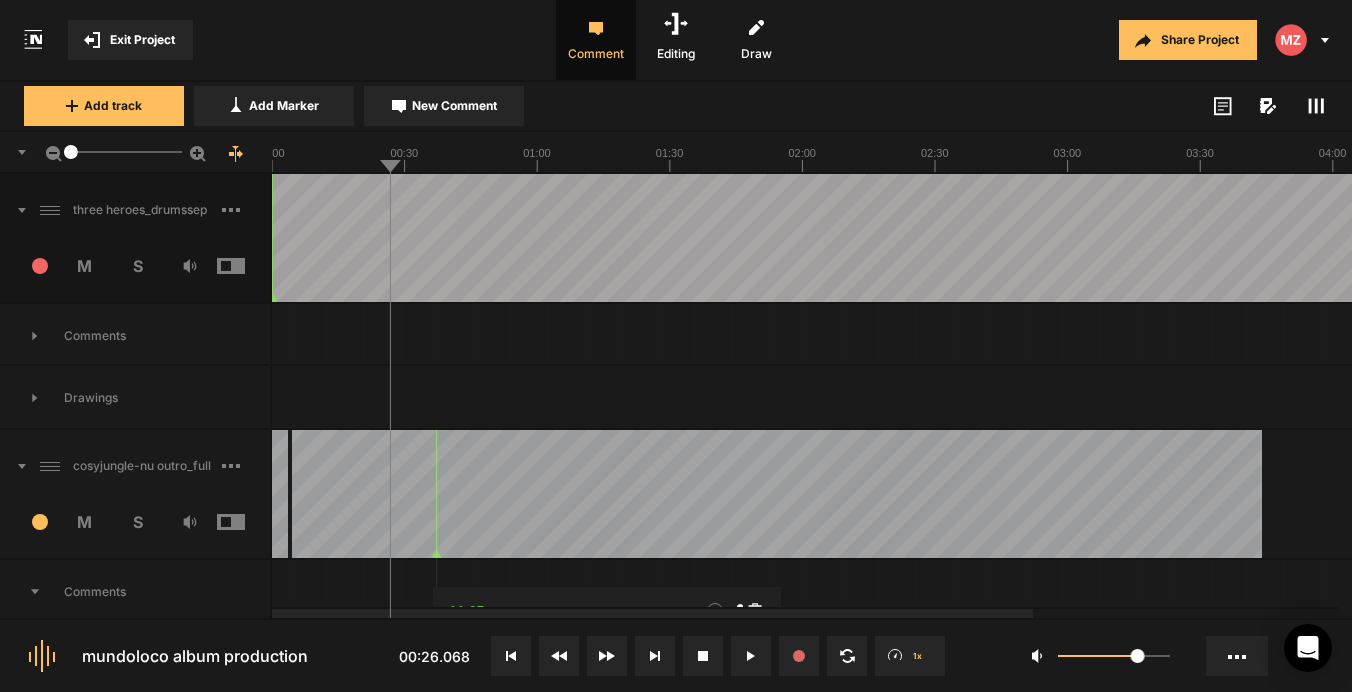 click at bounding box center [246, 522] 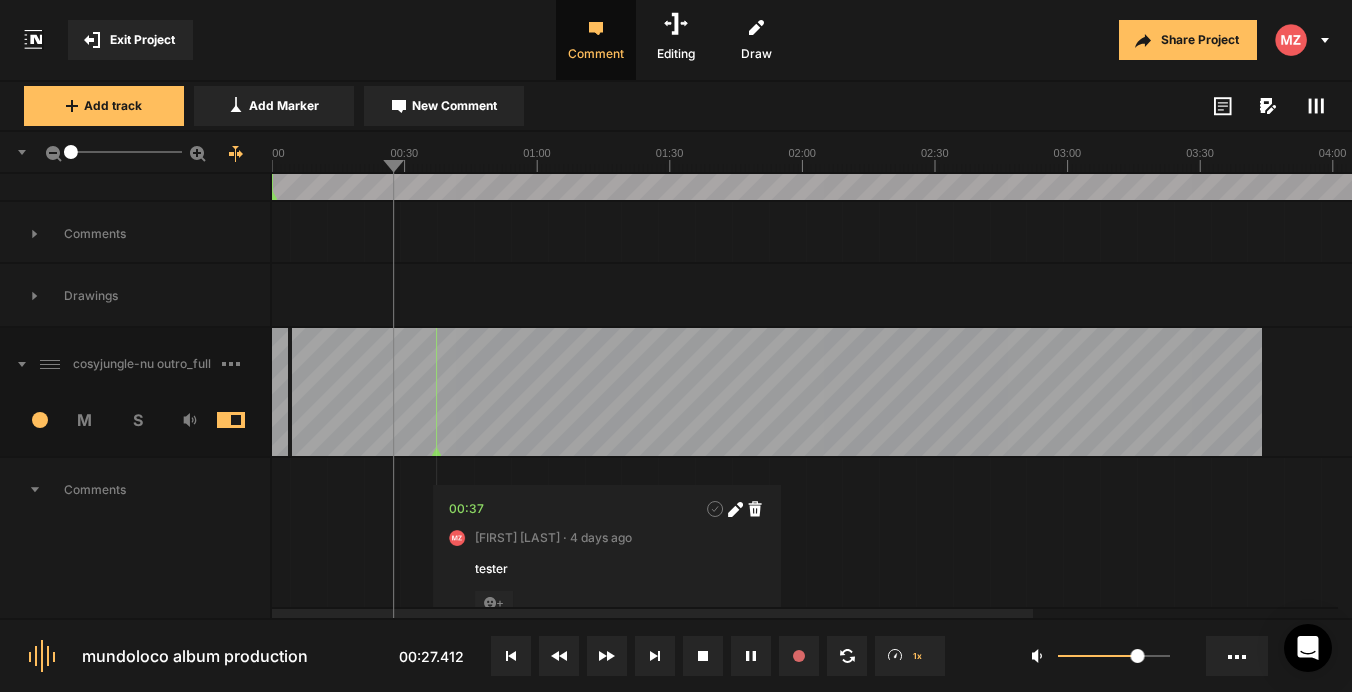 scroll, scrollTop: 121, scrollLeft: 0, axis: vertical 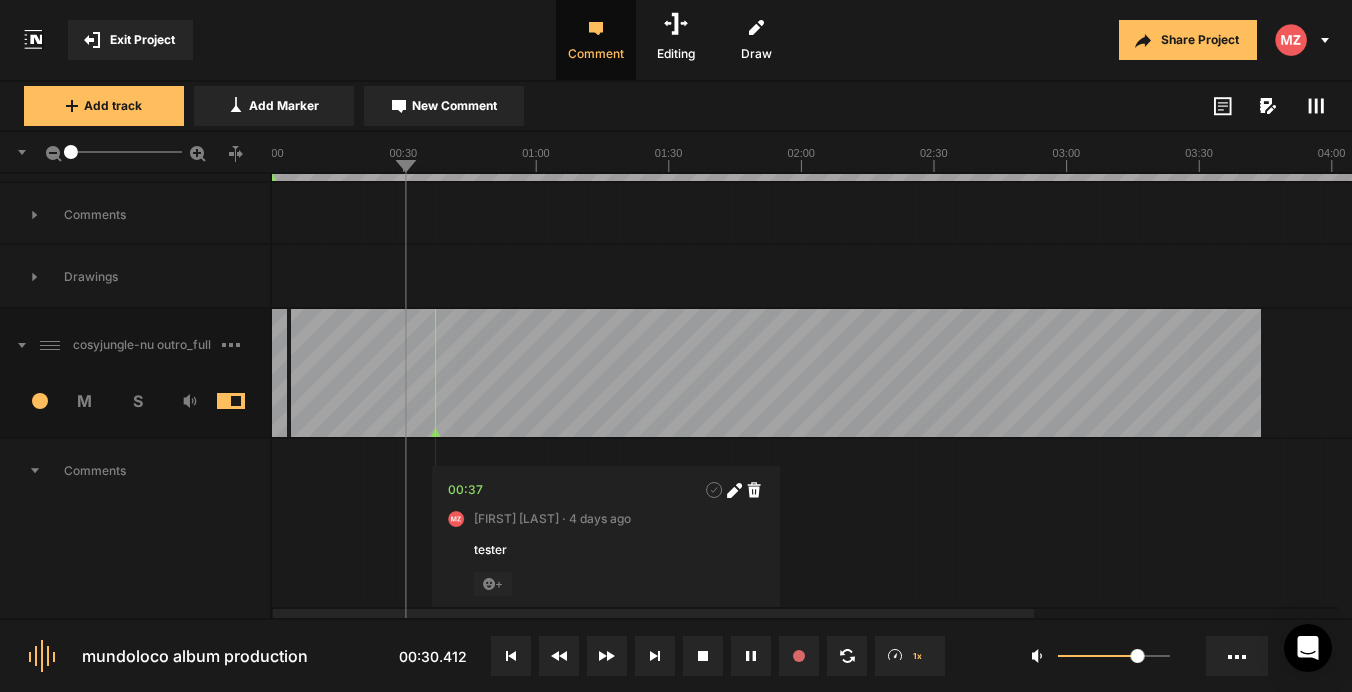 click at bounding box center [246, 401] 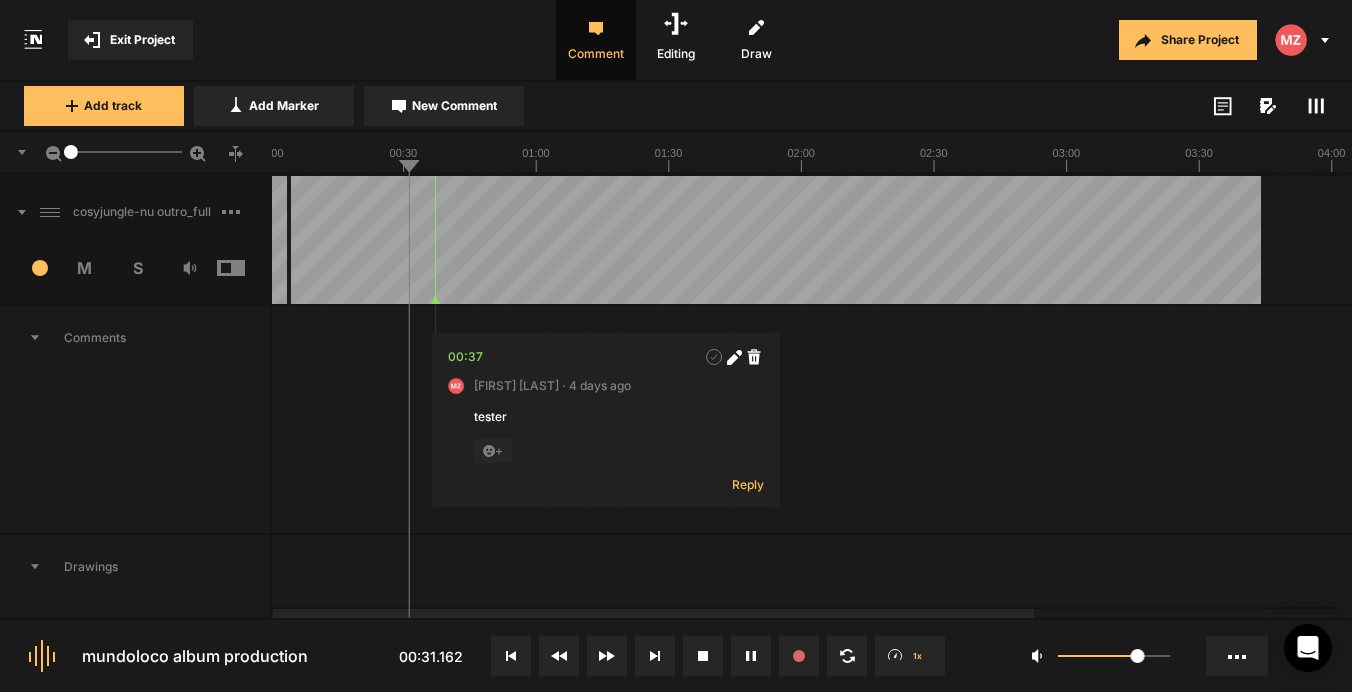 scroll, scrollTop: 275, scrollLeft: 0, axis: vertical 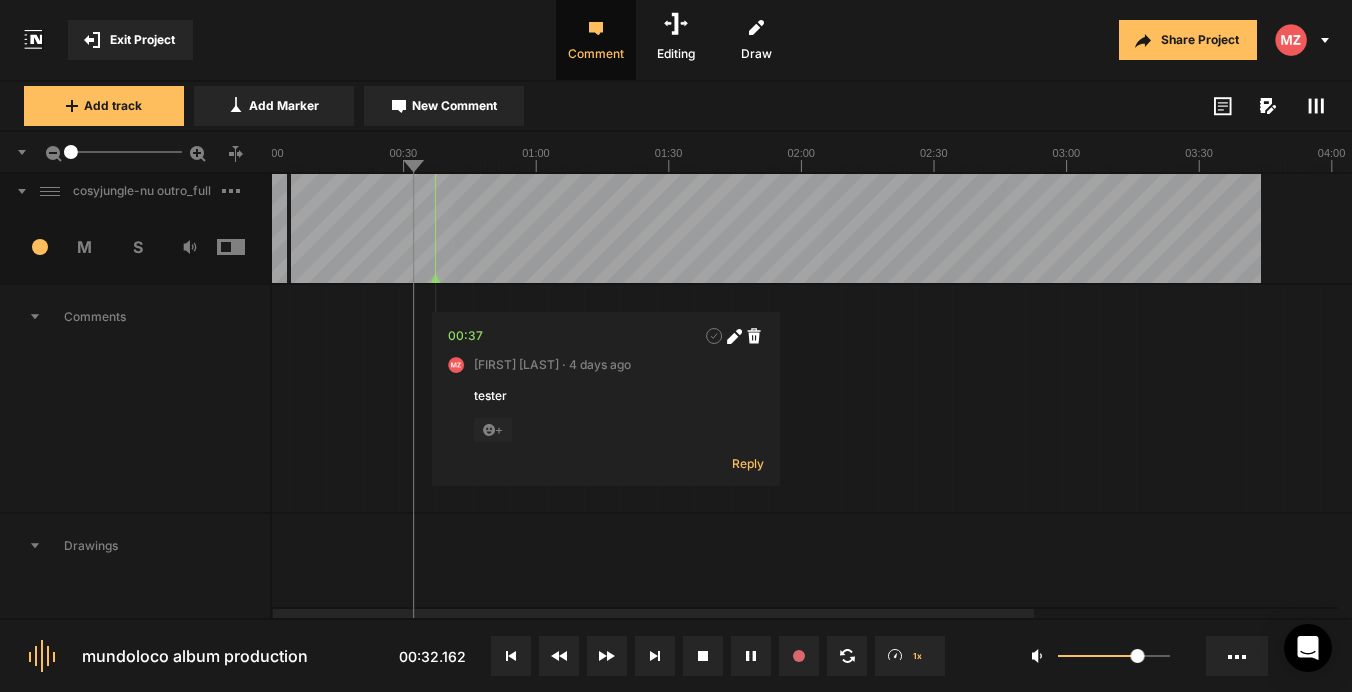 click 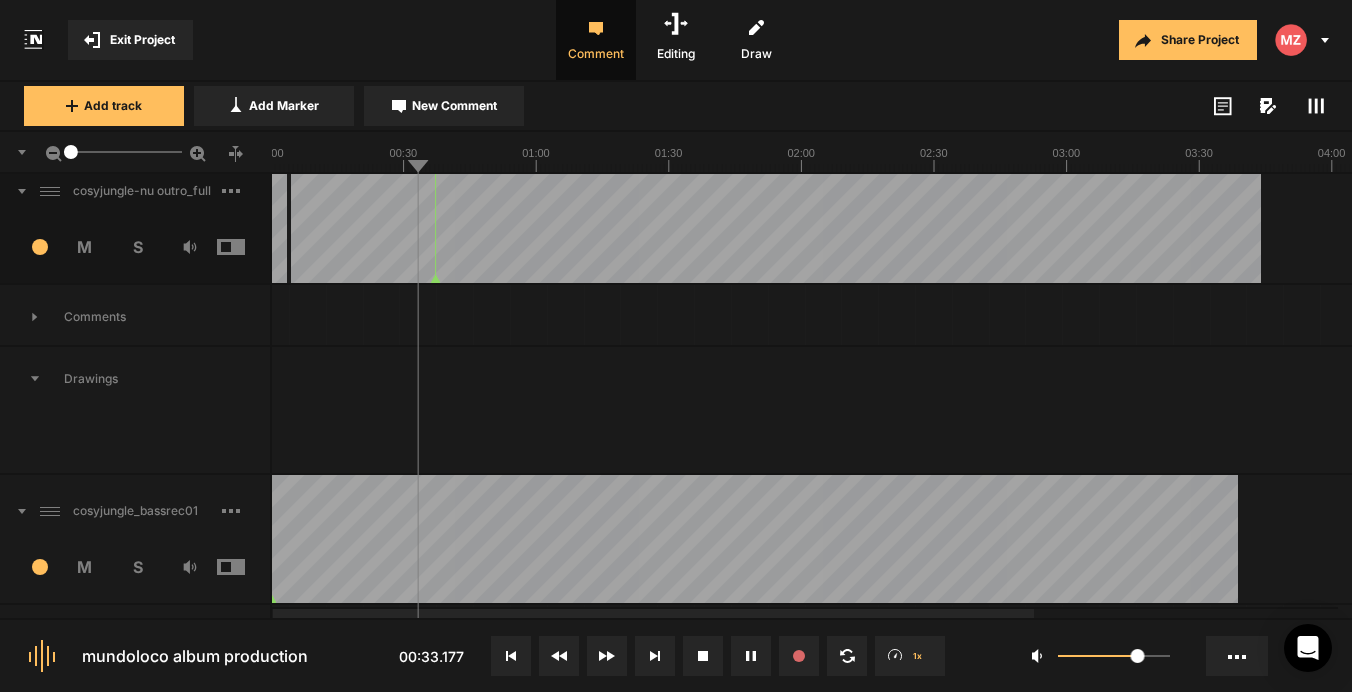 click on "Drawings" at bounding box center [135, 379] 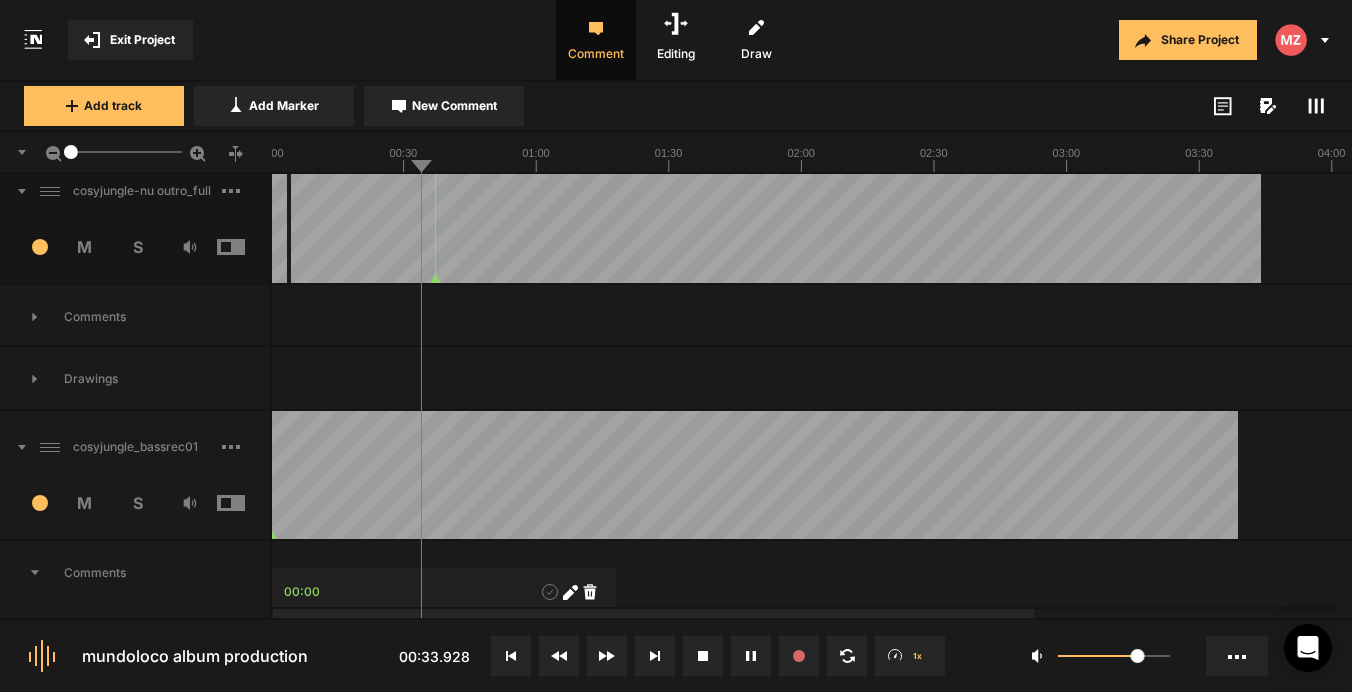 click on "3 M S" at bounding box center (135, 509) 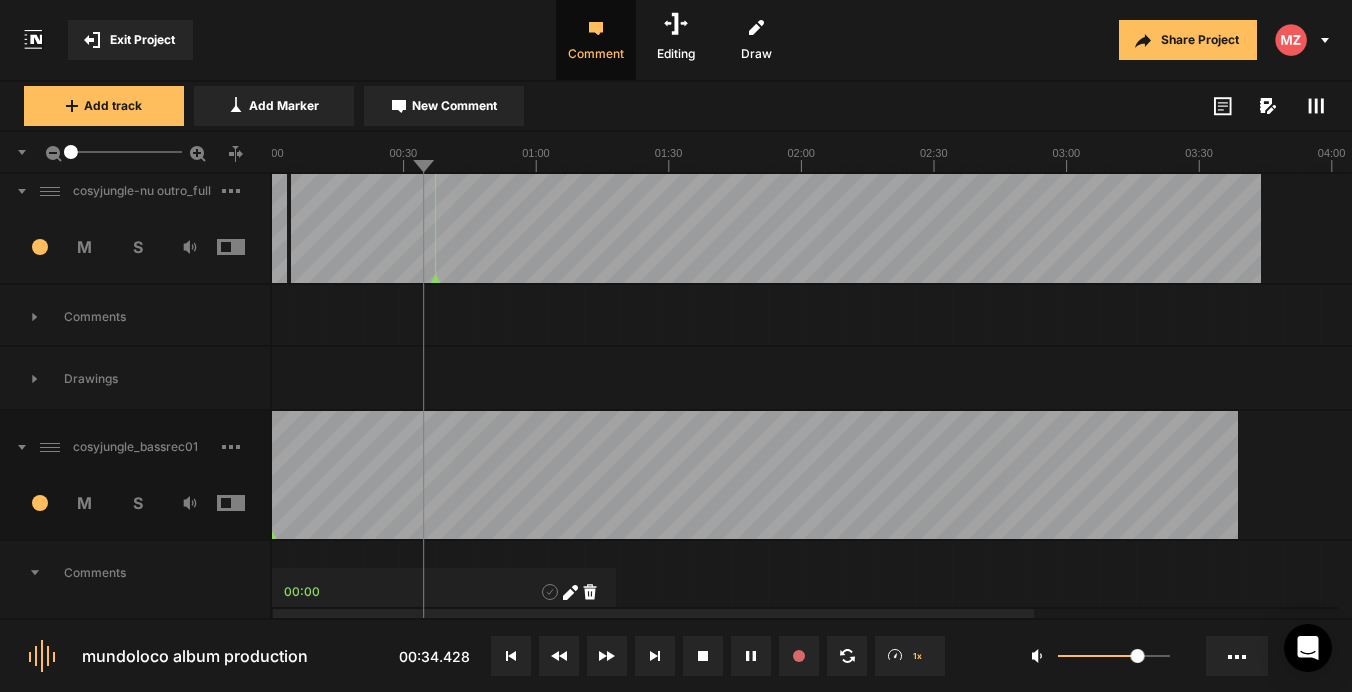 click at bounding box center [246, 503] 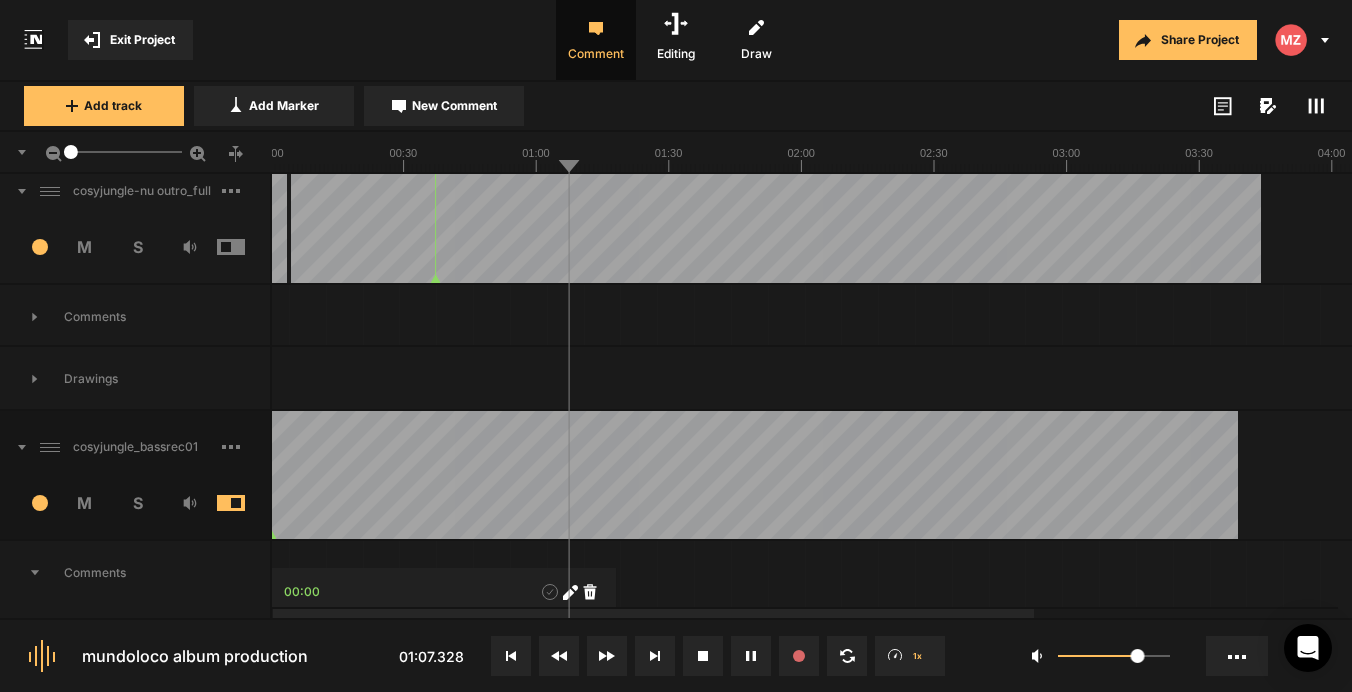 click on "00:00
00:30
01:00
01:30
02:00
02:30
03:00
03:30
04:00
04:30
05:00
05:30" 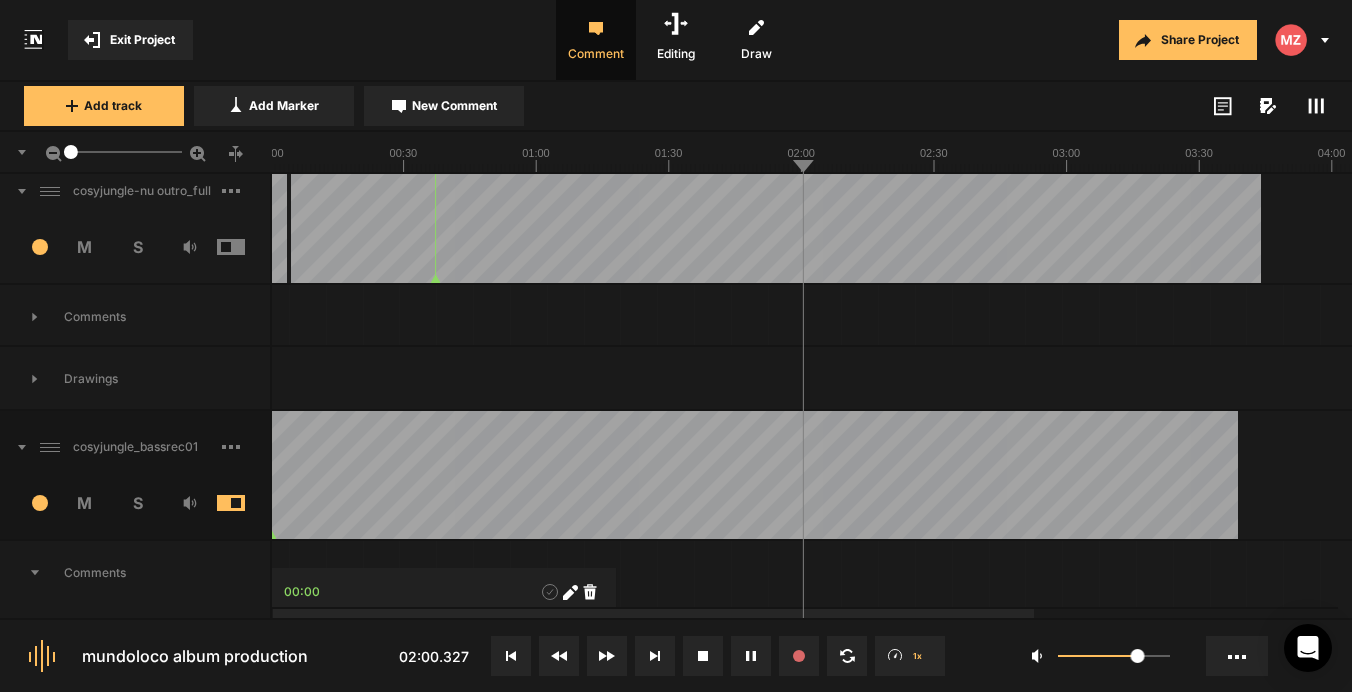 click at bounding box center (1027, 219) 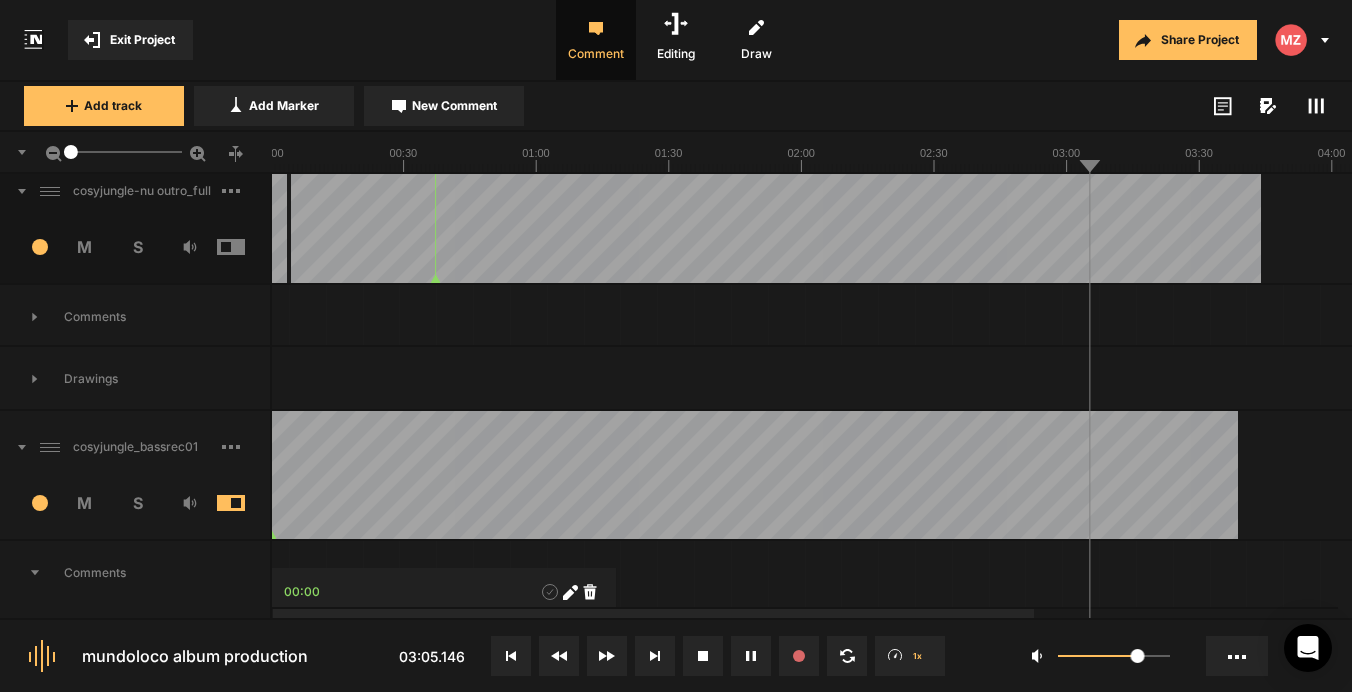 click at bounding box center [246, 503] 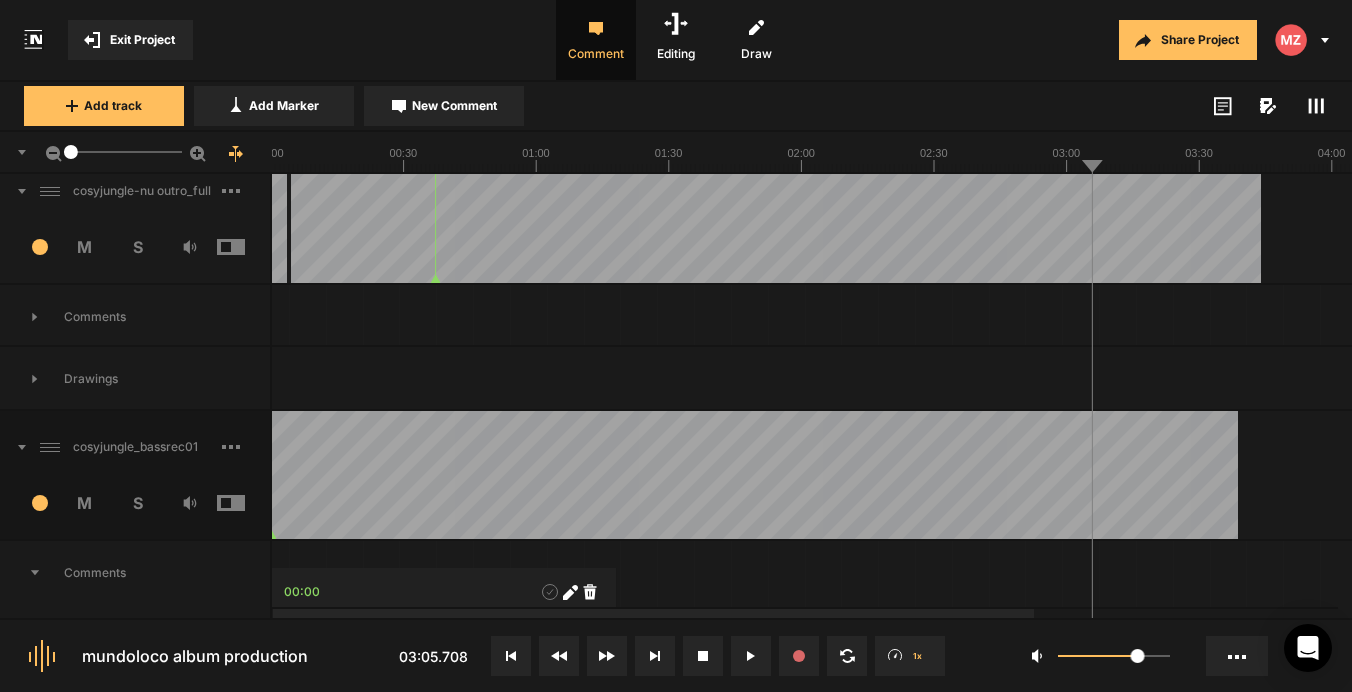click on "Share Project" 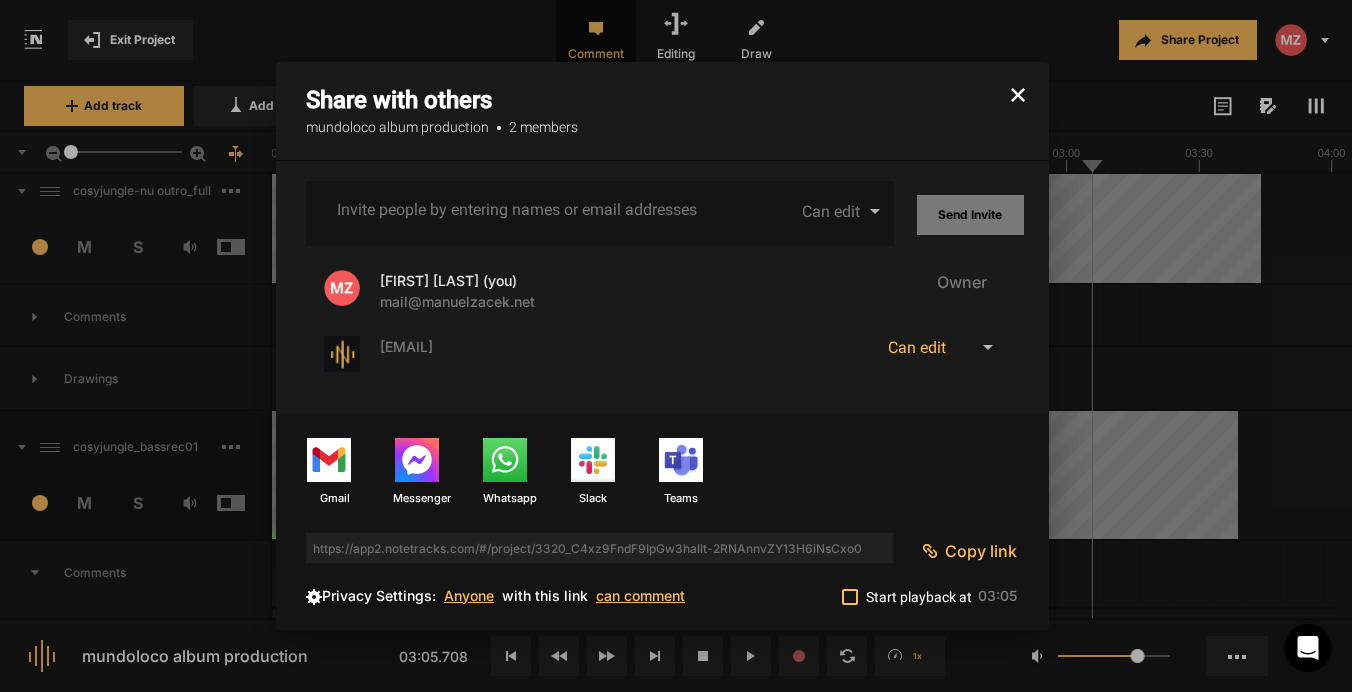 click on "Can edit" at bounding box center (917, 347) 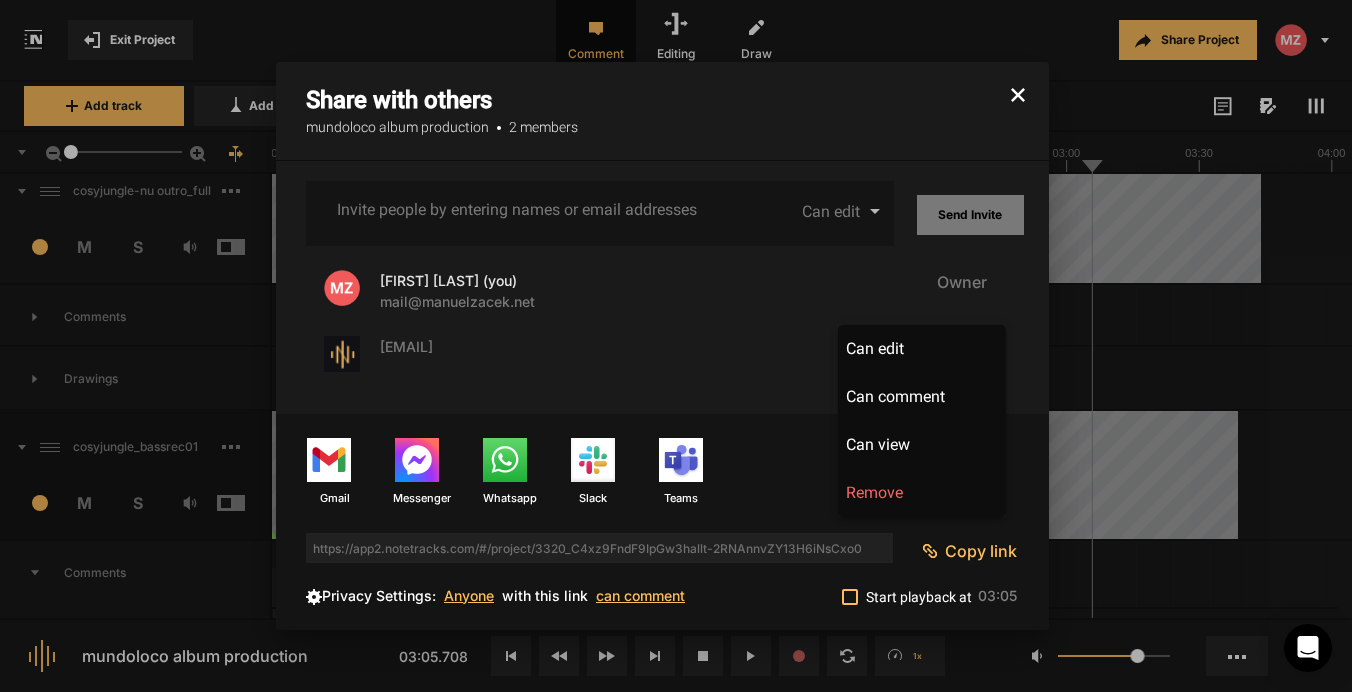 click at bounding box center (676, 346) 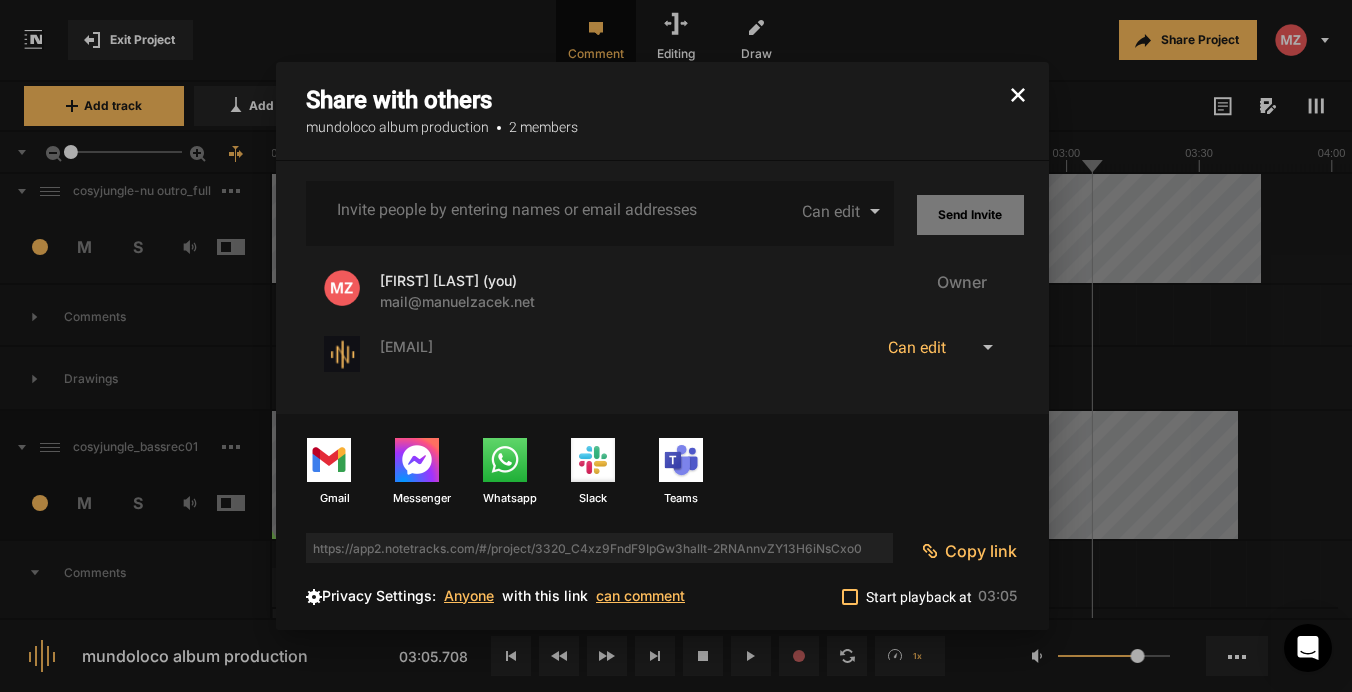 click on "Can edit" at bounding box center [917, 347] 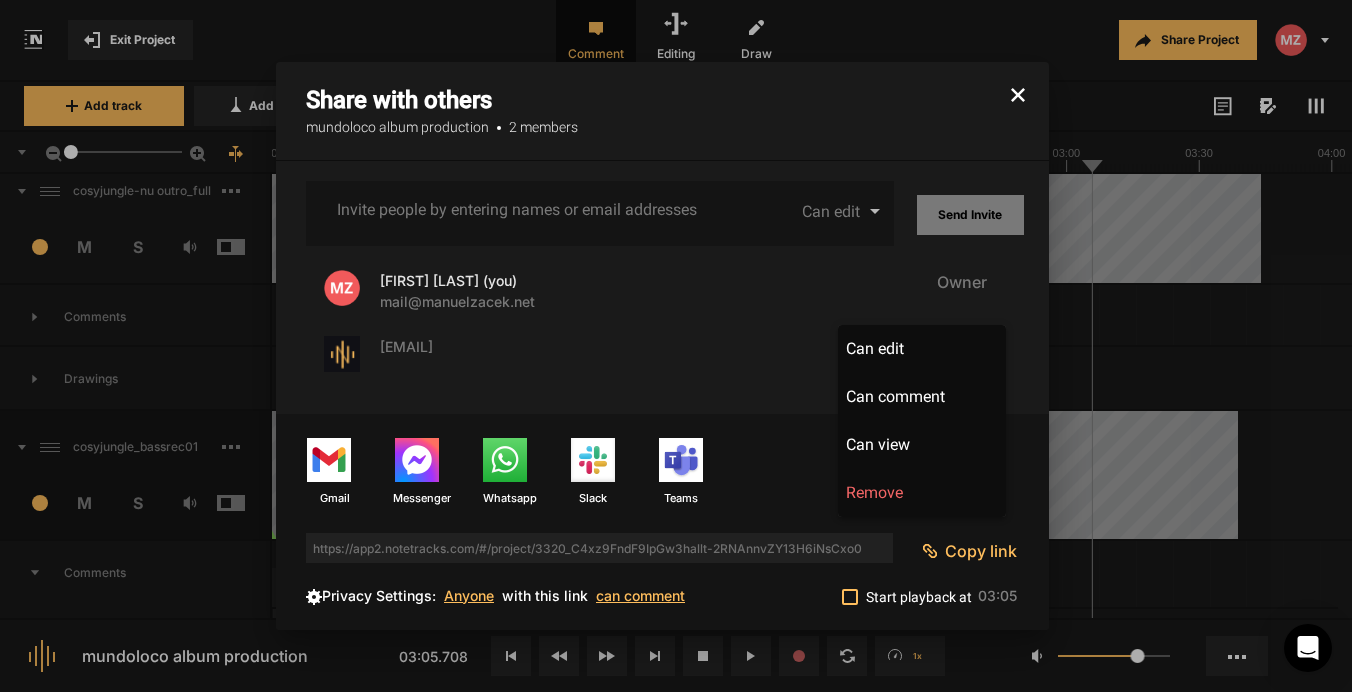 click at bounding box center [676, 346] 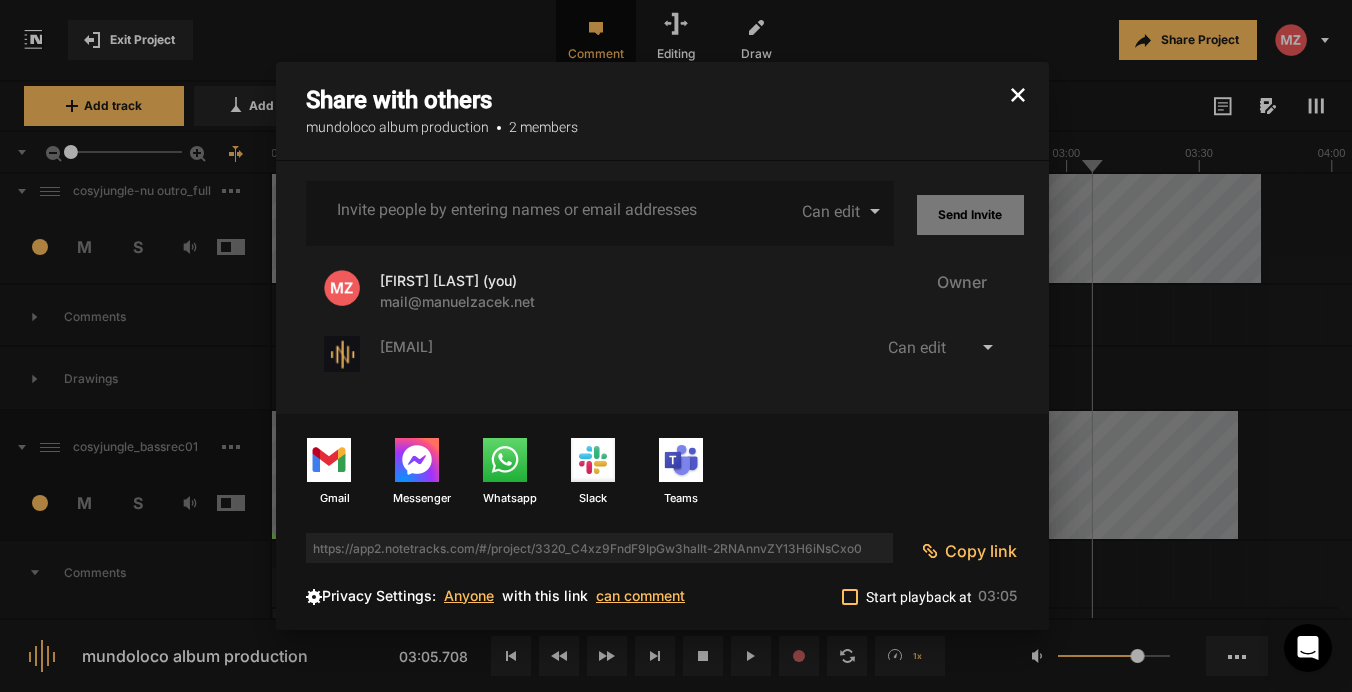 click on "phil@mundoloco-music.com" at bounding box center (569, 357) 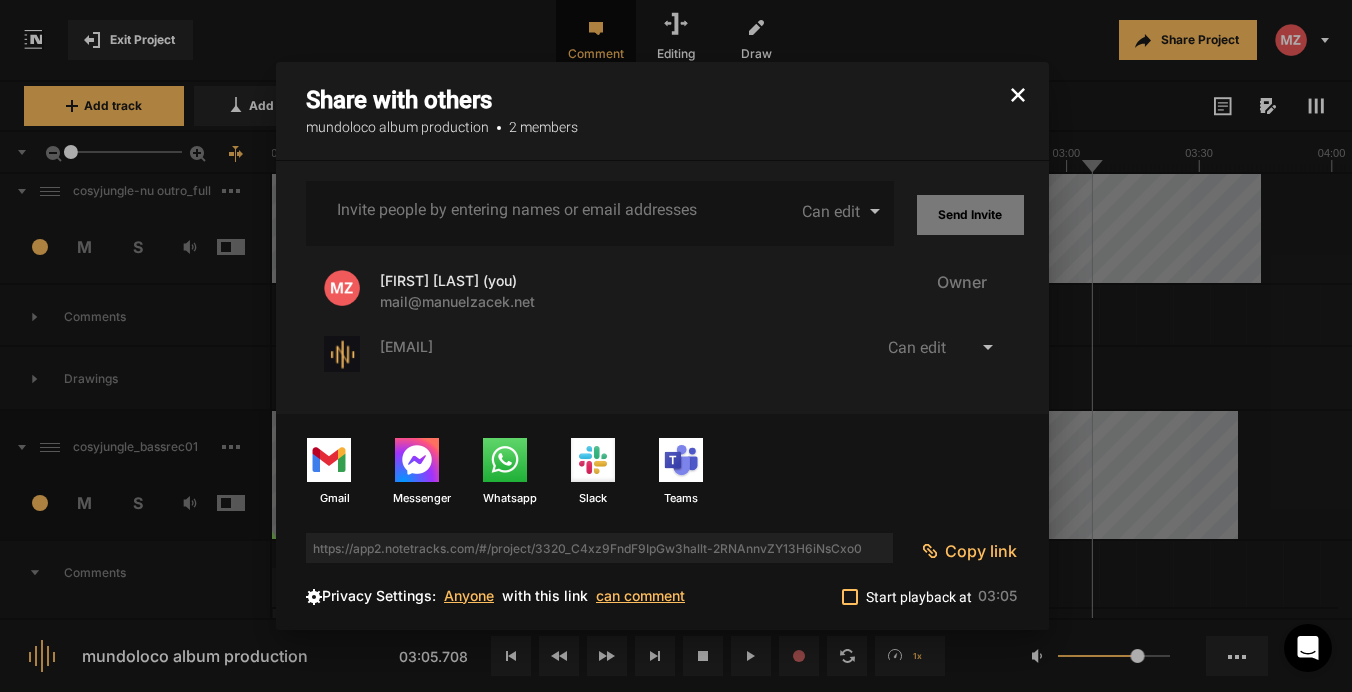 click on "phil@mundoloco-music.com" at bounding box center (406, 346) 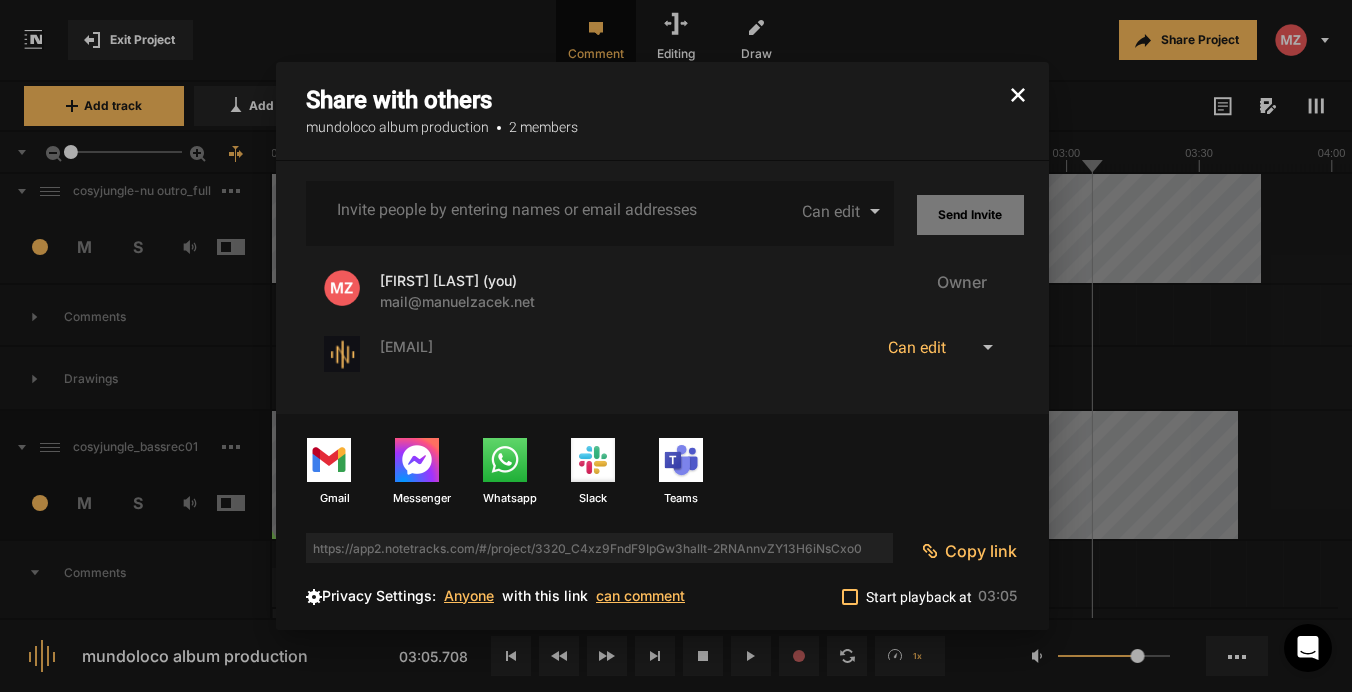 click at bounding box center [988, 348] 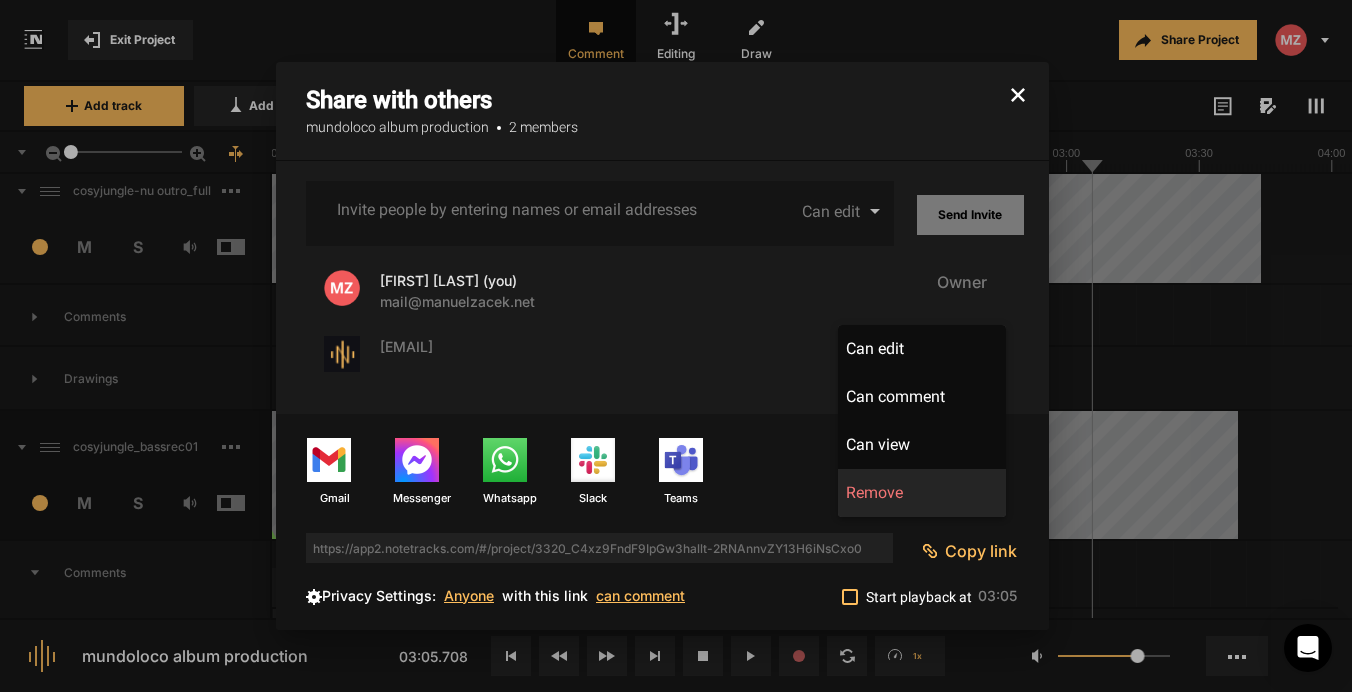 click on "Remove" at bounding box center [922, 493] 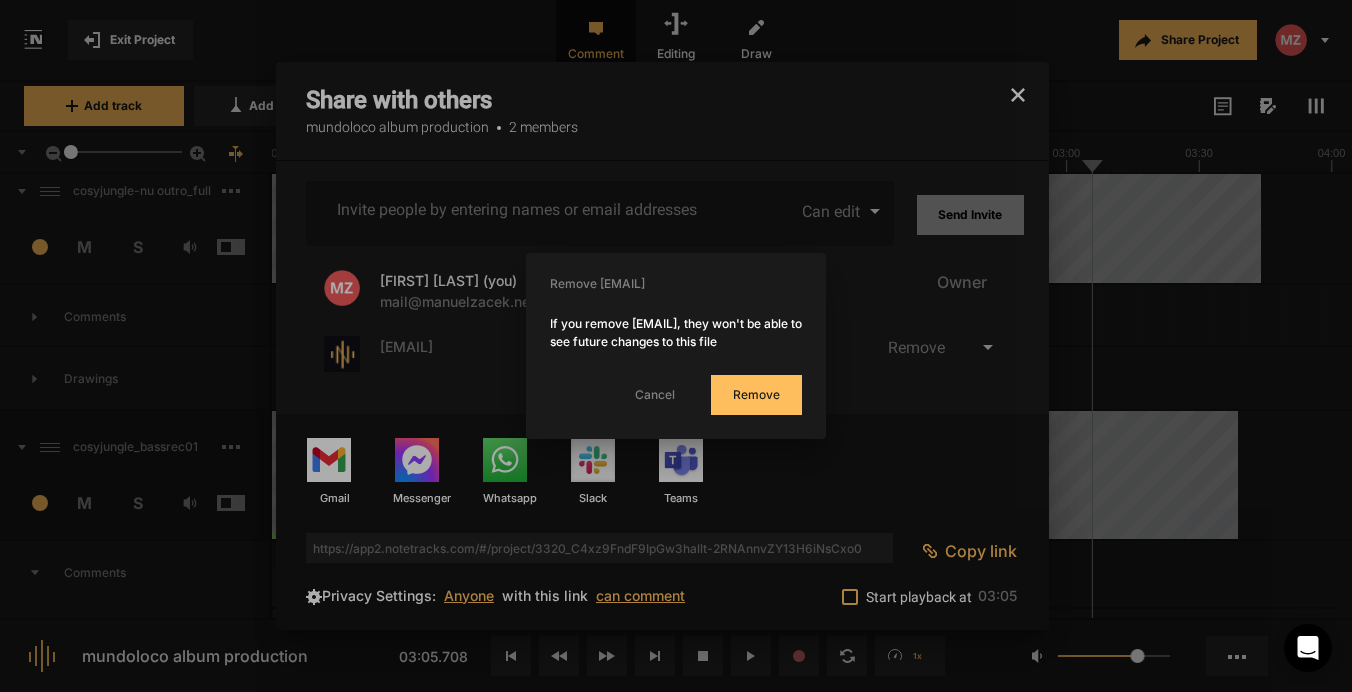 click on "Remove" at bounding box center [756, 395] 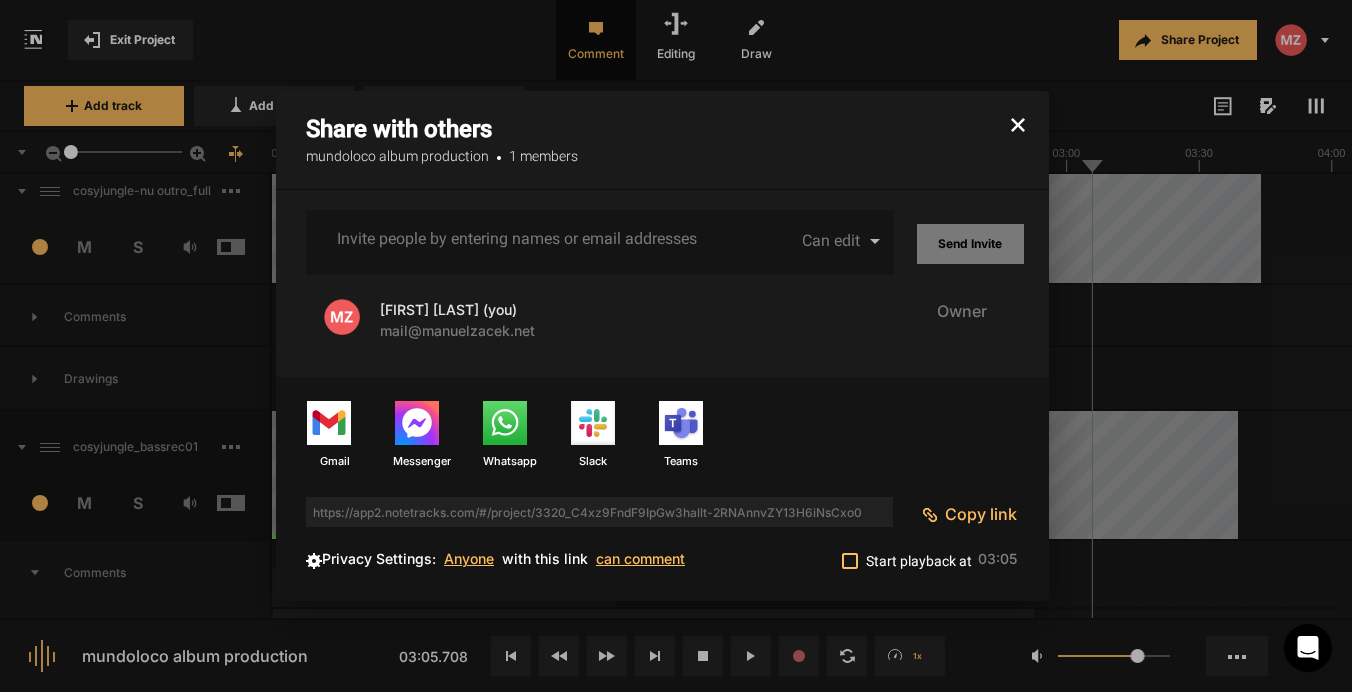 click on "Invite people by entering names or email addresses" at bounding box center (518, 239) 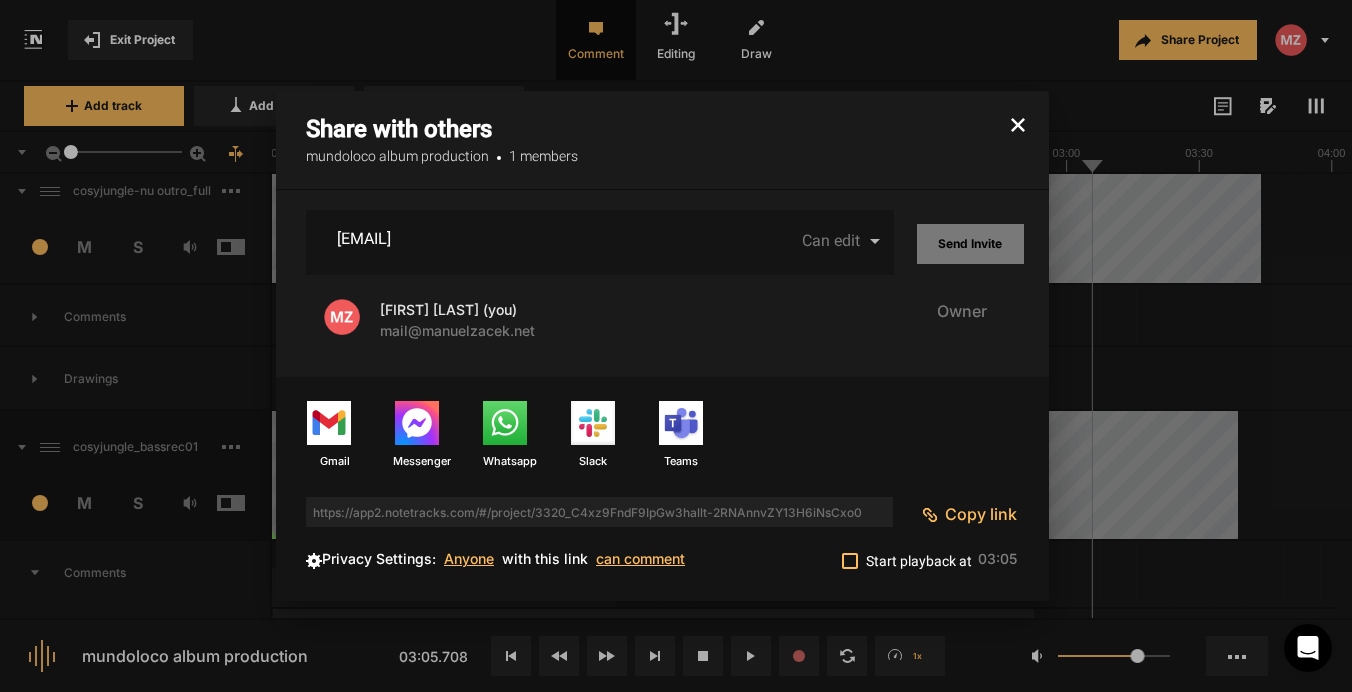 type on "phil@mundoloco-music.com" 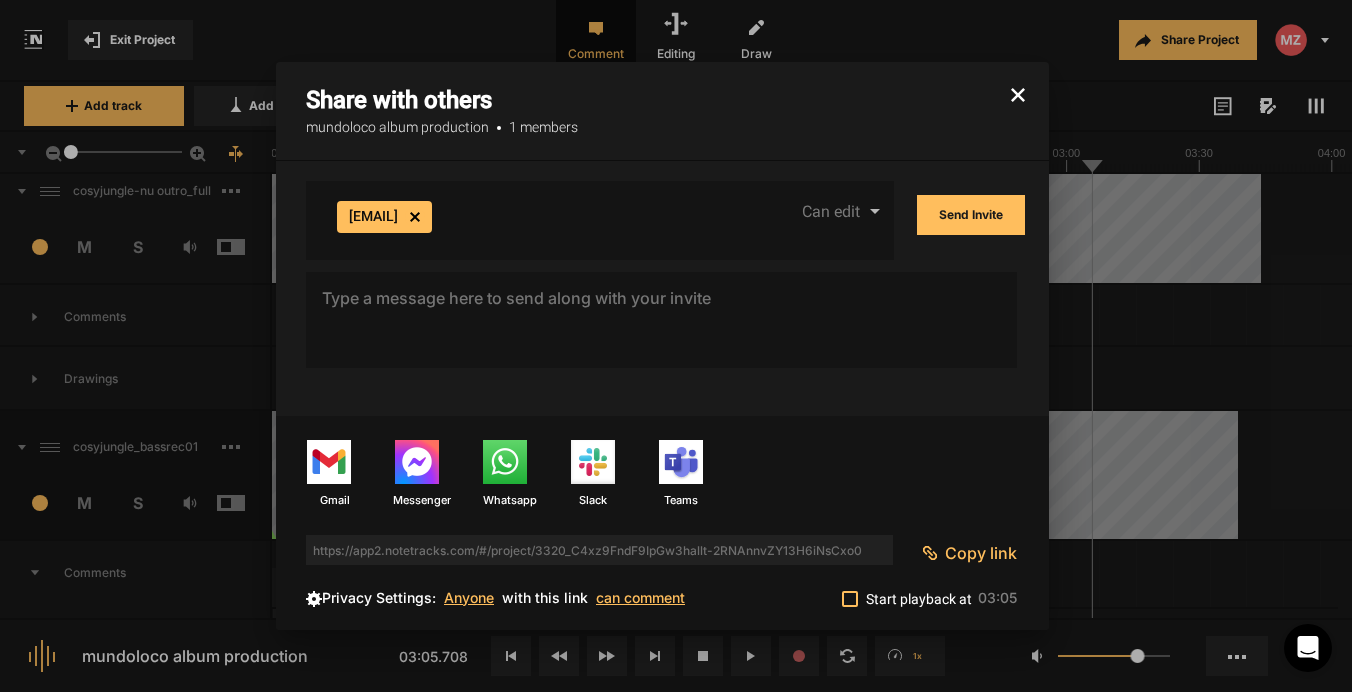 click on "Send Invite" at bounding box center (971, 220) 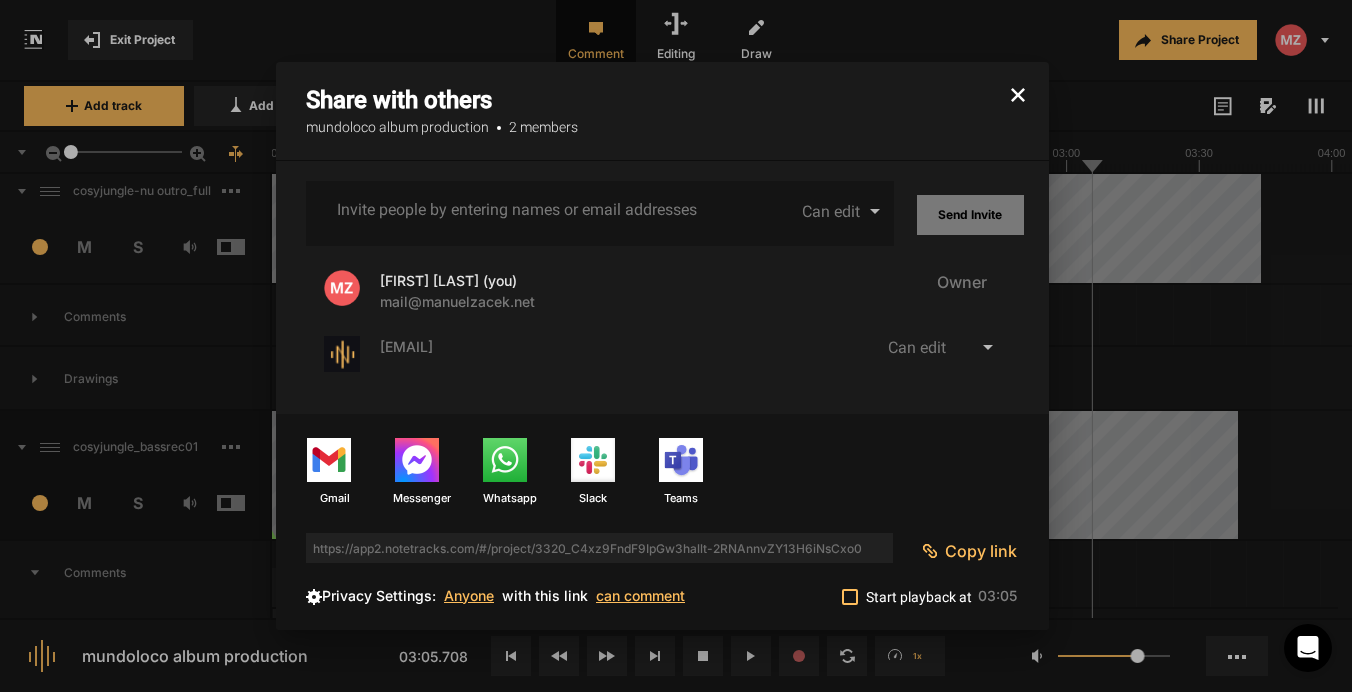 click 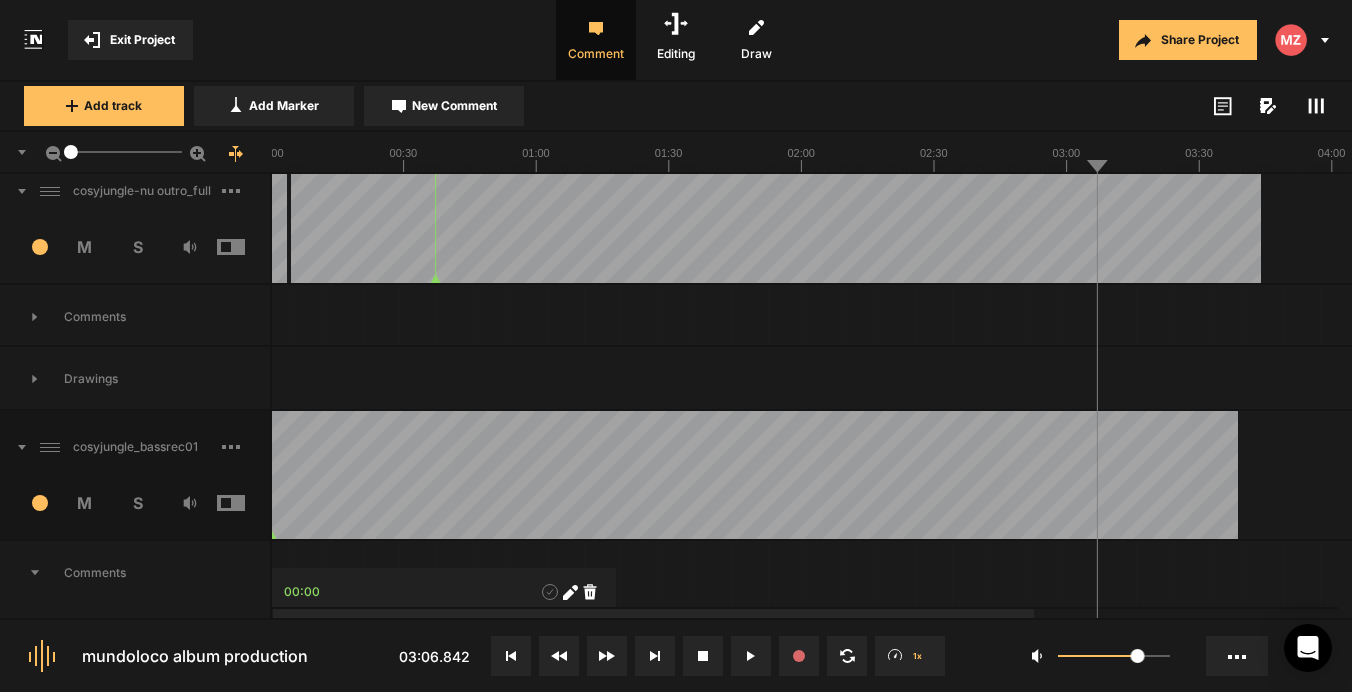 click 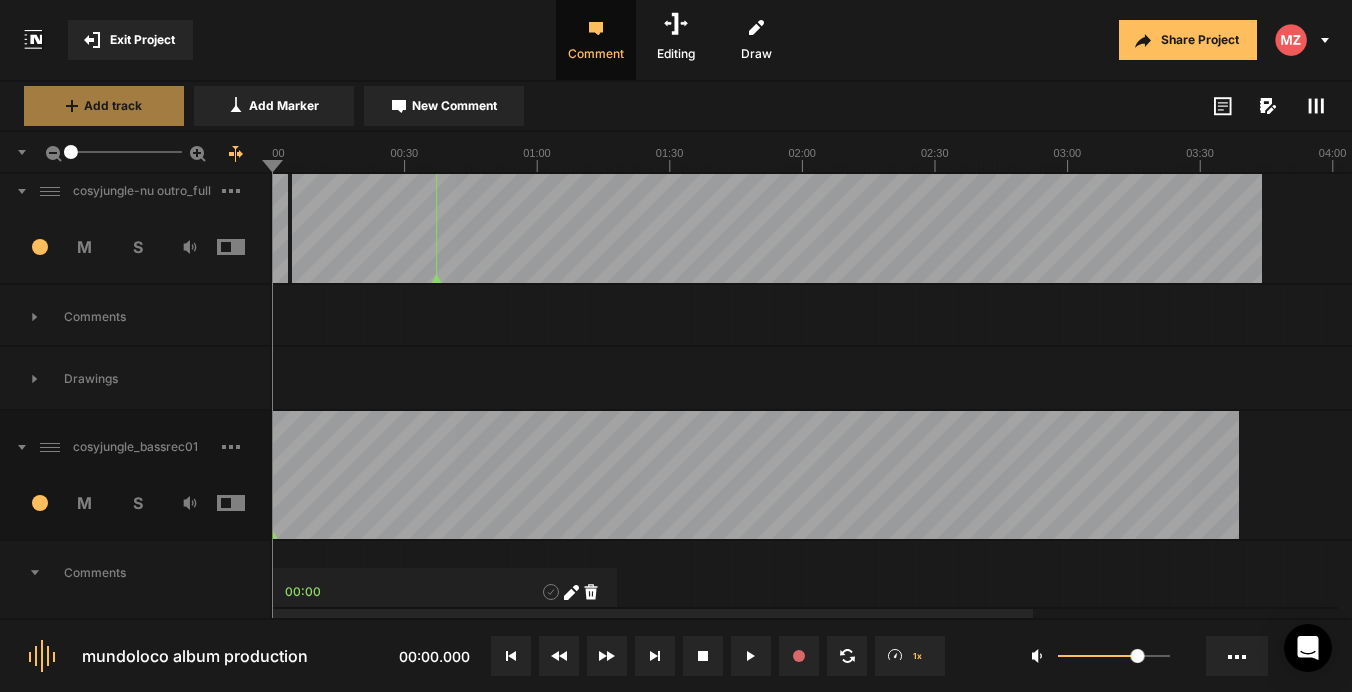 click on "Add track" at bounding box center [113, 106] 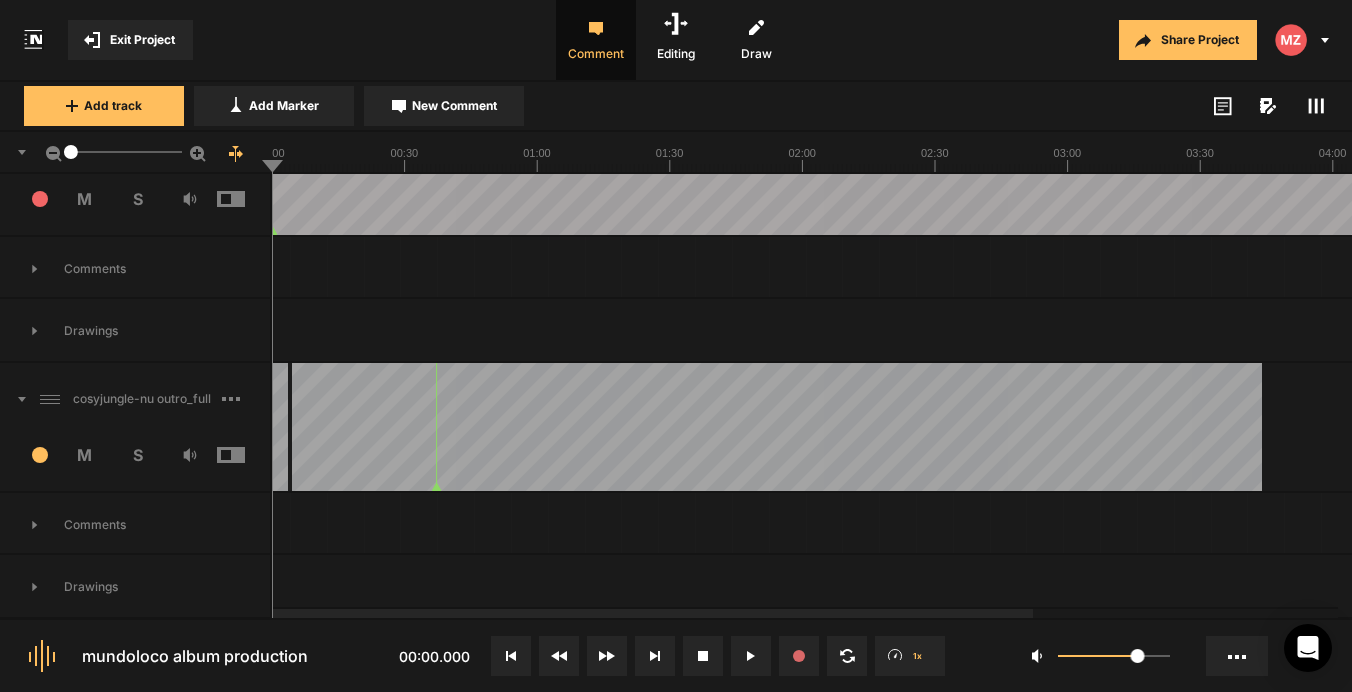 scroll, scrollTop: 64, scrollLeft: 0, axis: vertical 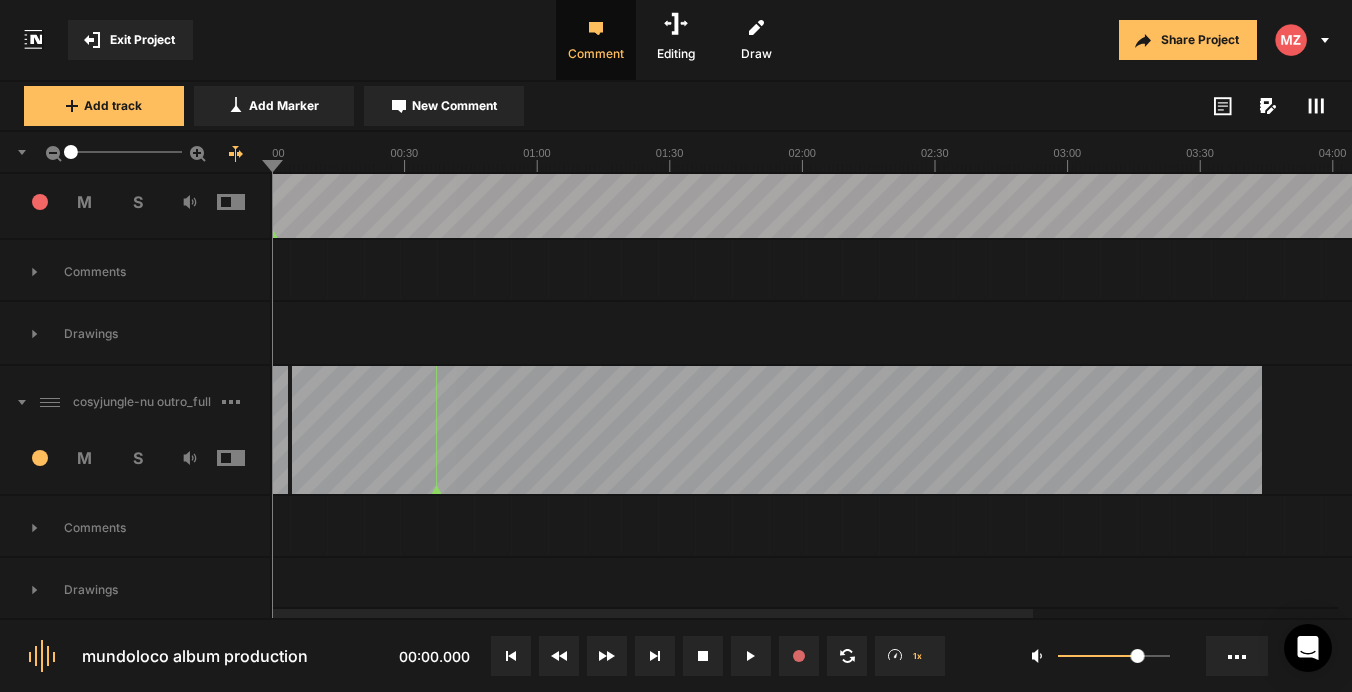 click at bounding box center (13, 402) 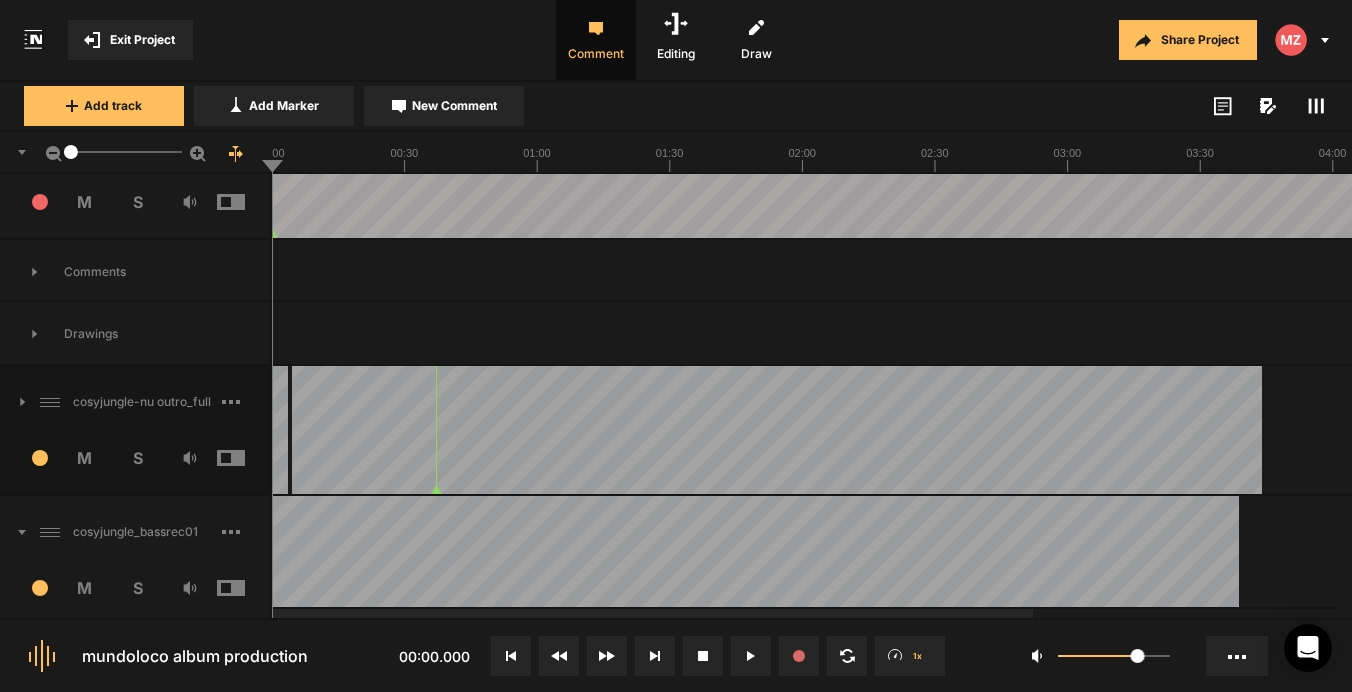 click at bounding box center [13, 532] 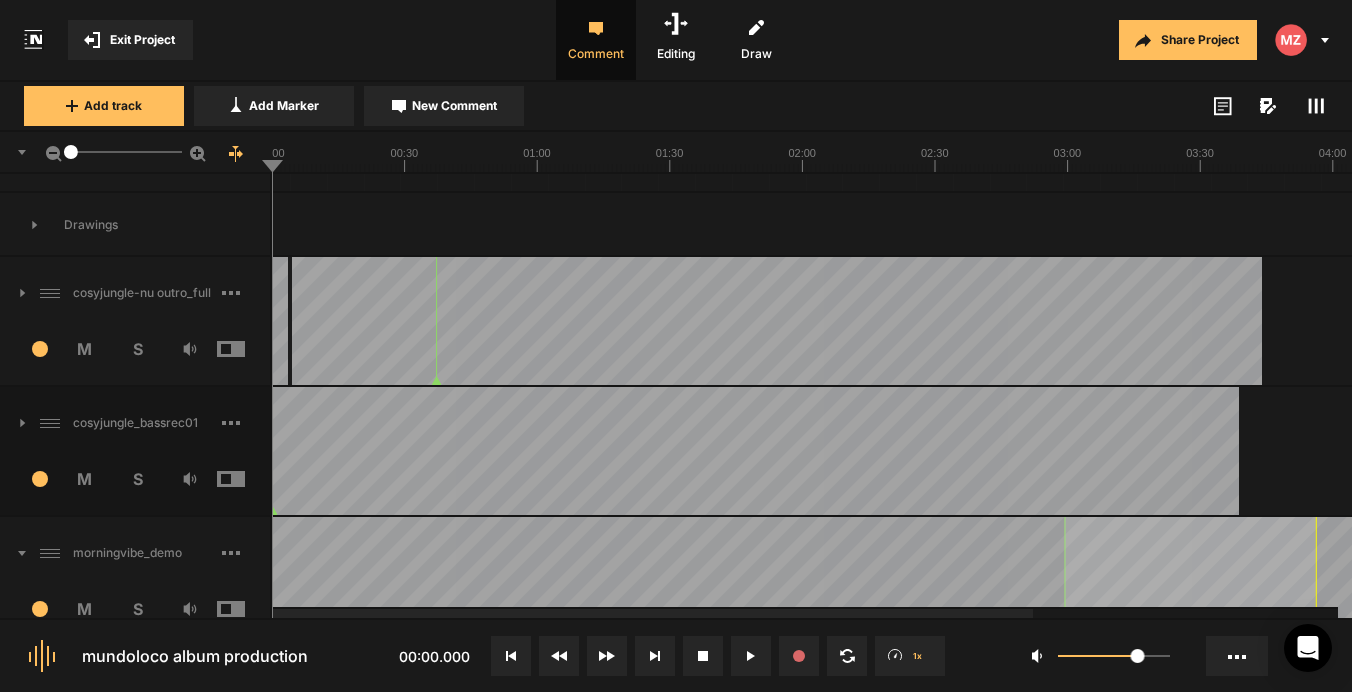 scroll, scrollTop: 180, scrollLeft: 0, axis: vertical 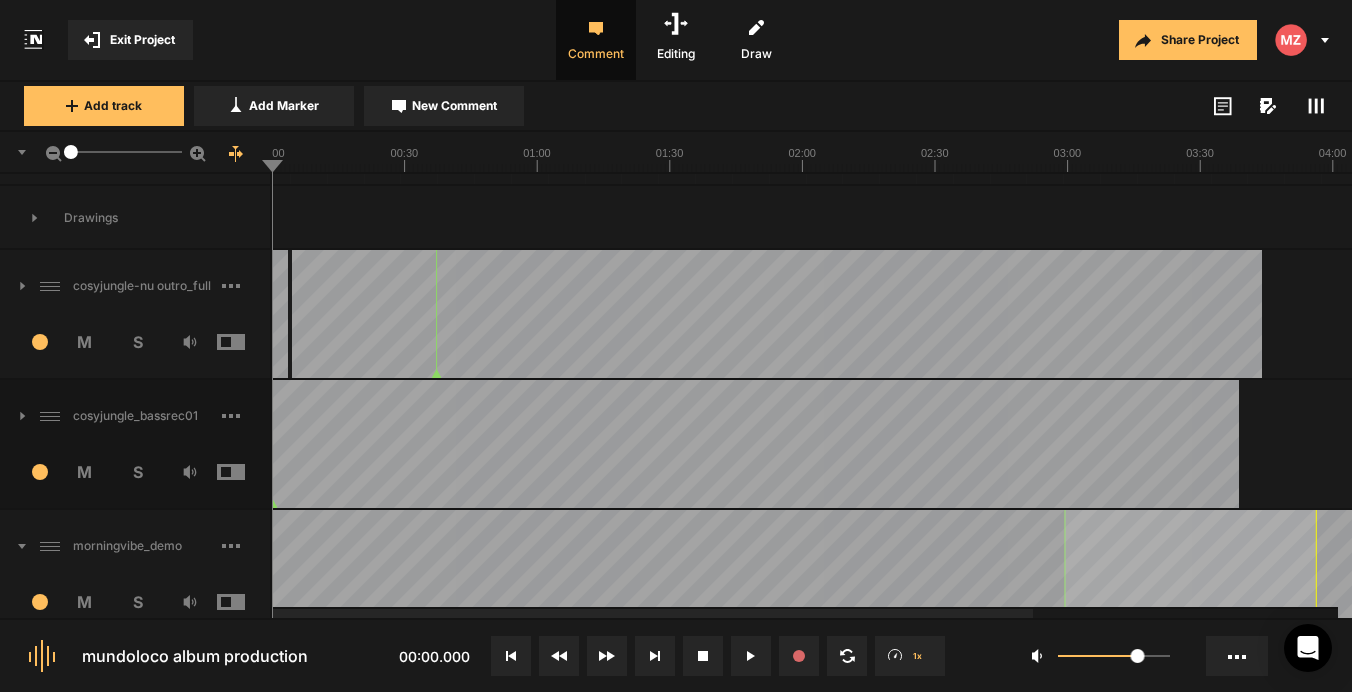 click at bounding box center (13, 546) 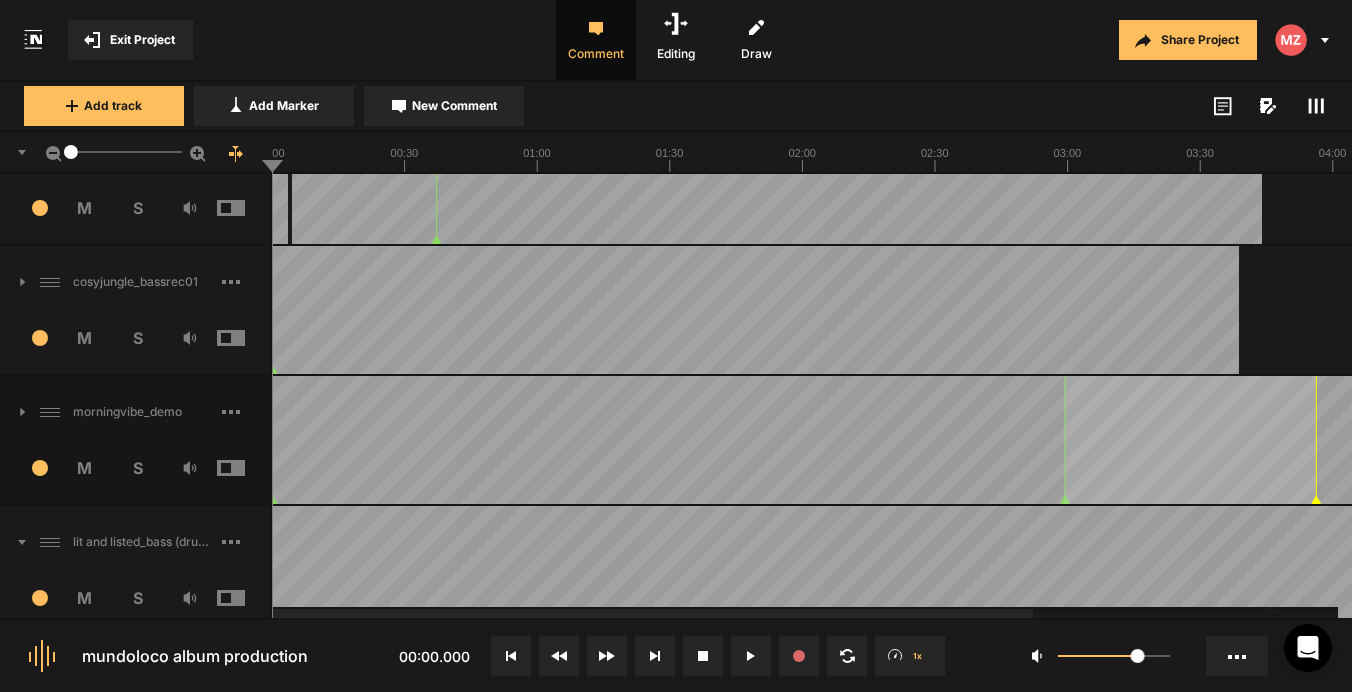 scroll, scrollTop: 319, scrollLeft: 0, axis: vertical 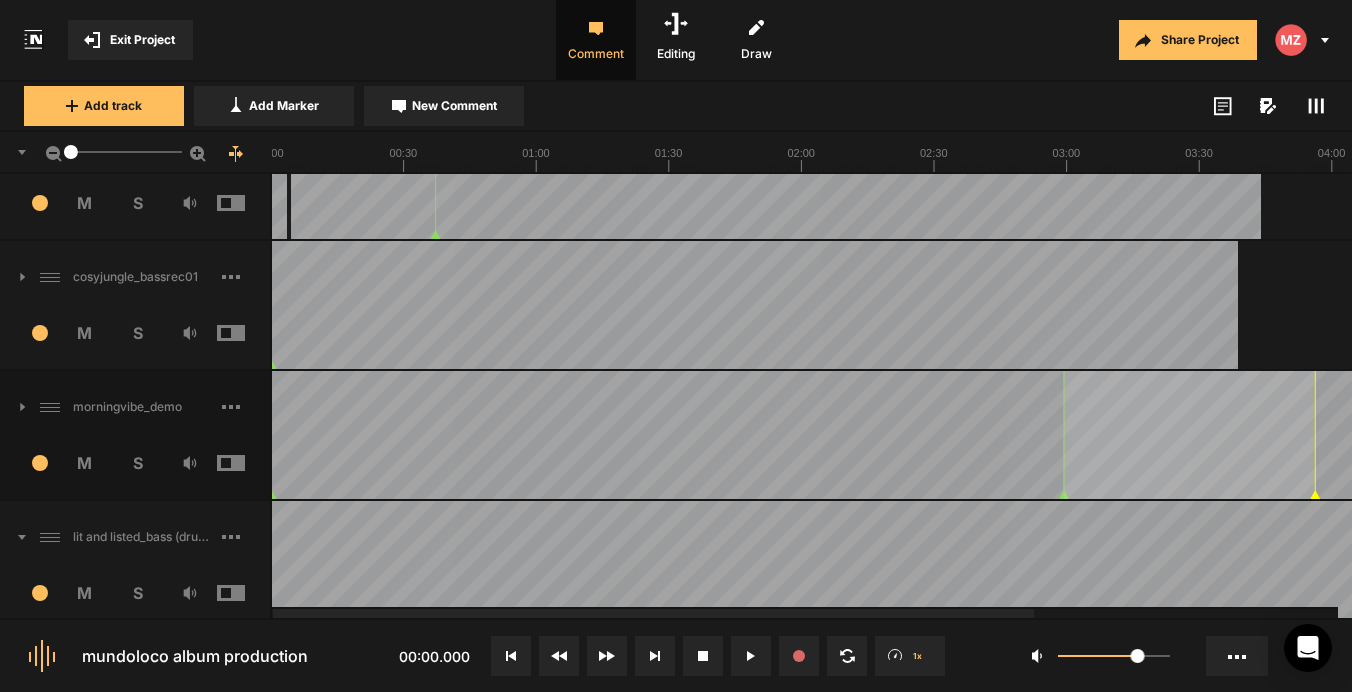 click 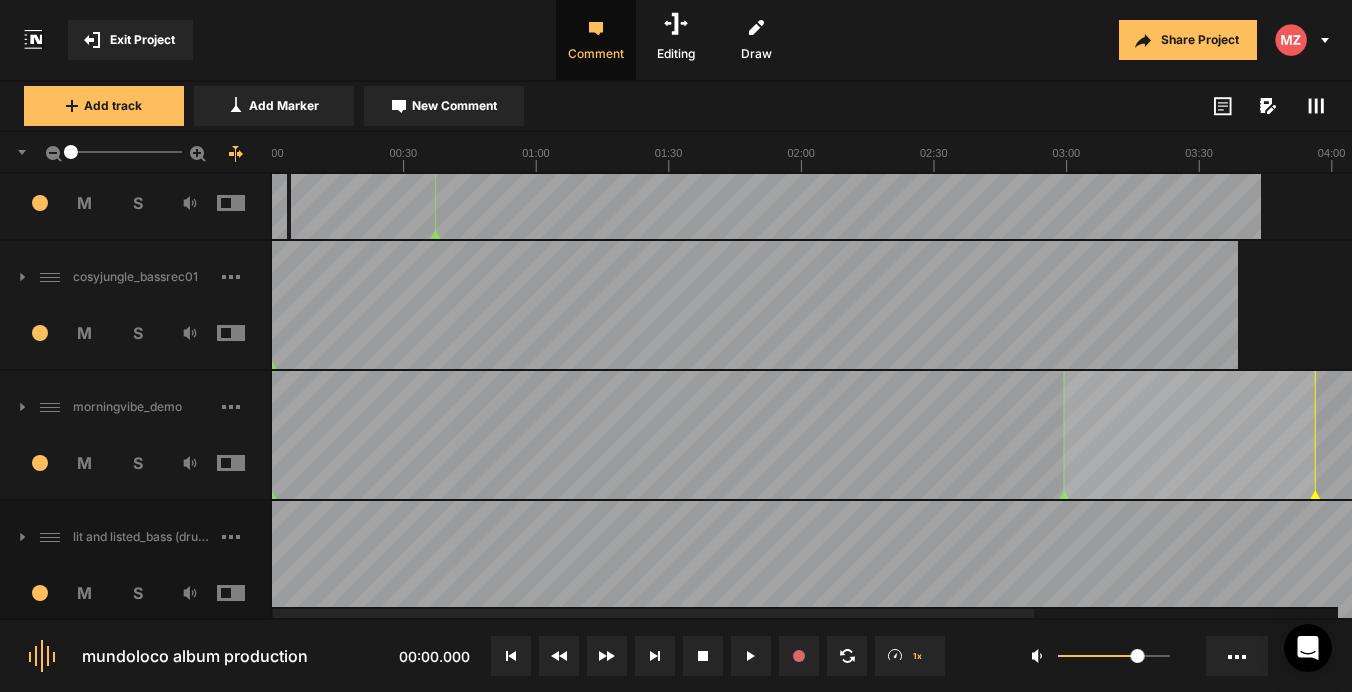 scroll, scrollTop: 451, scrollLeft: 0, axis: vertical 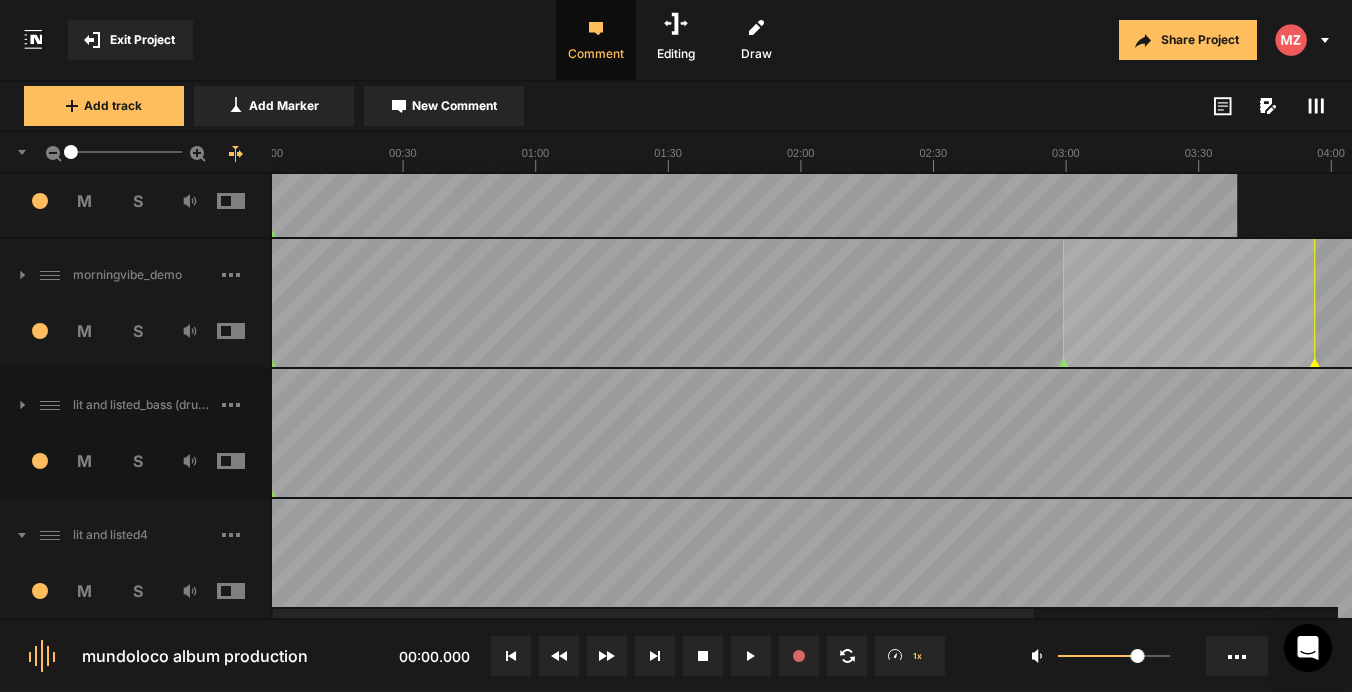 click 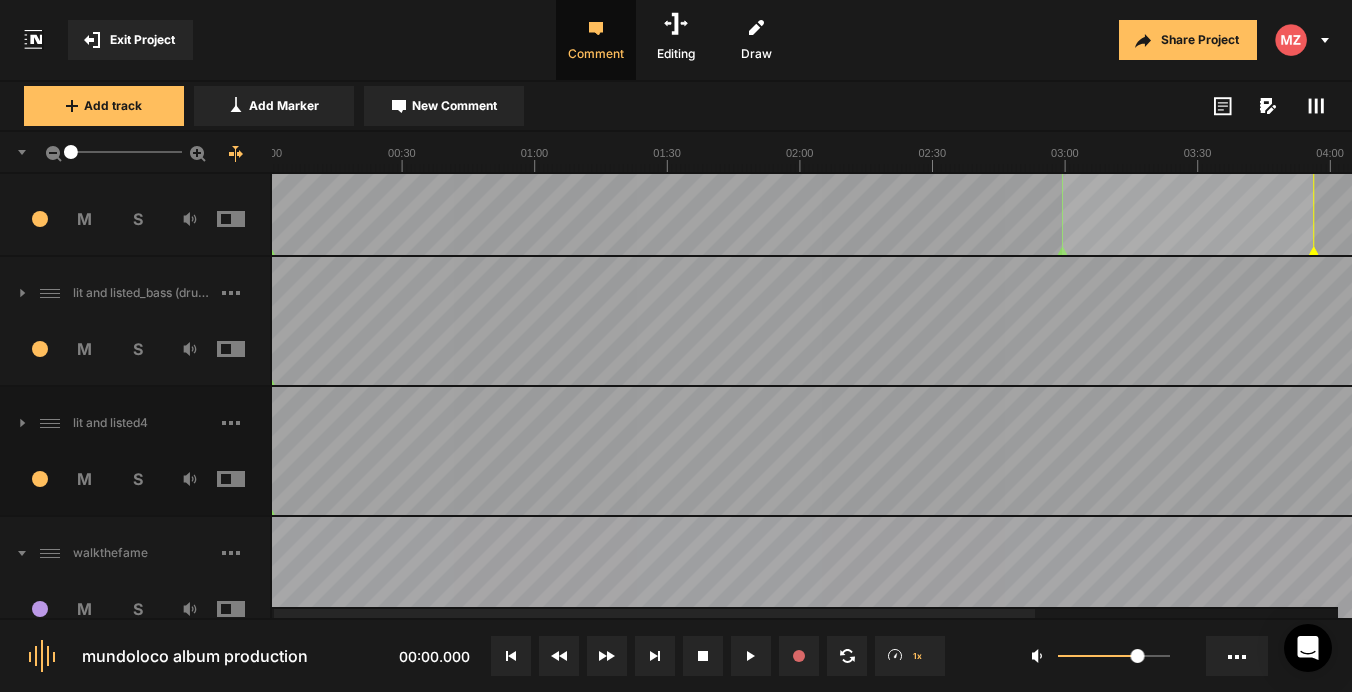 scroll, scrollTop: 584, scrollLeft: 0, axis: vertical 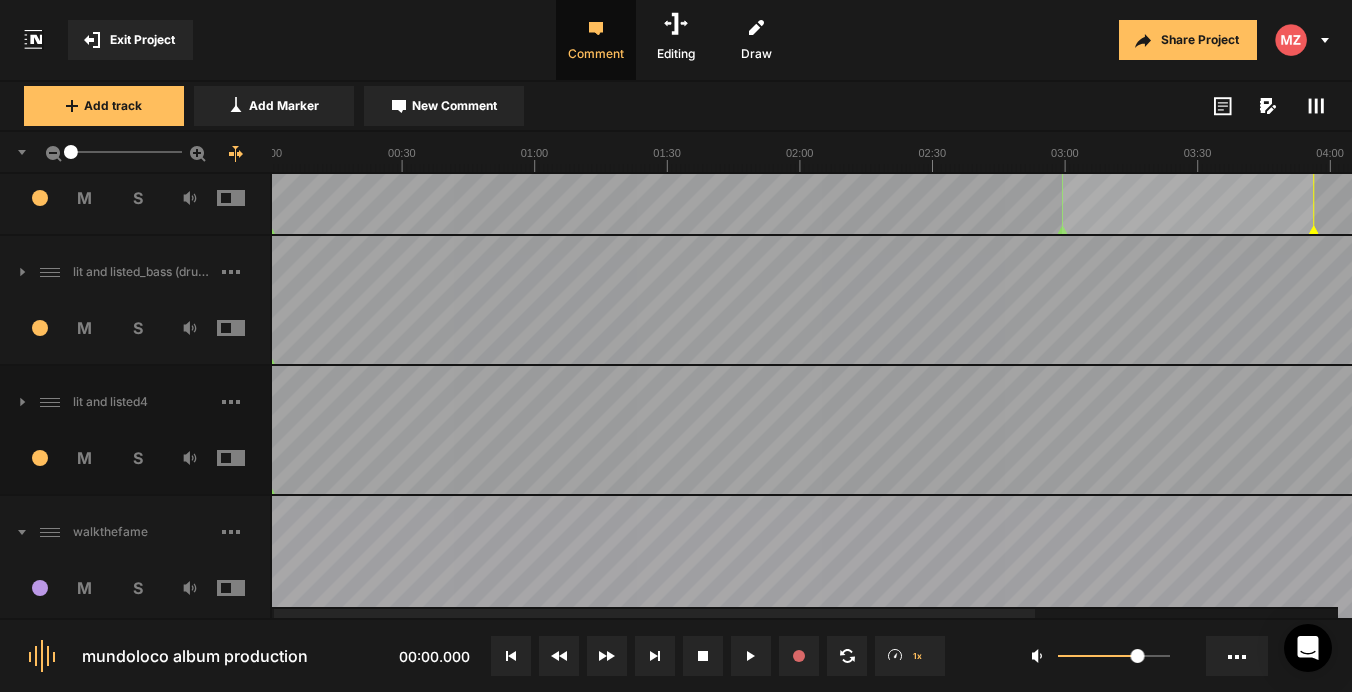 click at bounding box center [13, 532] 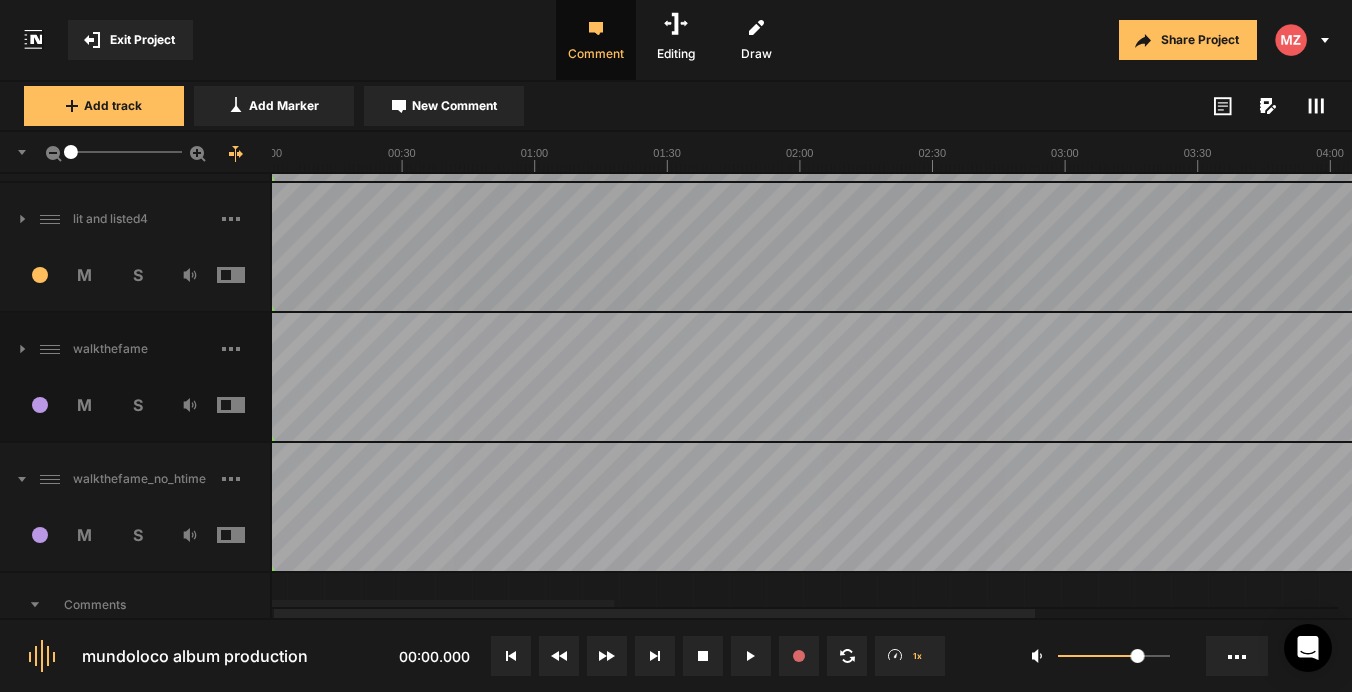 scroll, scrollTop: 771, scrollLeft: 0, axis: vertical 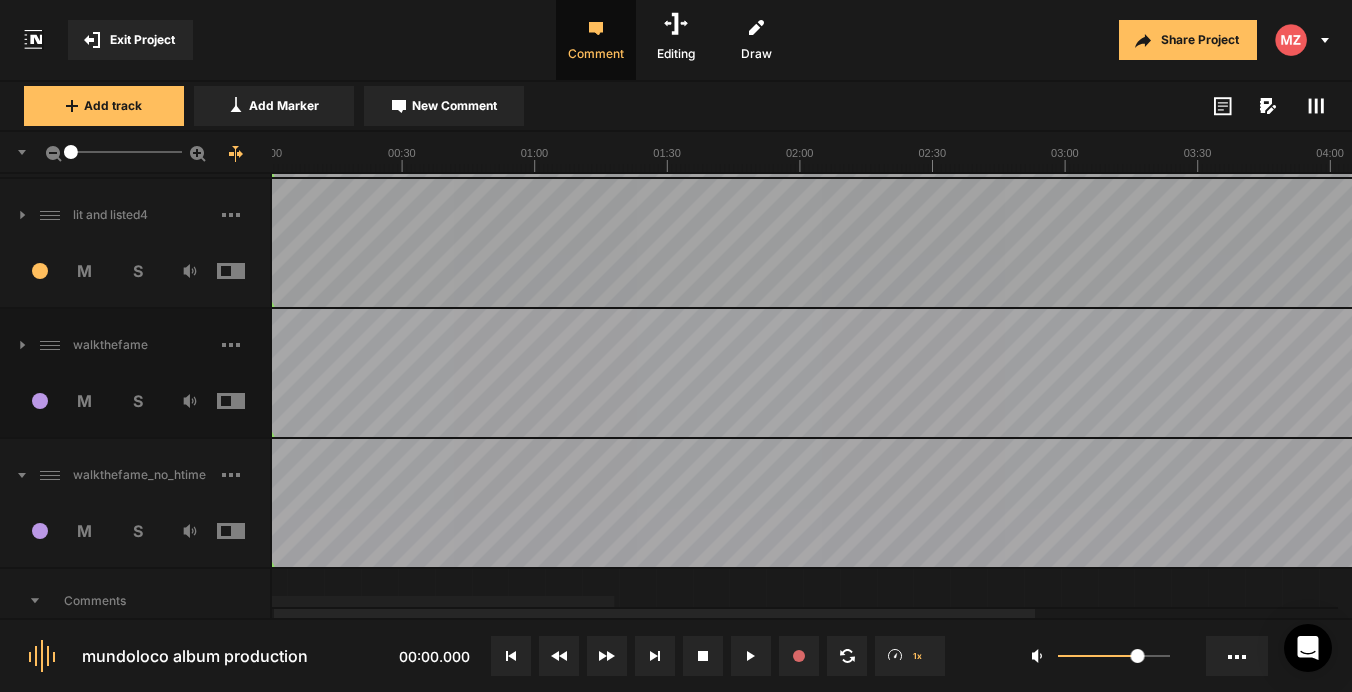 click at bounding box center (13, 475) 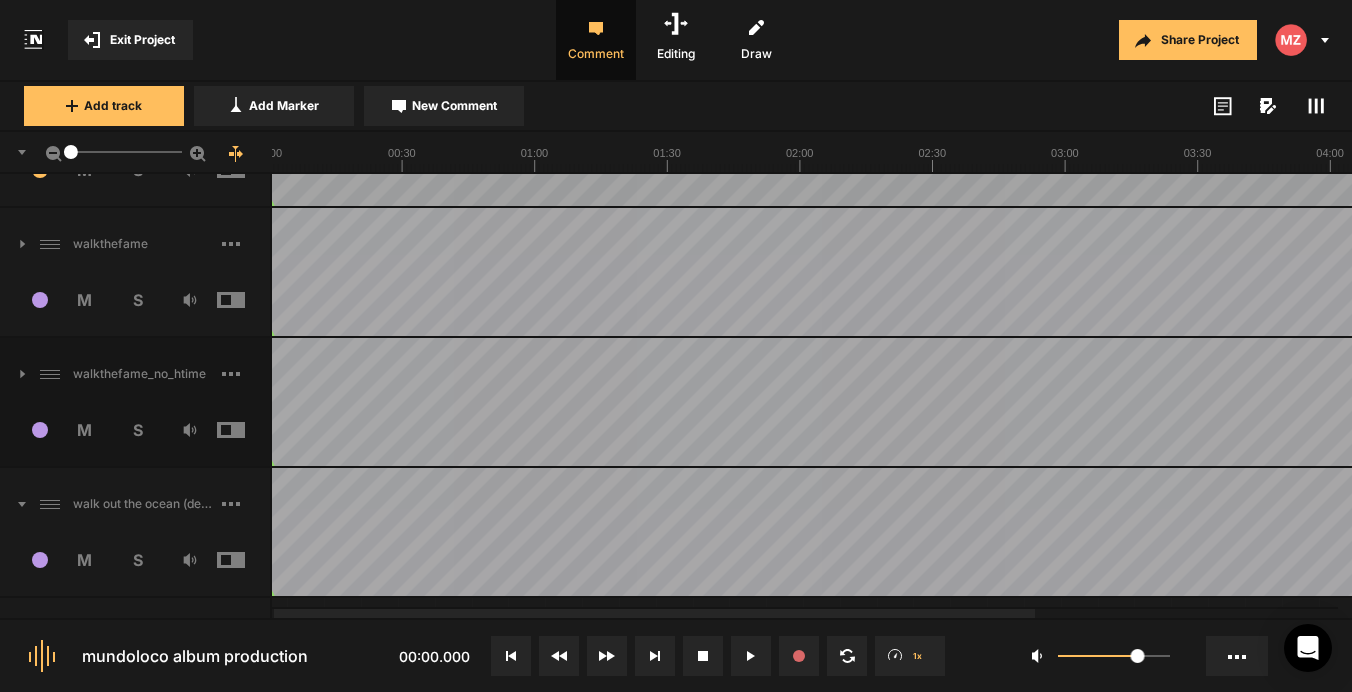 scroll, scrollTop: 885, scrollLeft: 0, axis: vertical 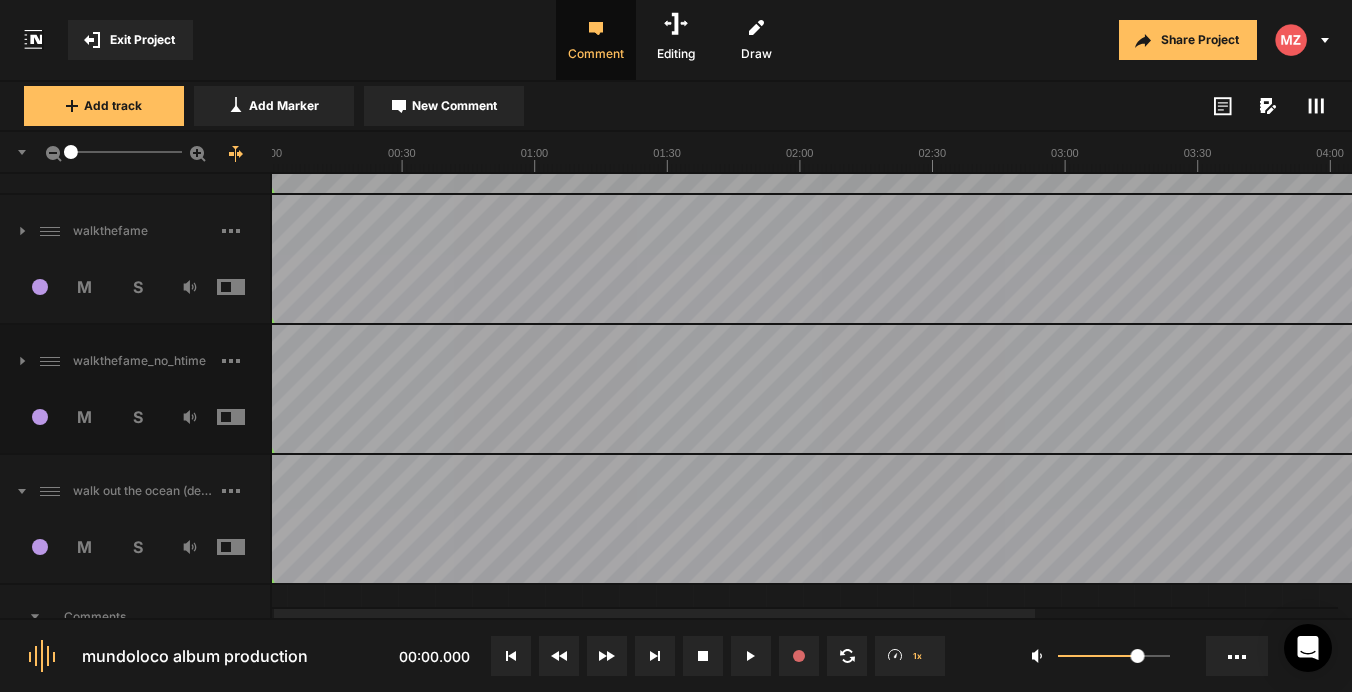 click at bounding box center [13, 491] 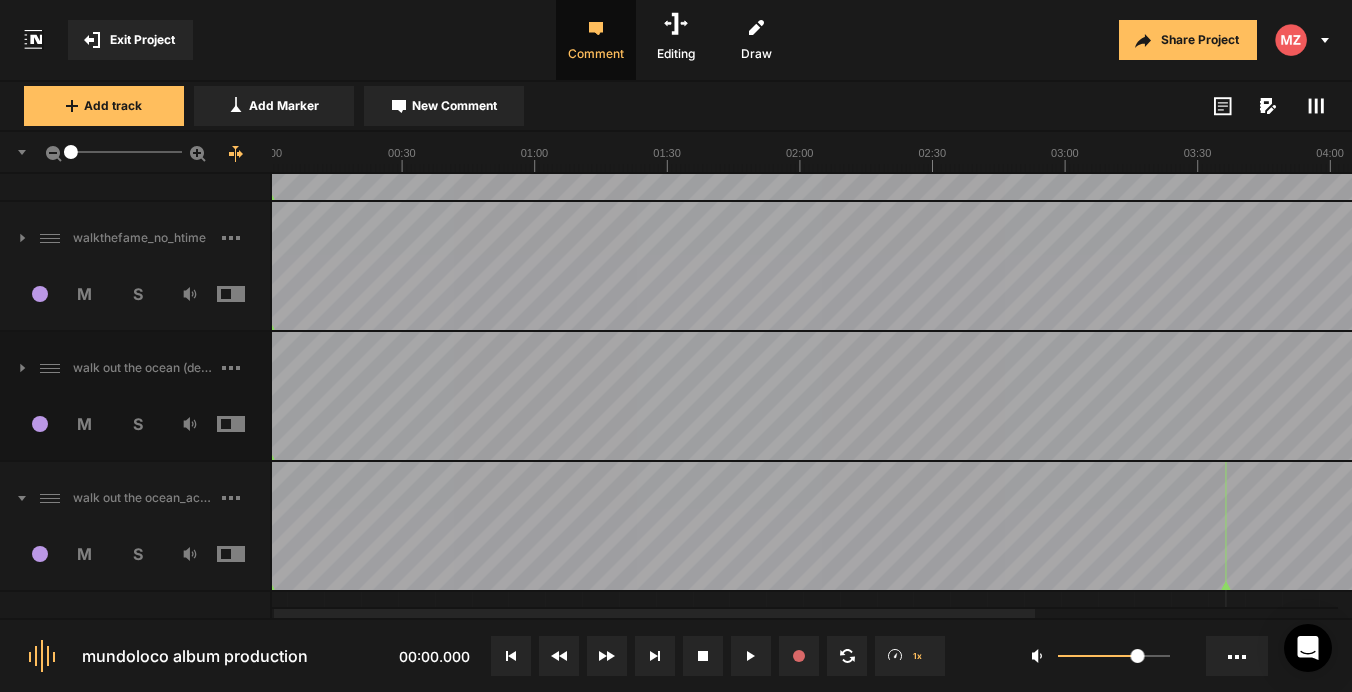 click at bounding box center (13, 498) 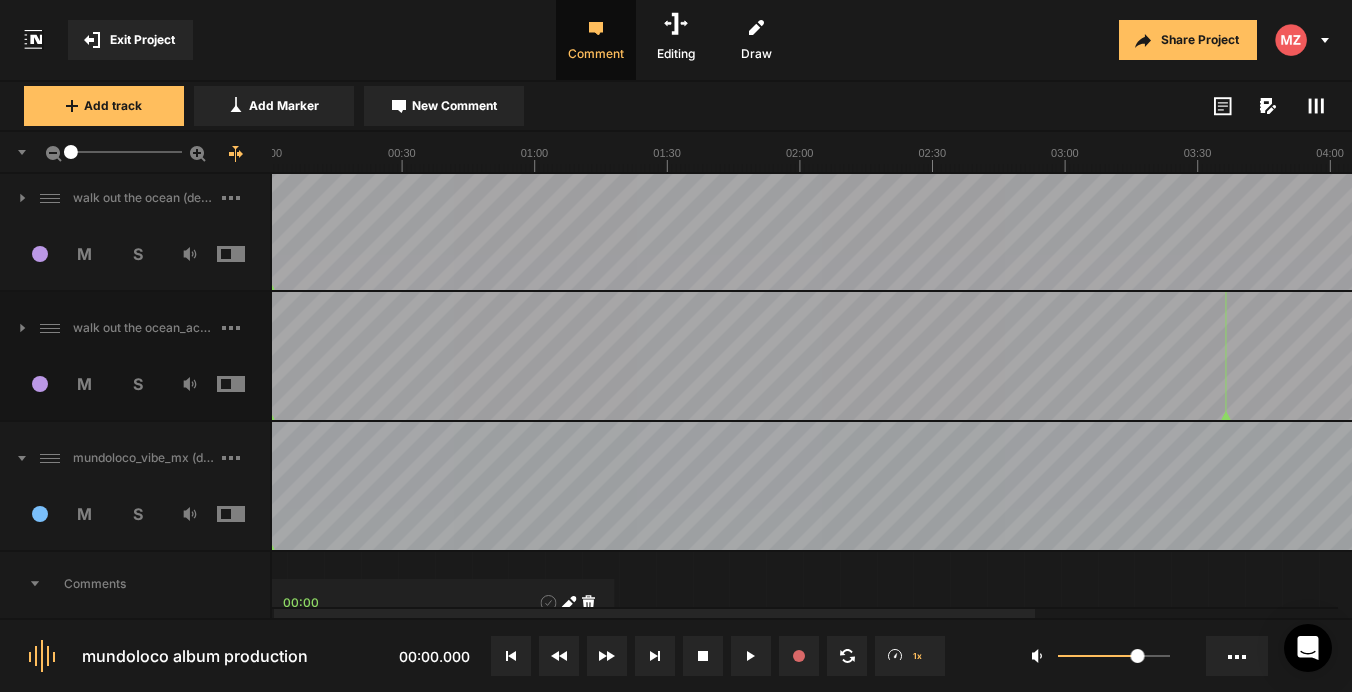 scroll, scrollTop: 1181, scrollLeft: 0, axis: vertical 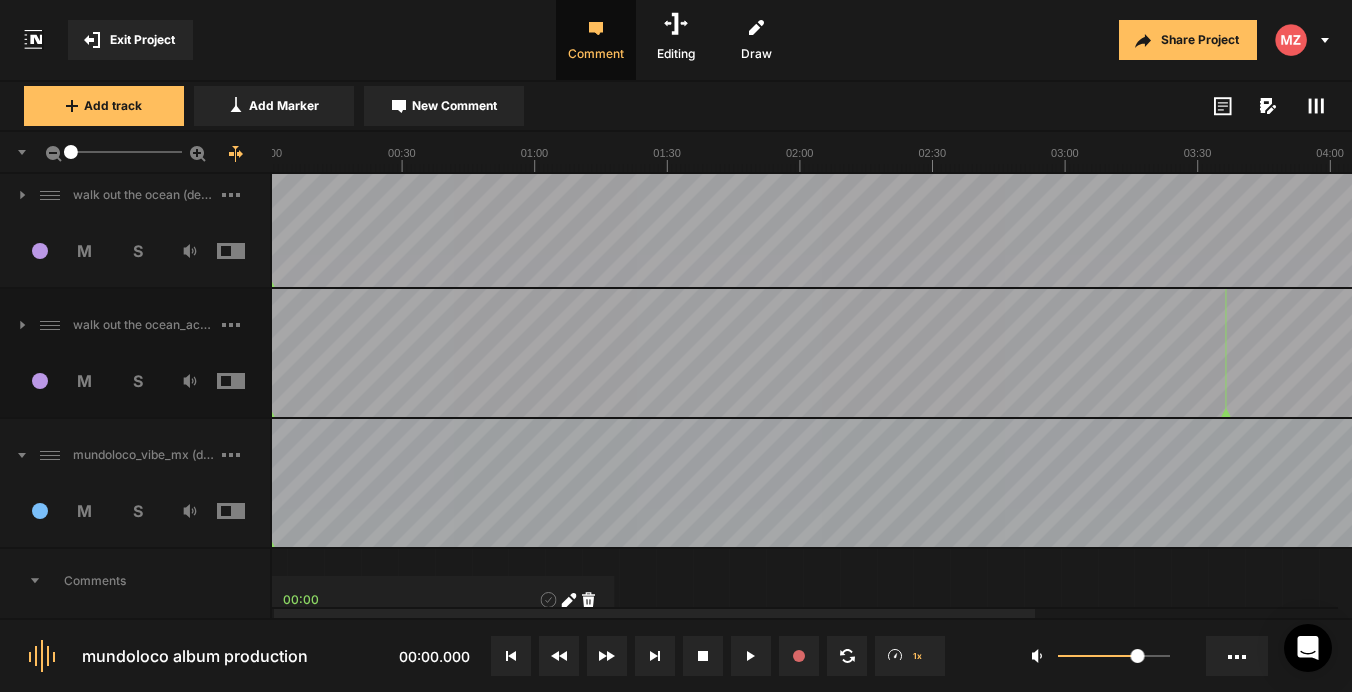 click 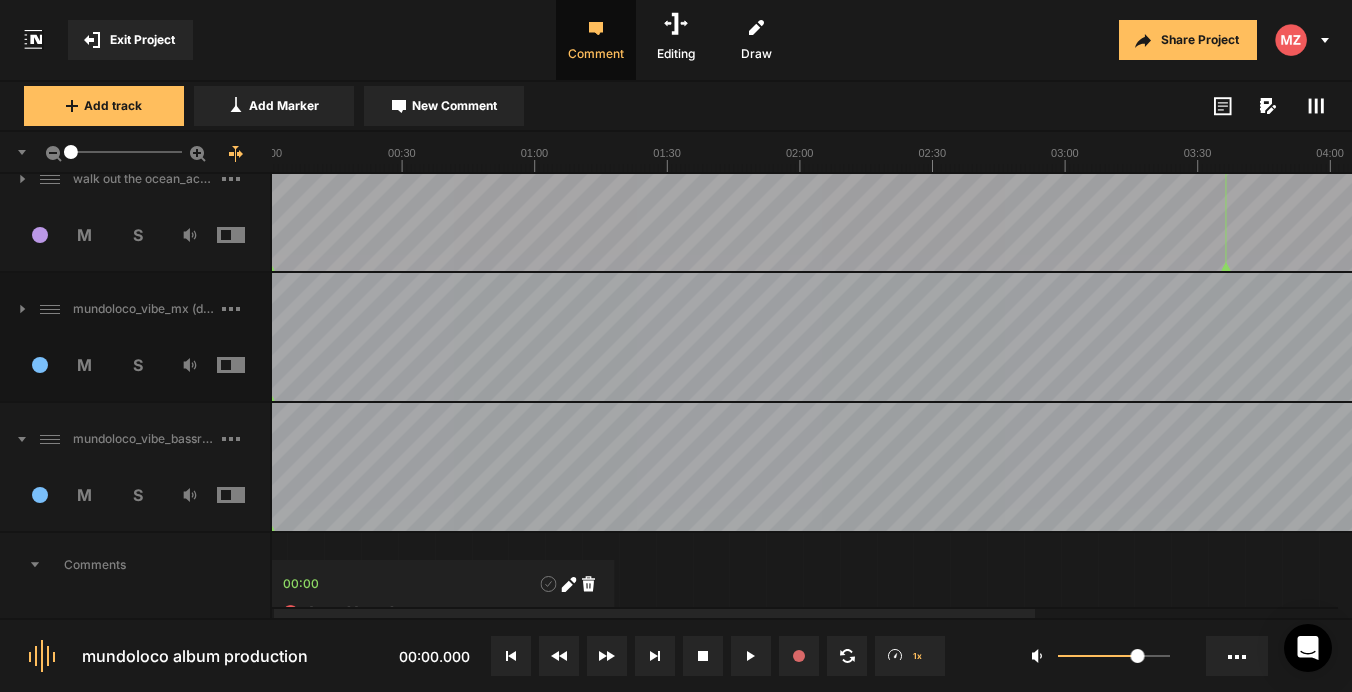 click at bounding box center [13, 439] 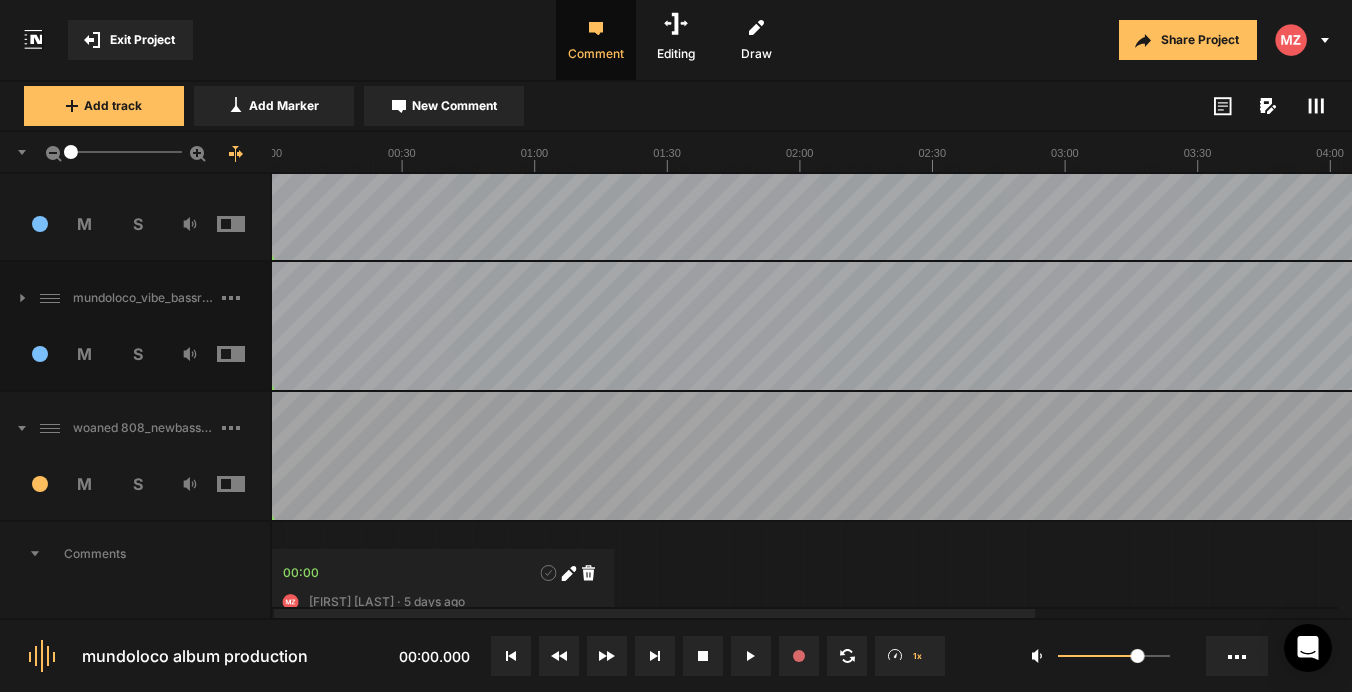 click at bounding box center [13, 428] 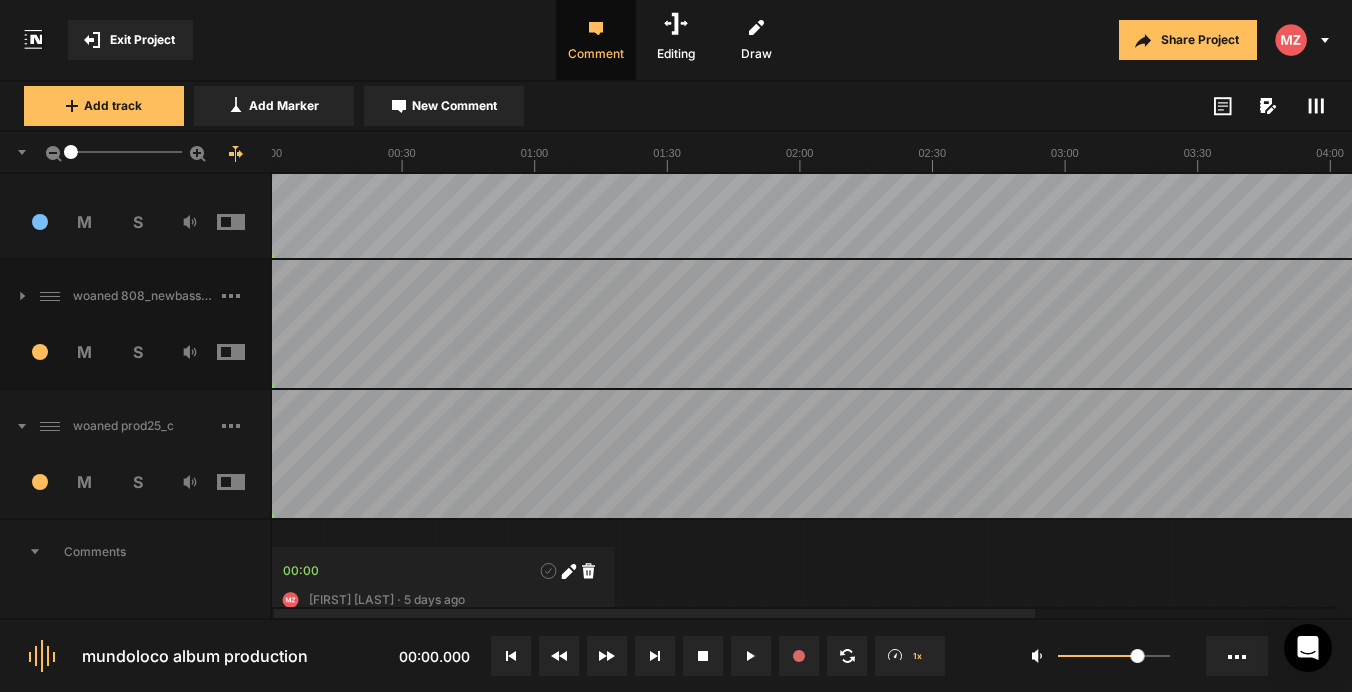 click at bounding box center [13, 426] 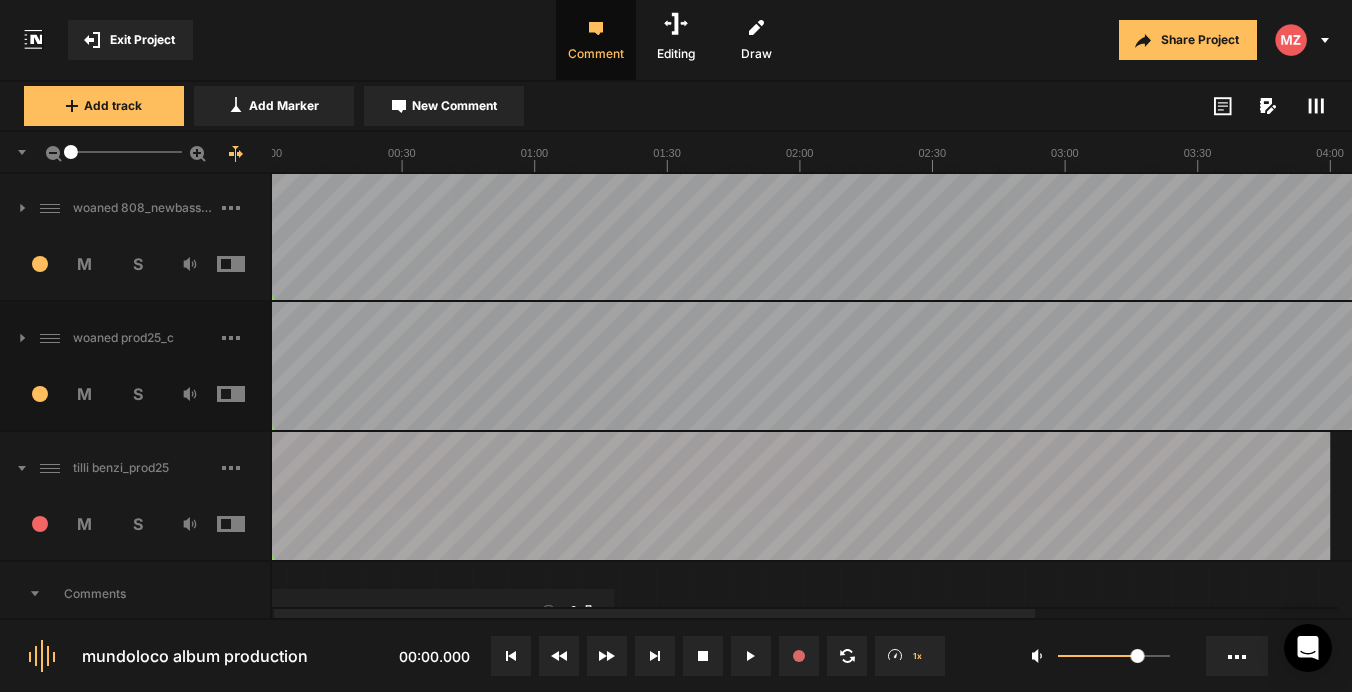 scroll, scrollTop: 1712, scrollLeft: 0, axis: vertical 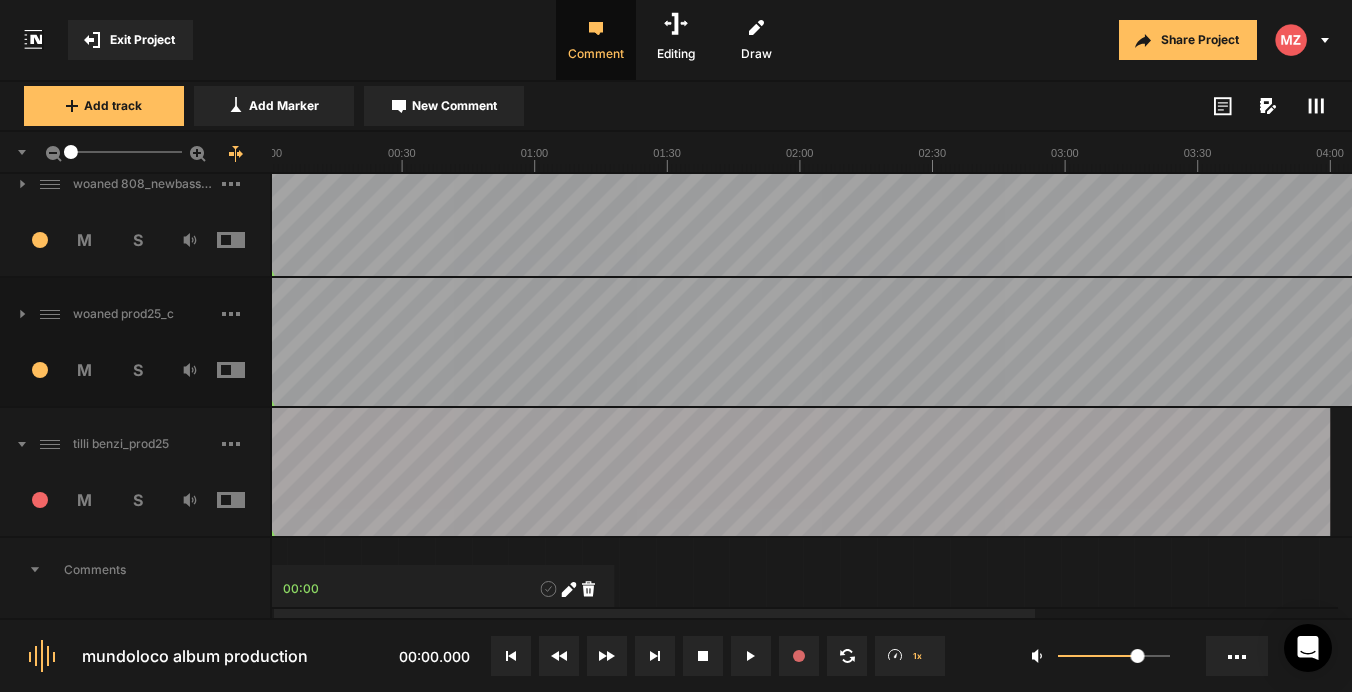 click 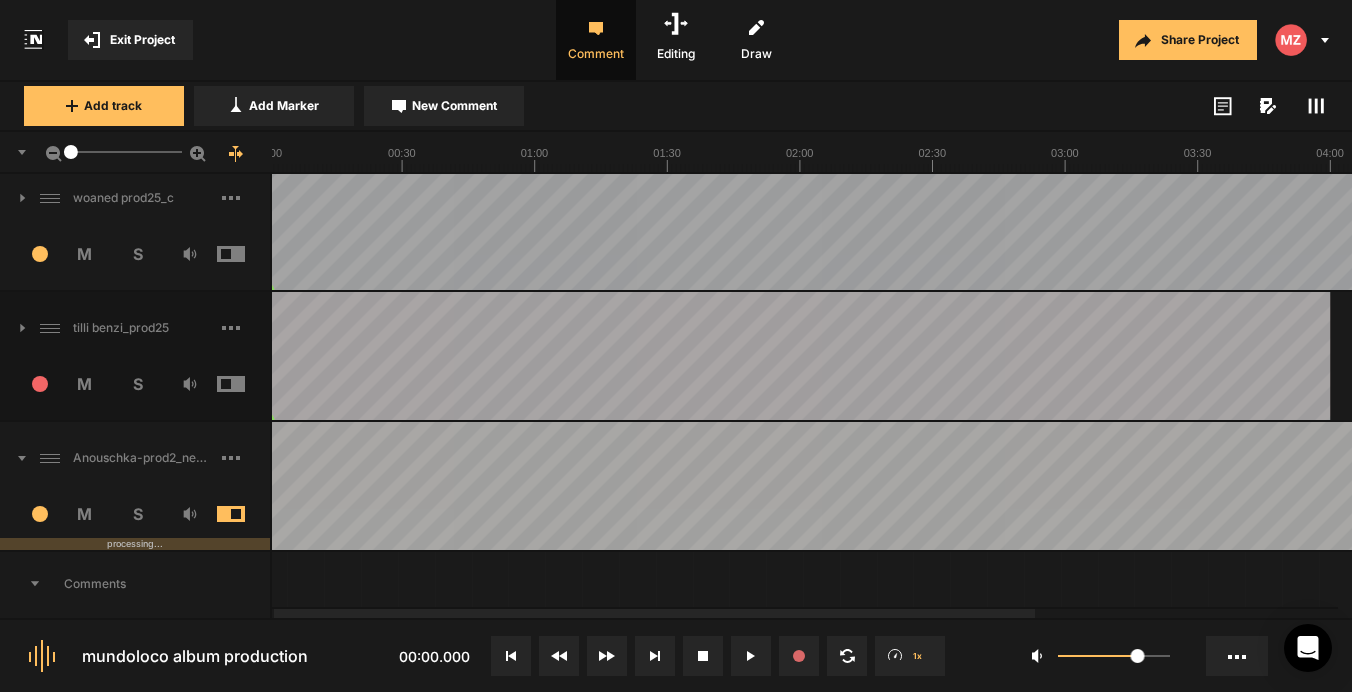 scroll, scrollTop: 1868, scrollLeft: 0, axis: vertical 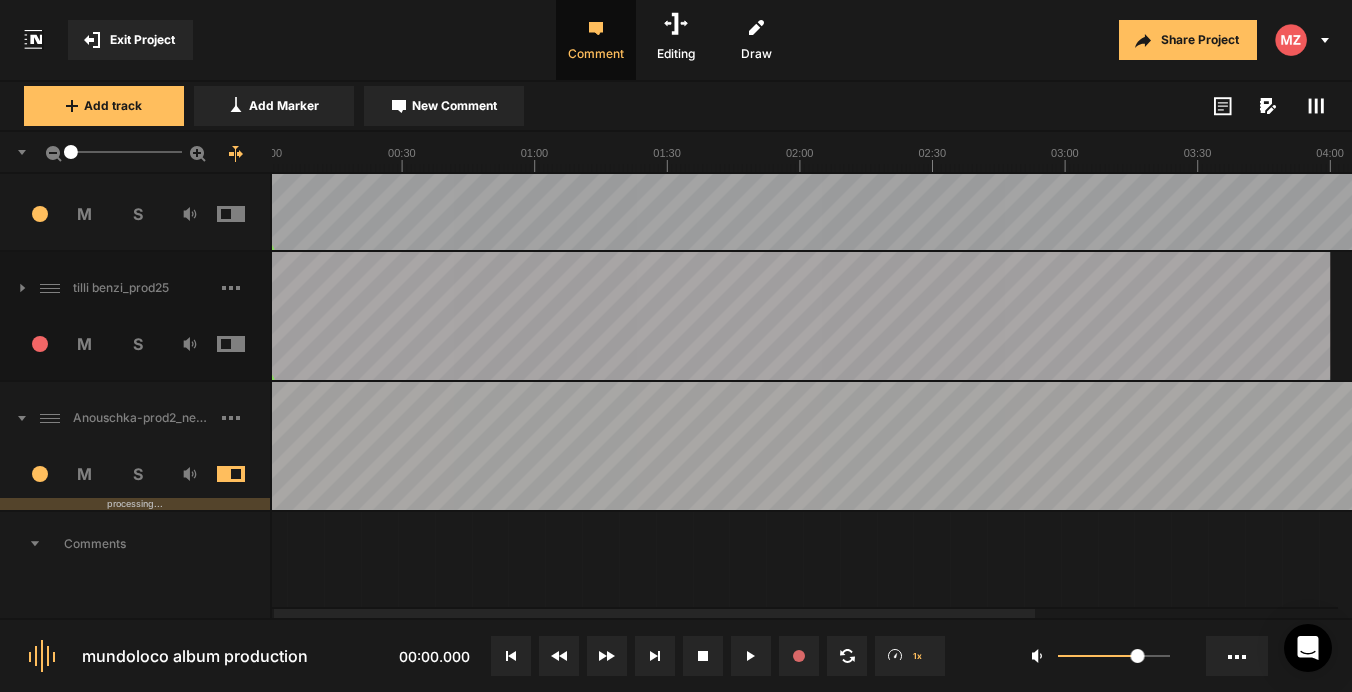 click at bounding box center [13, 418] 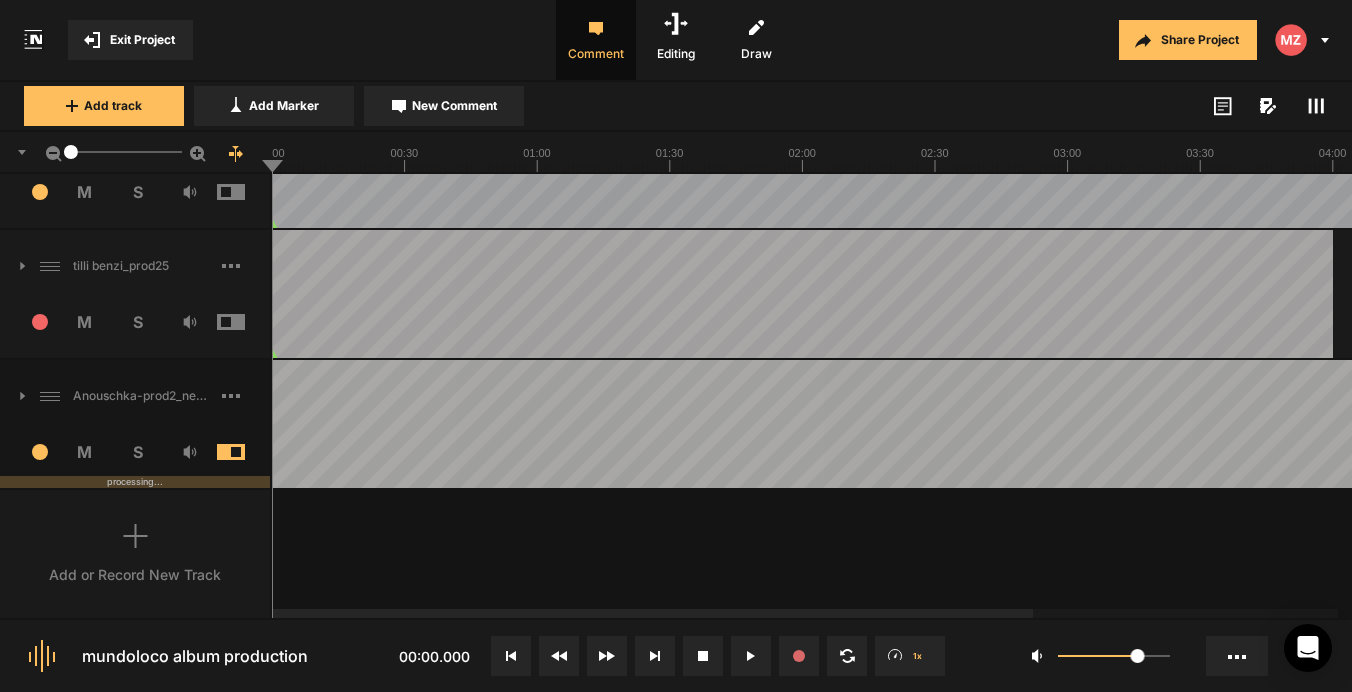 scroll, scrollTop: 1890, scrollLeft: 0, axis: vertical 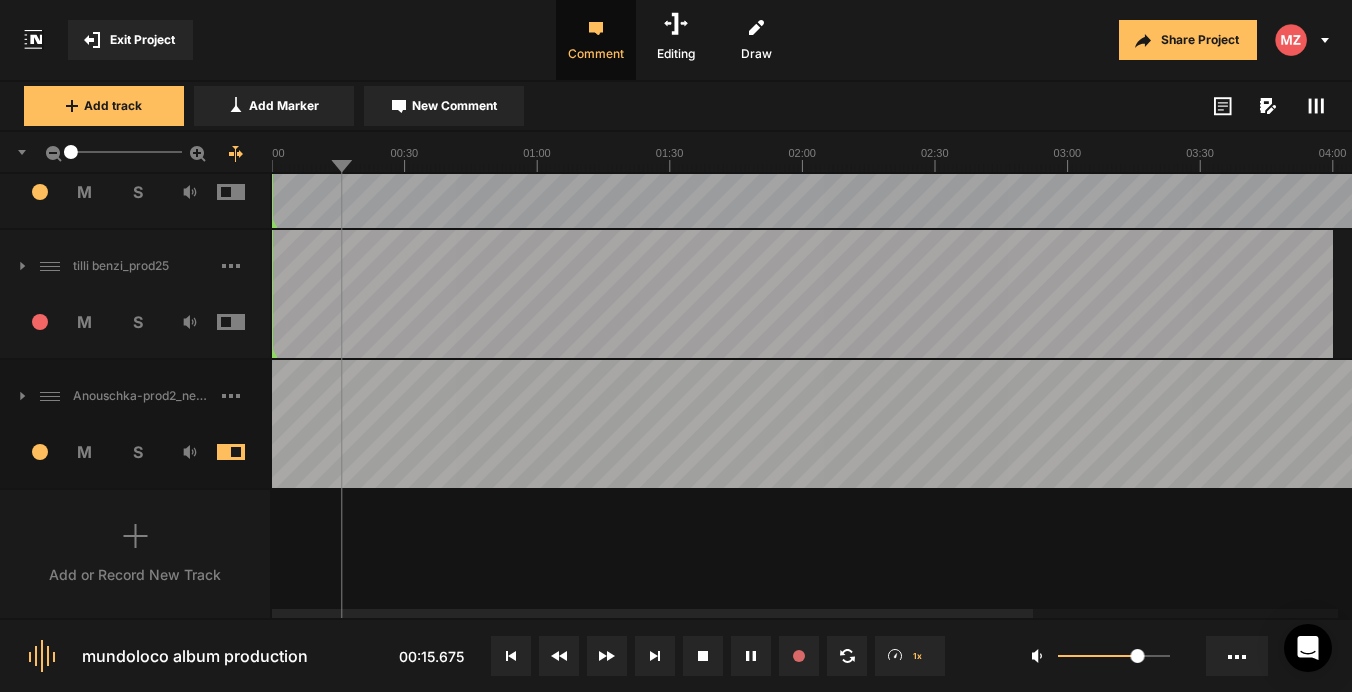click 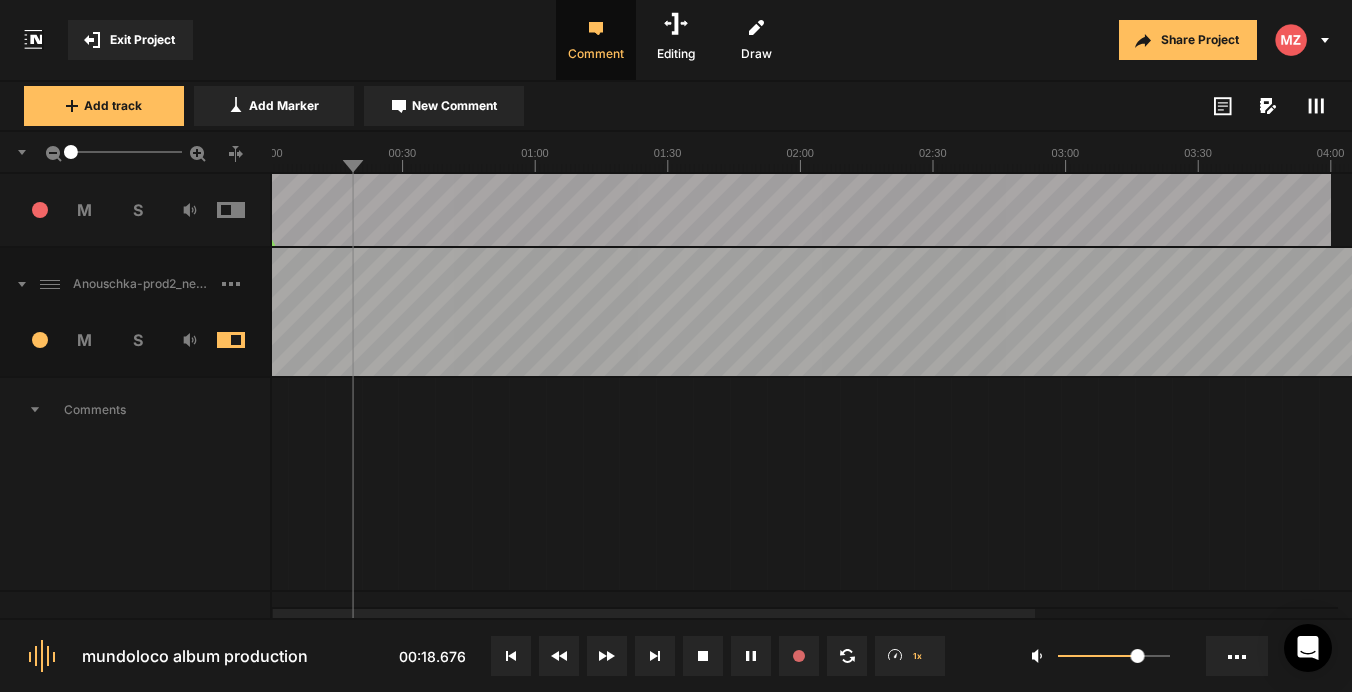 scroll, scrollTop: 2001, scrollLeft: 0, axis: vertical 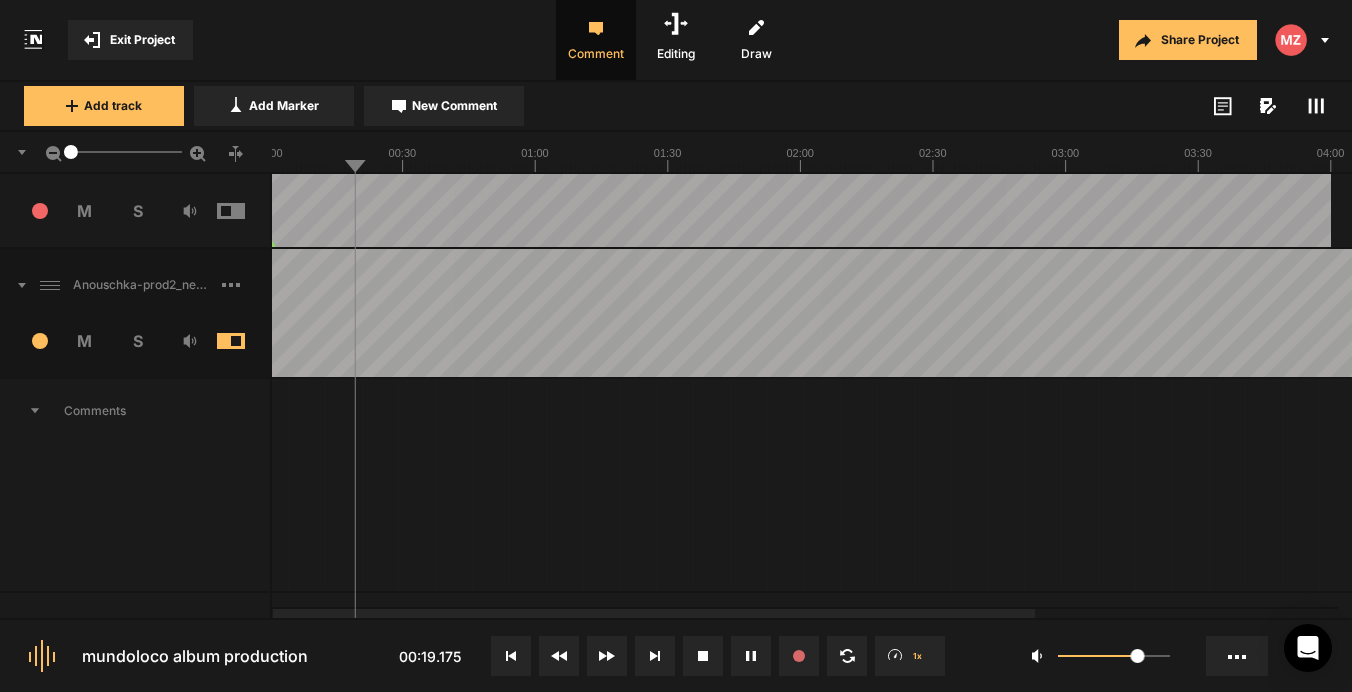 click on "Anouschka-prod2_new master7" at bounding box center (135, 285) 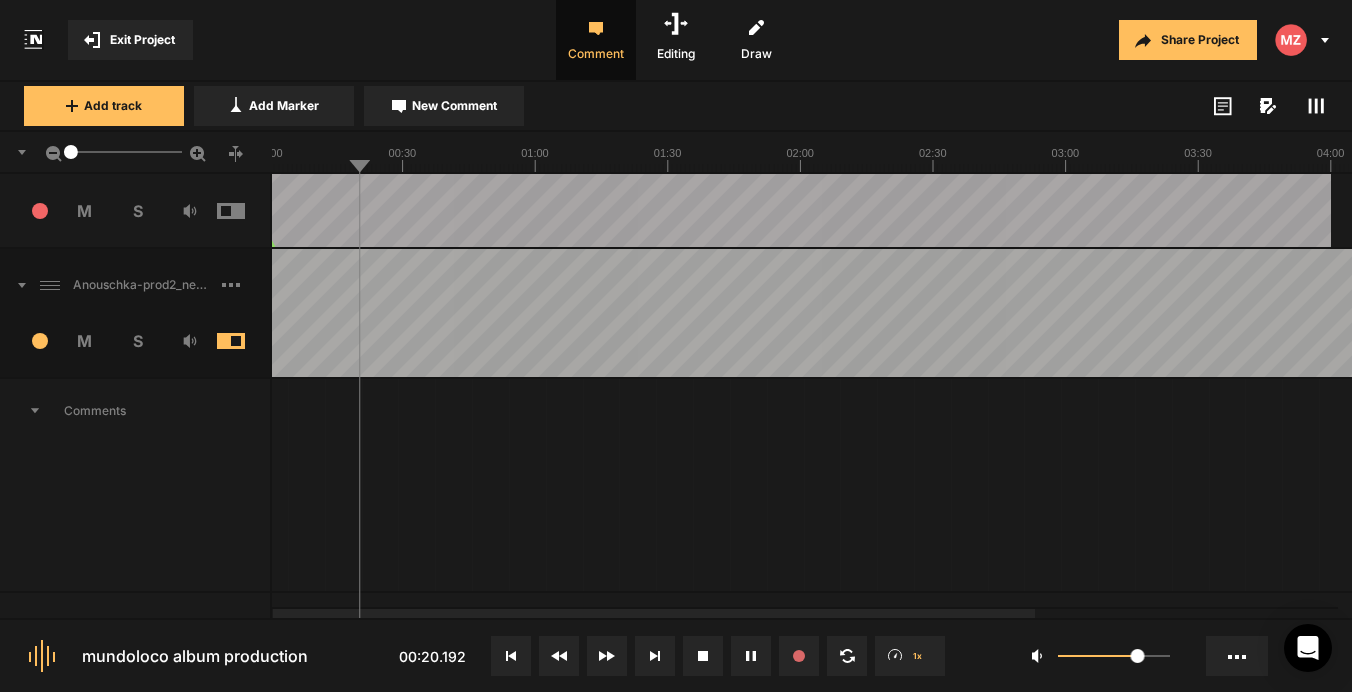 click at bounding box center [246, 285] 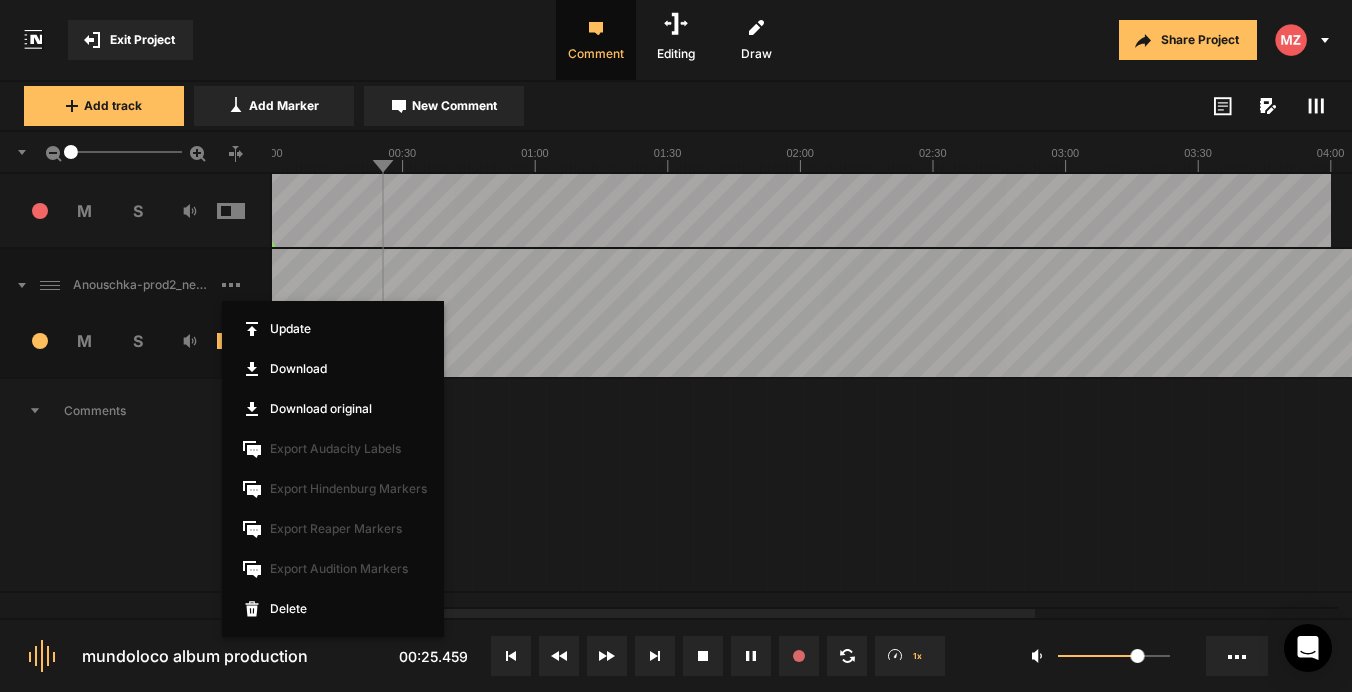 click at bounding box center (676, 346) 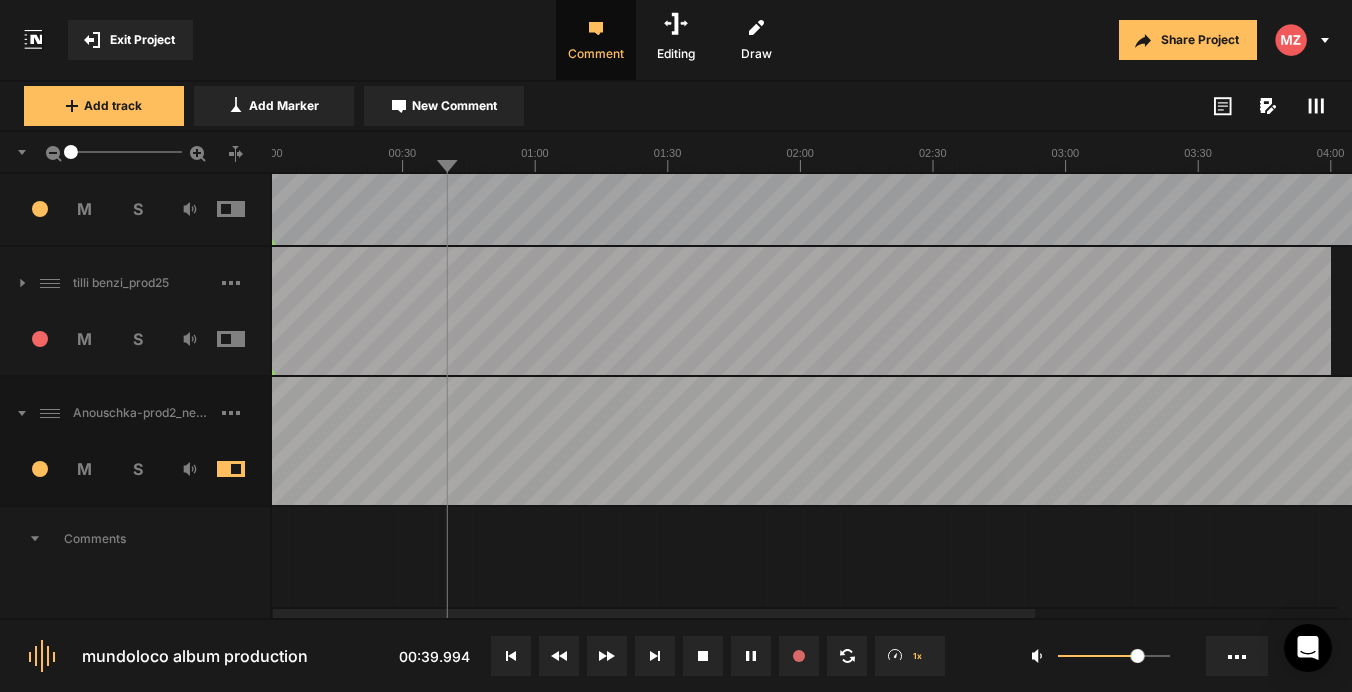 scroll, scrollTop: 1875, scrollLeft: 0, axis: vertical 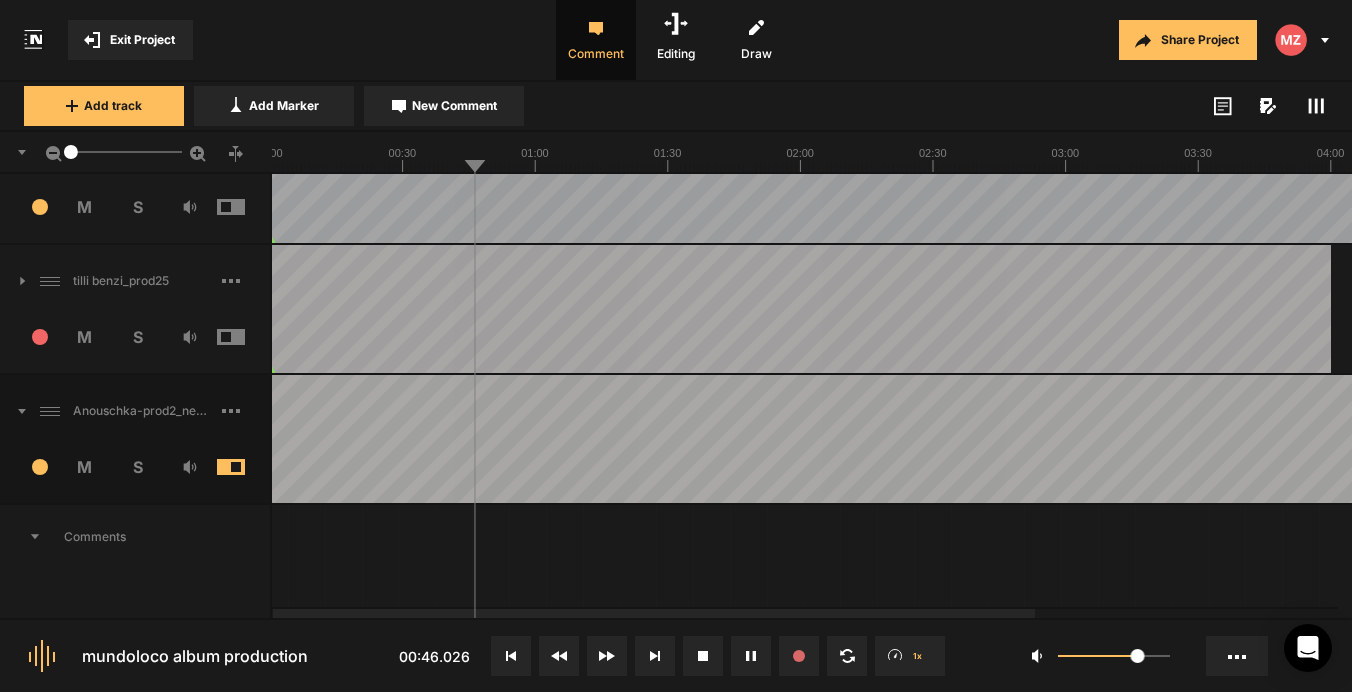 click at bounding box center [246, 411] 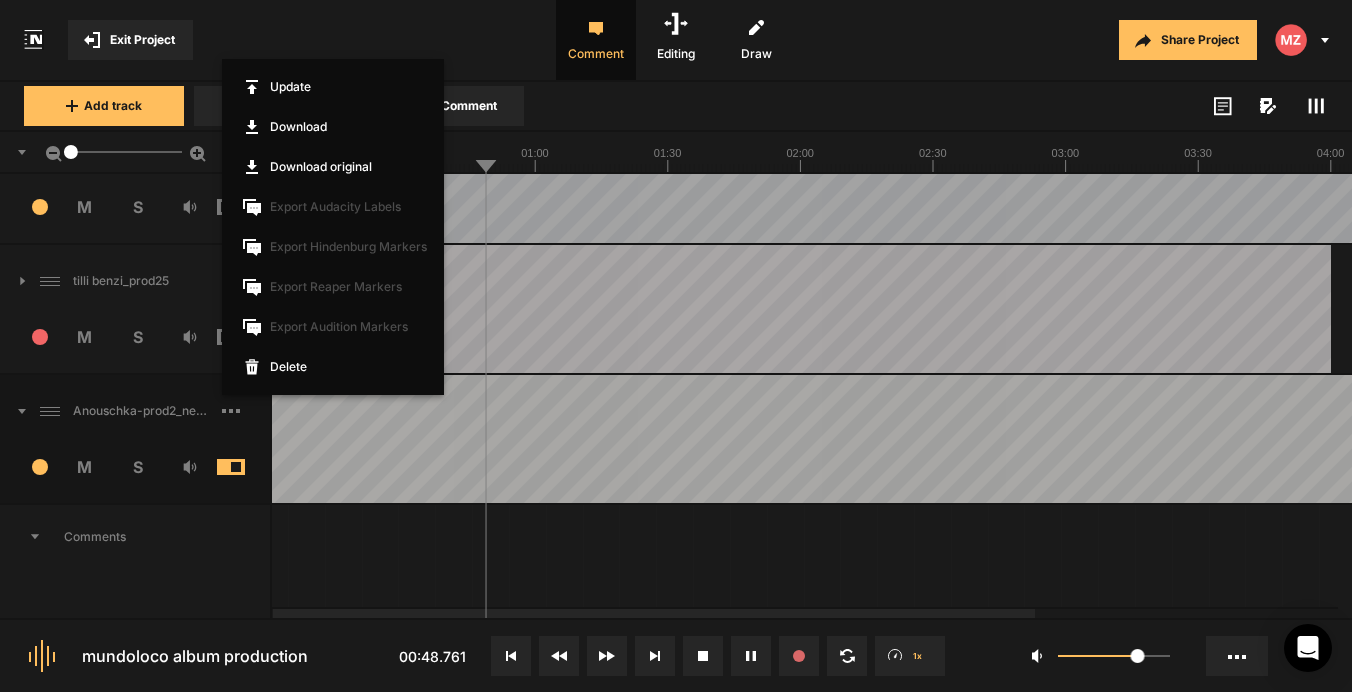 click at bounding box center [676, 346] 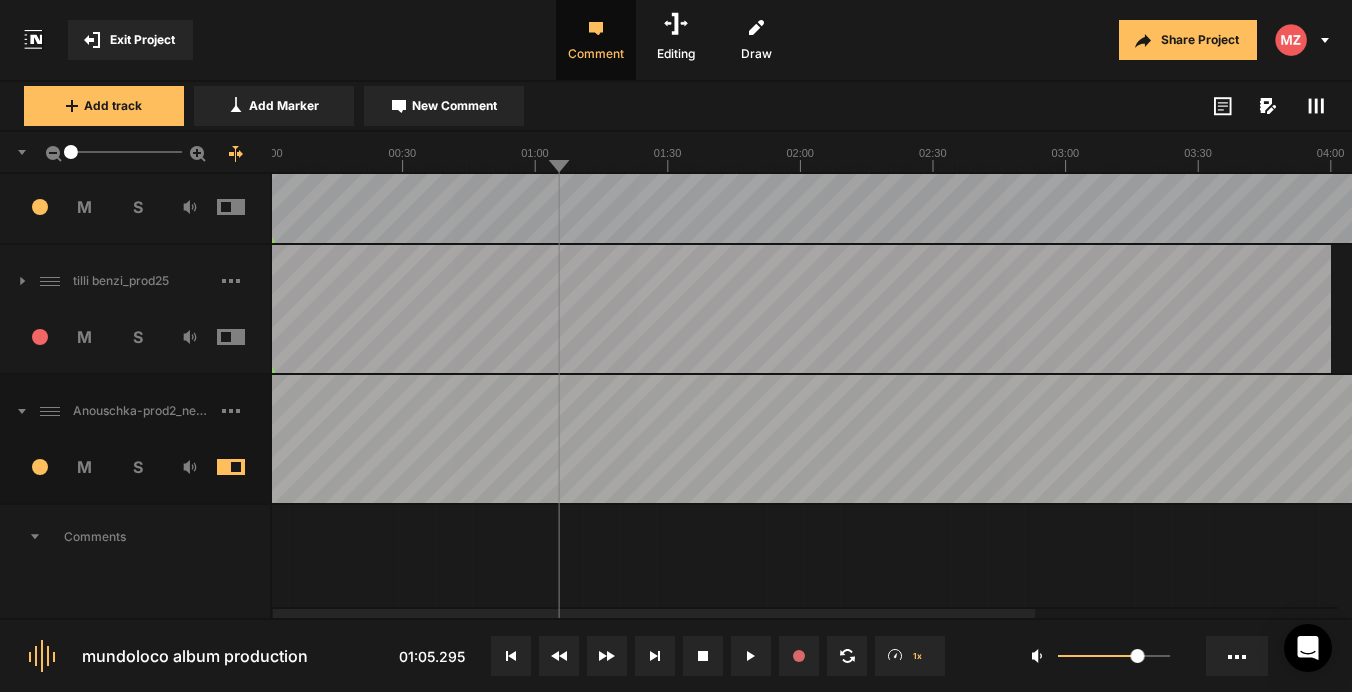 click on "16" at bounding box center (32, 467) 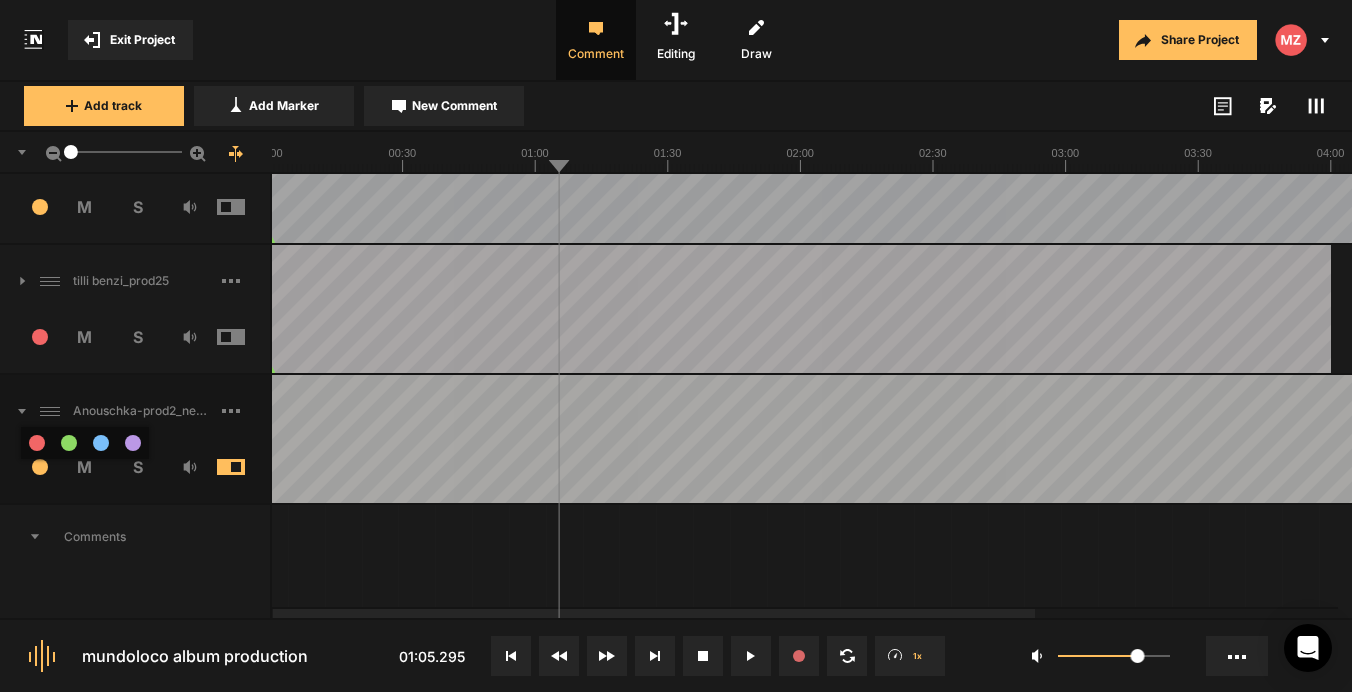click at bounding box center (69, 443) 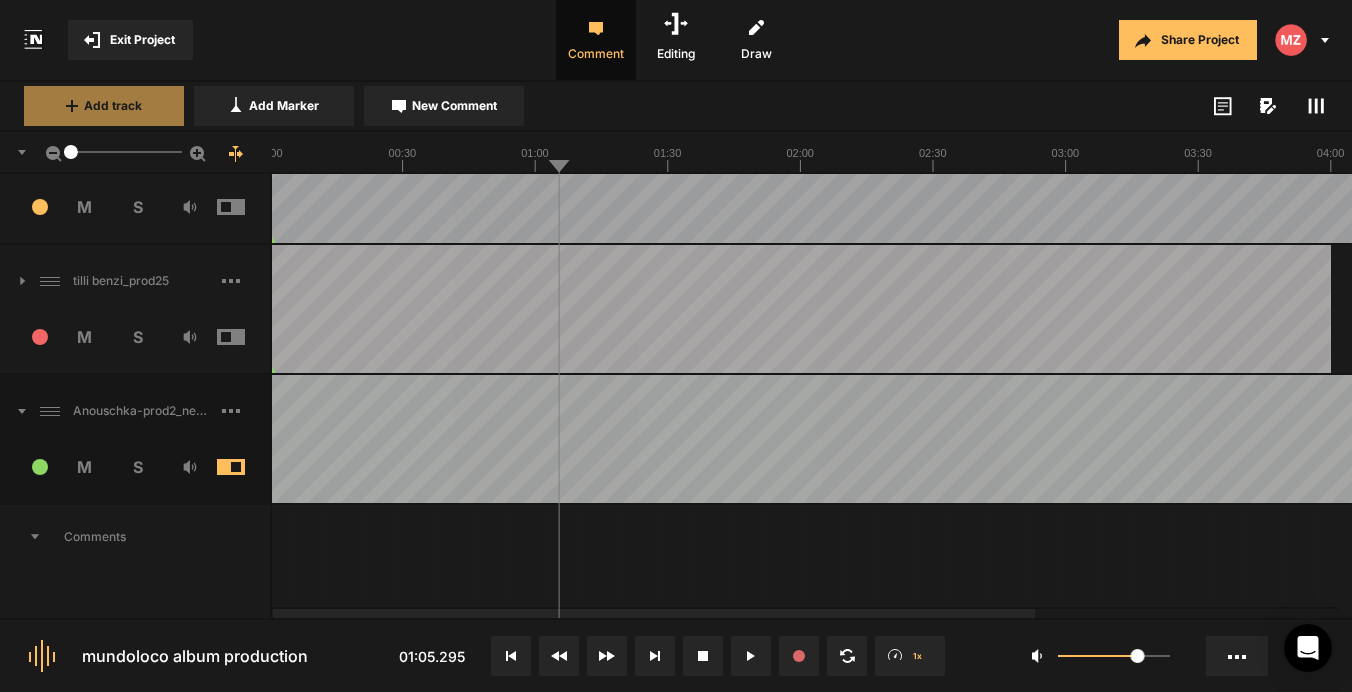 click on "Add track" at bounding box center [113, 106] 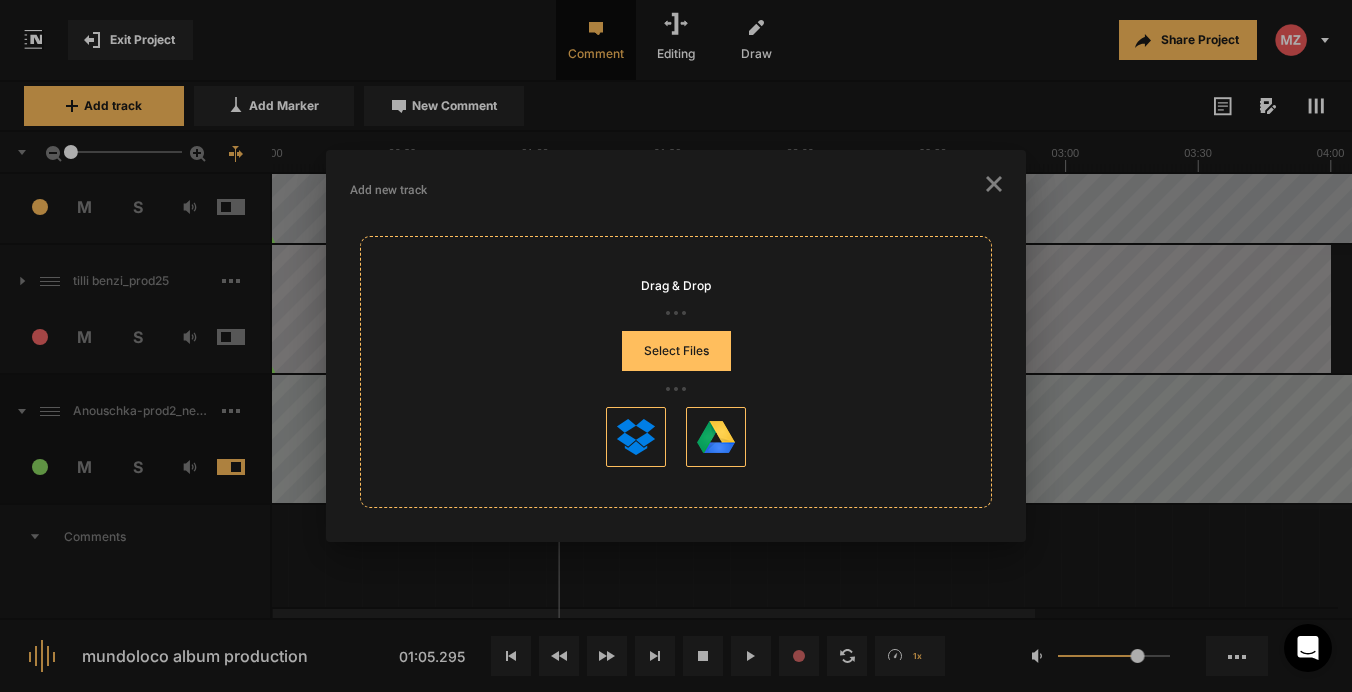 click on "Select Files" at bounding box center [676, 351] 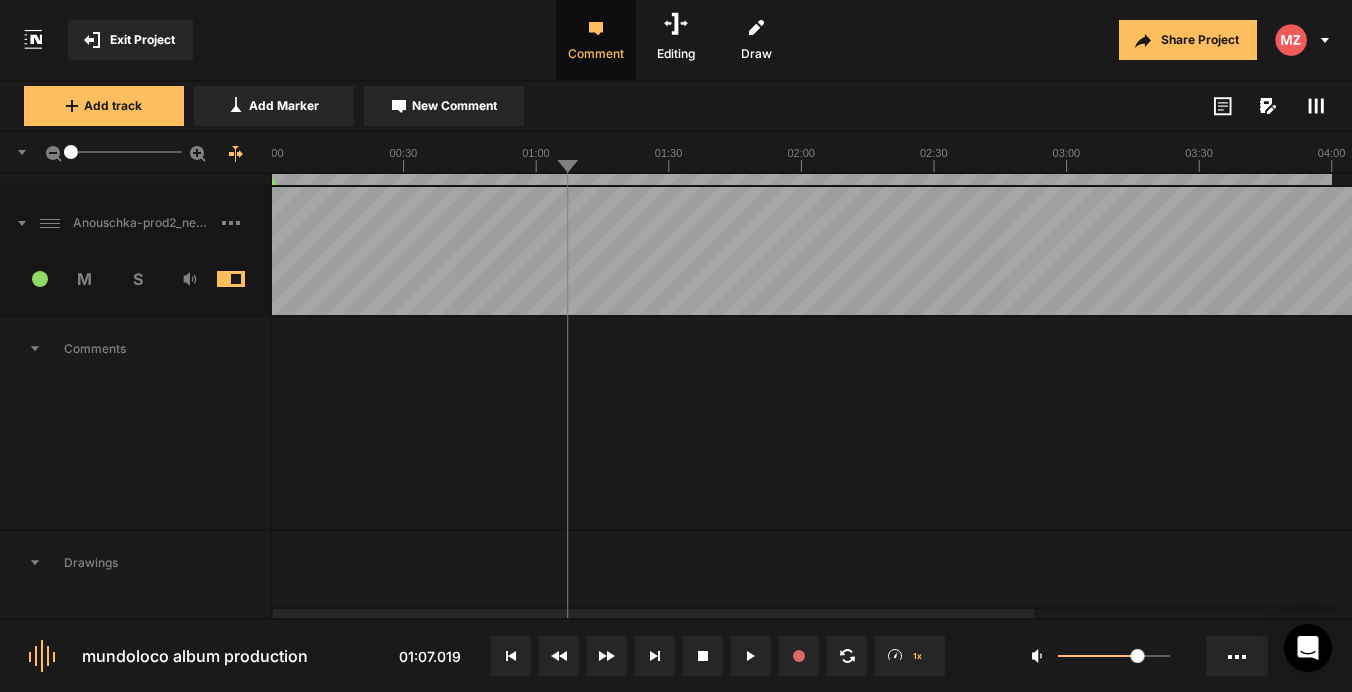 scroll, scrollTop: 2042, scrollLeft: 0, axis: vertical 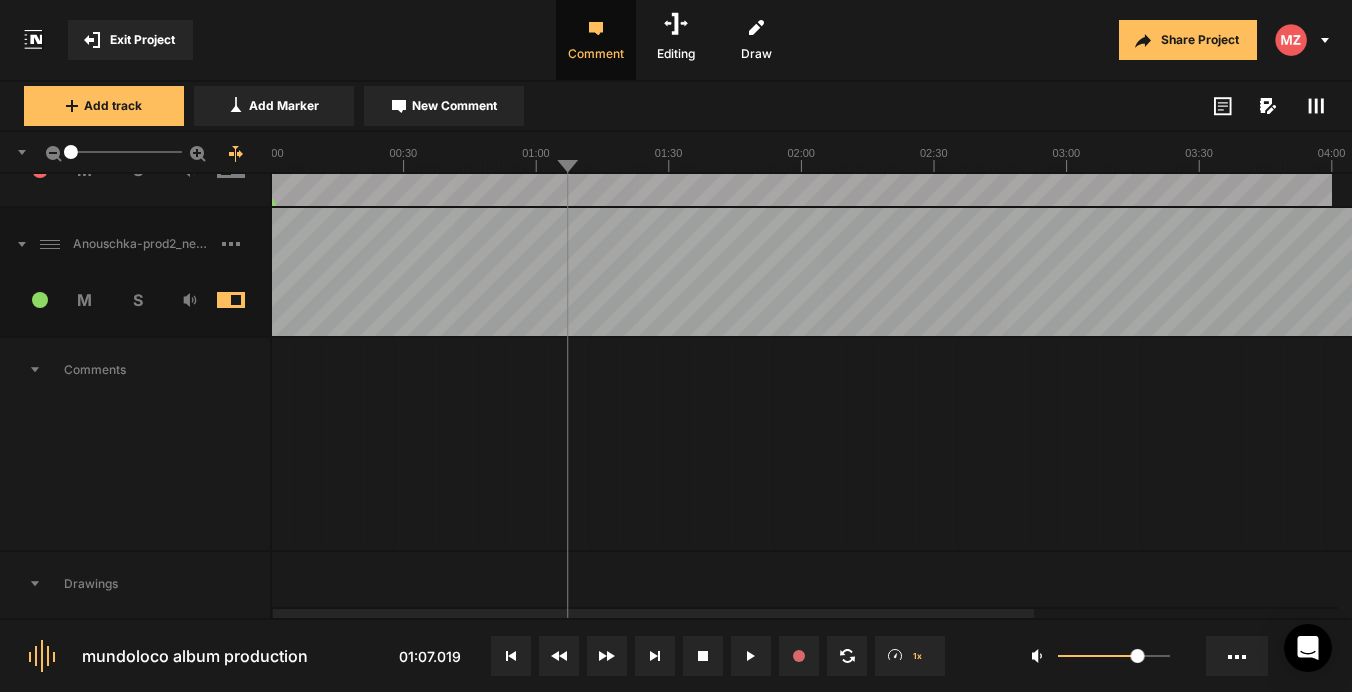 click at bounding box center [246, 300] 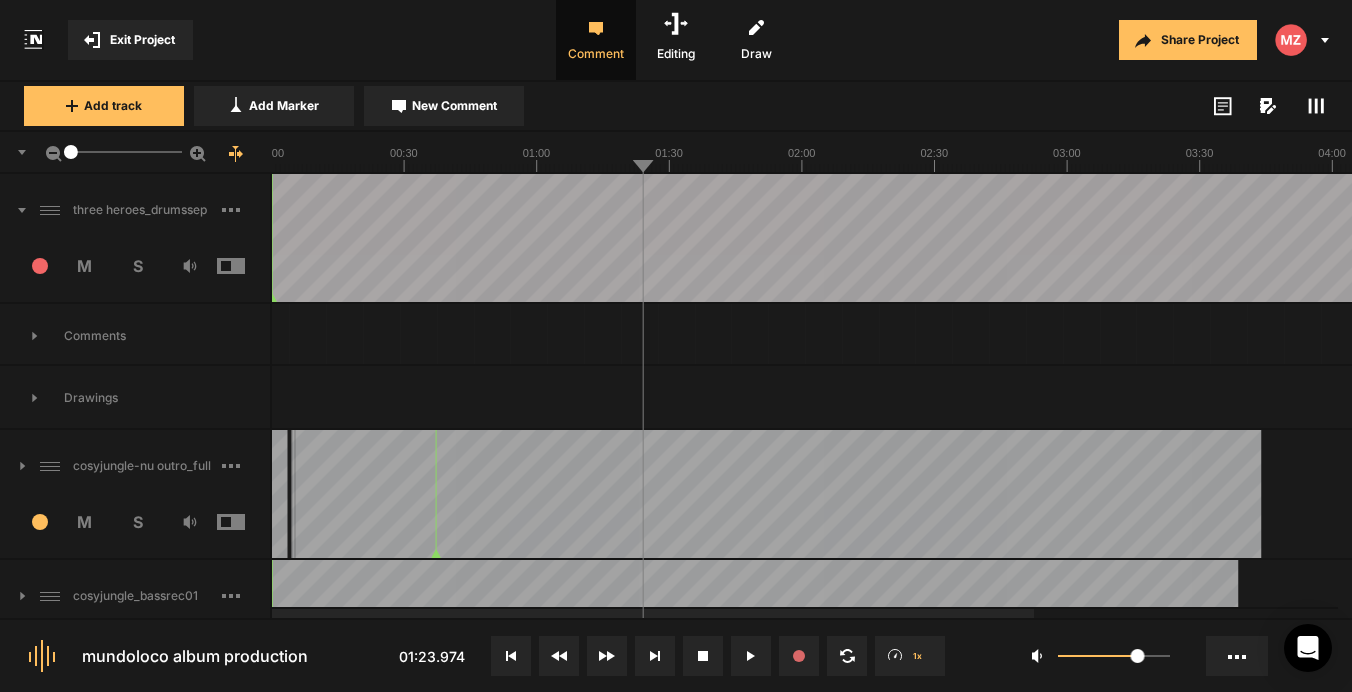 scroll, scrollTop: 0, scrollLeft: 0, axis: both 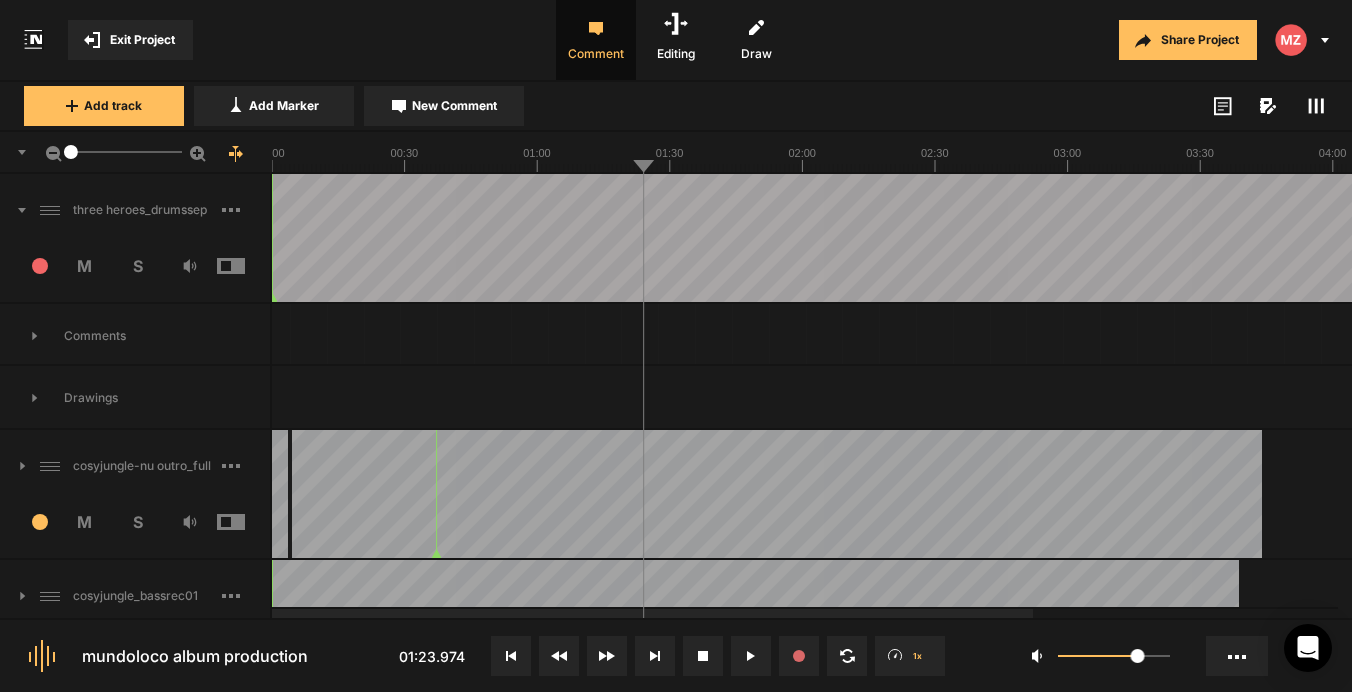 click 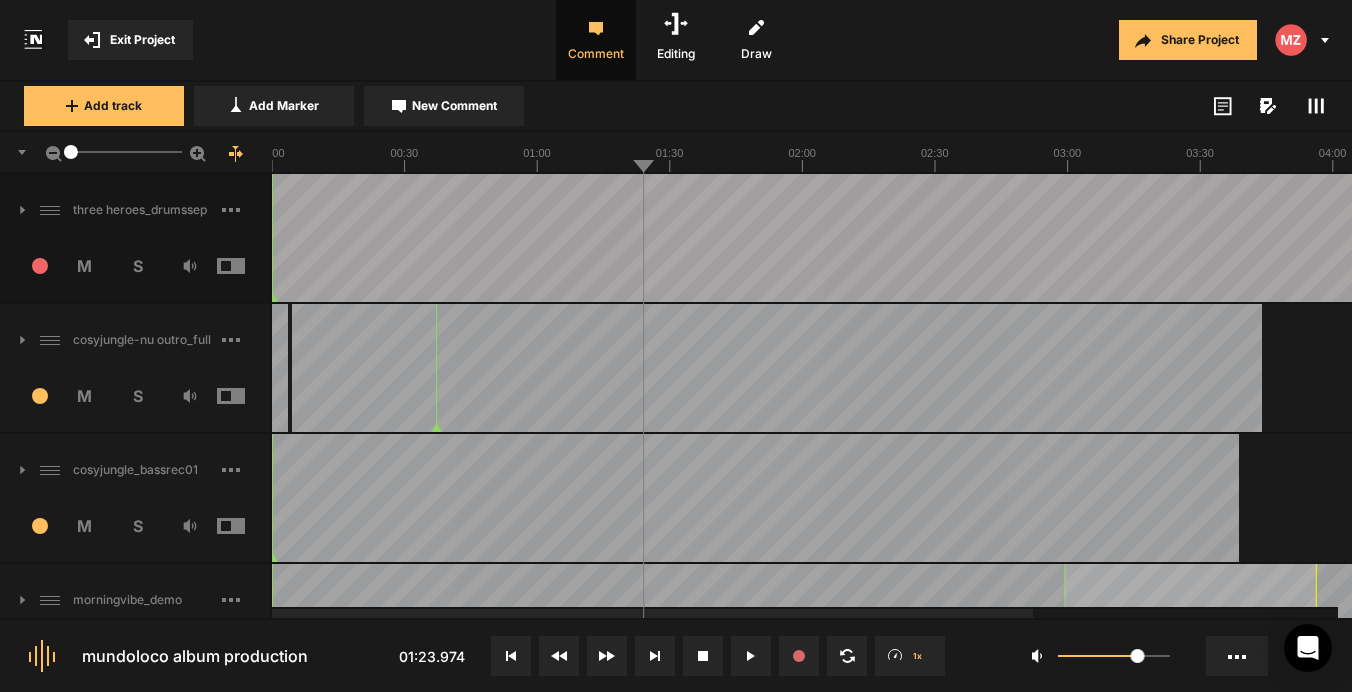 click at bounding box center (246, 266) 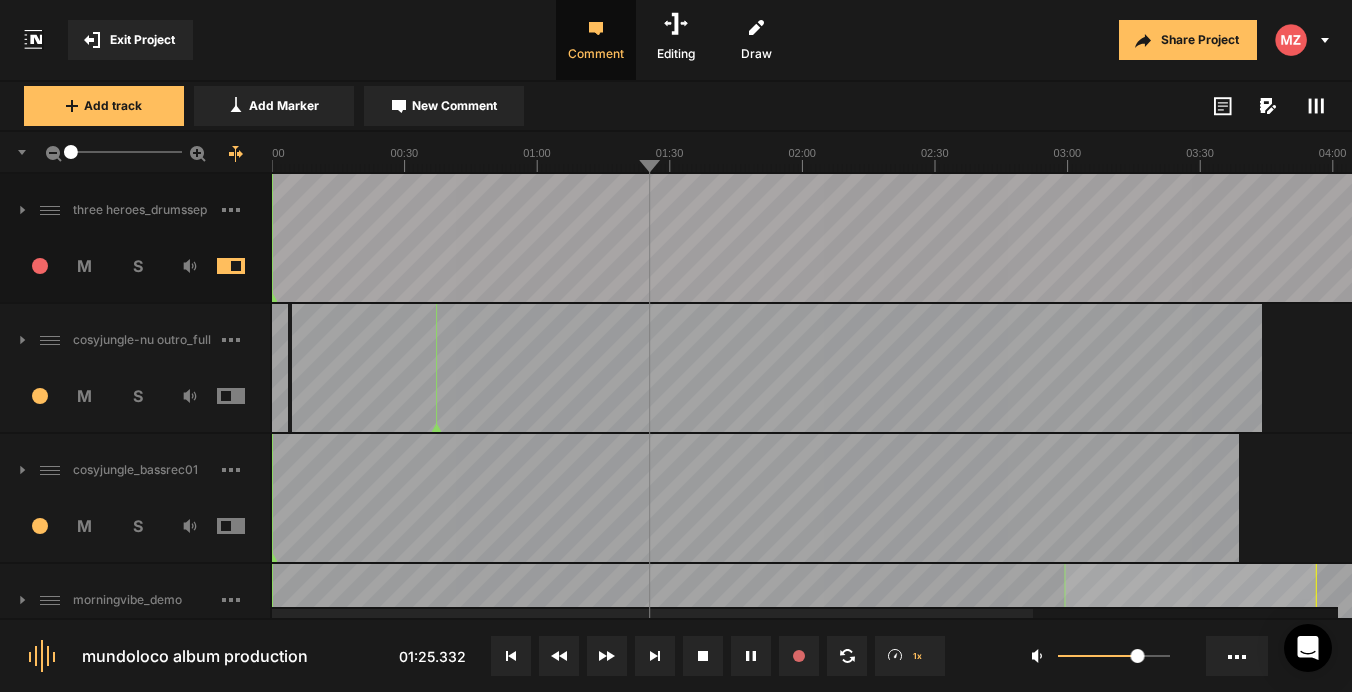 click at bounding box center [246, 266] 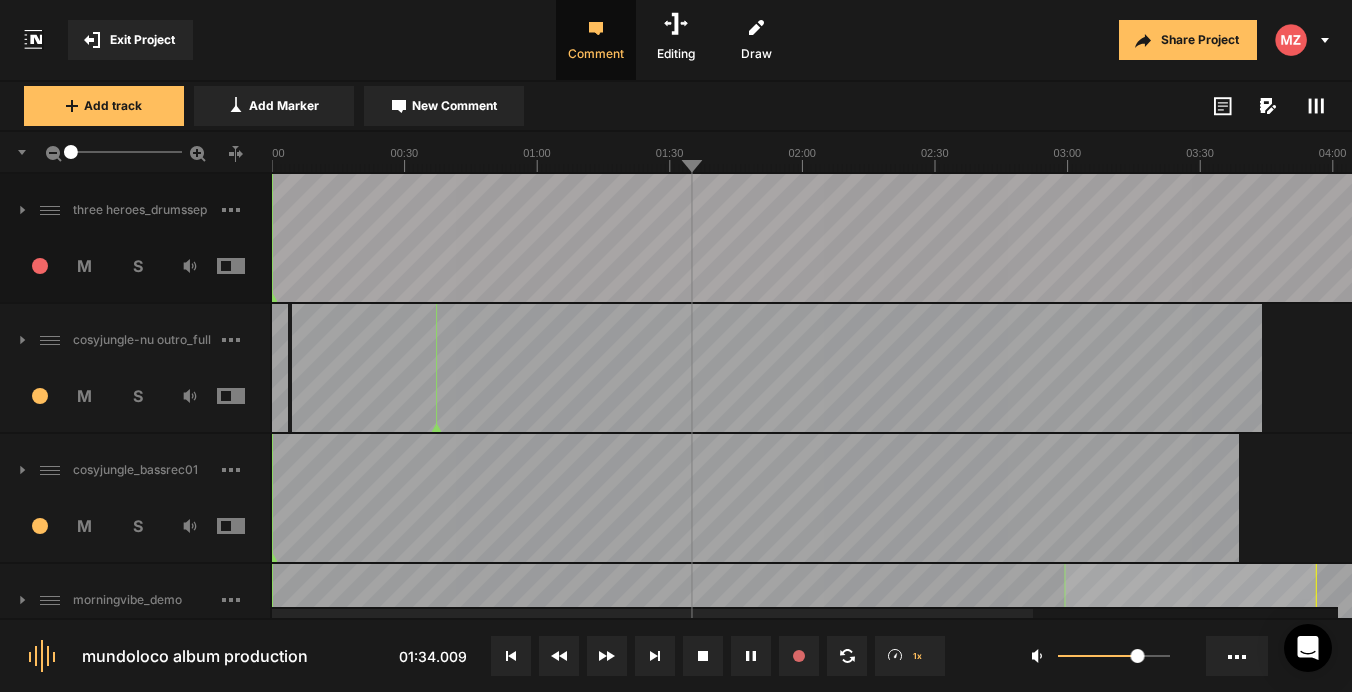 scroll, scrollTop: 0, scrollLeft: 0, axis: both 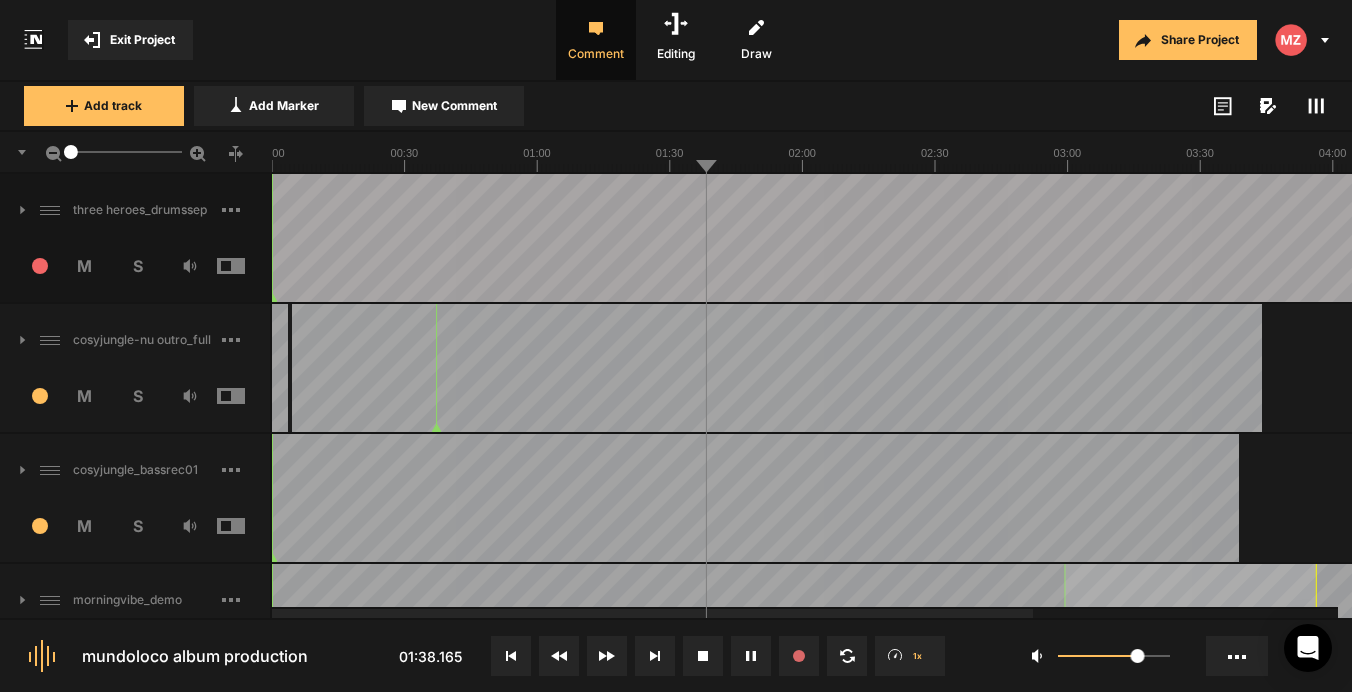 click 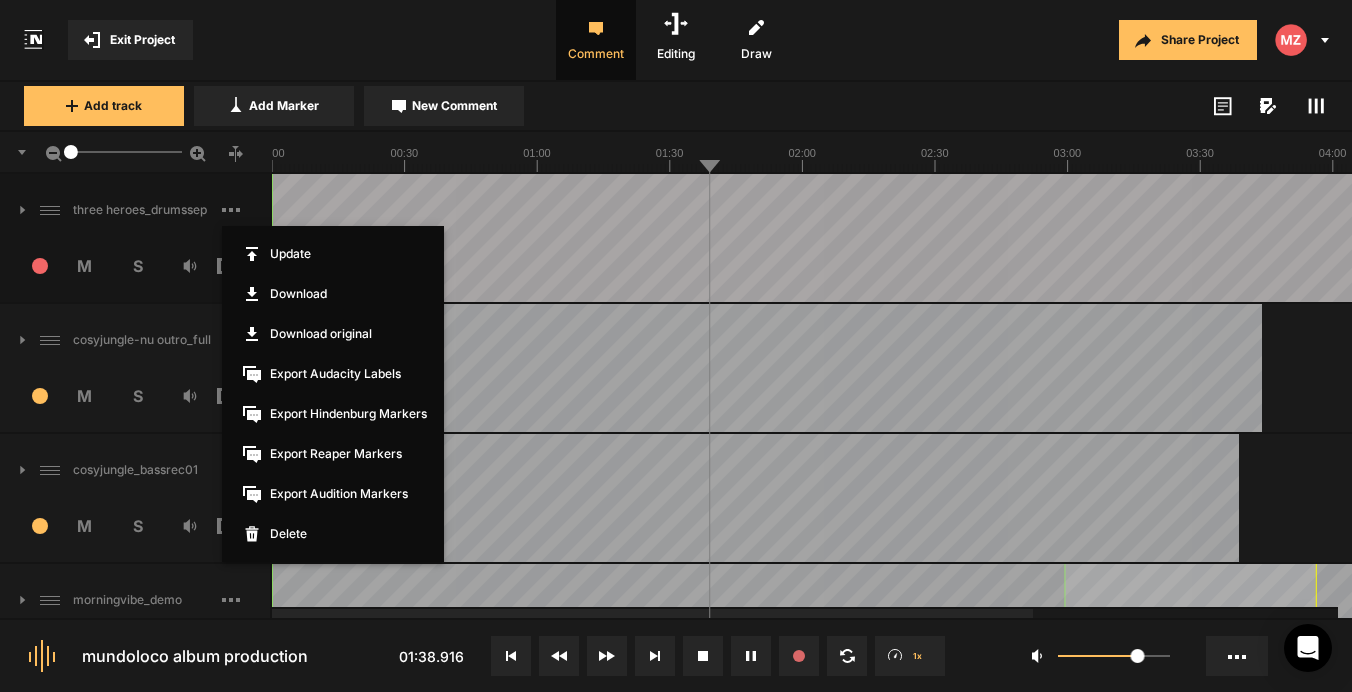click at bounding box center (676, 346) 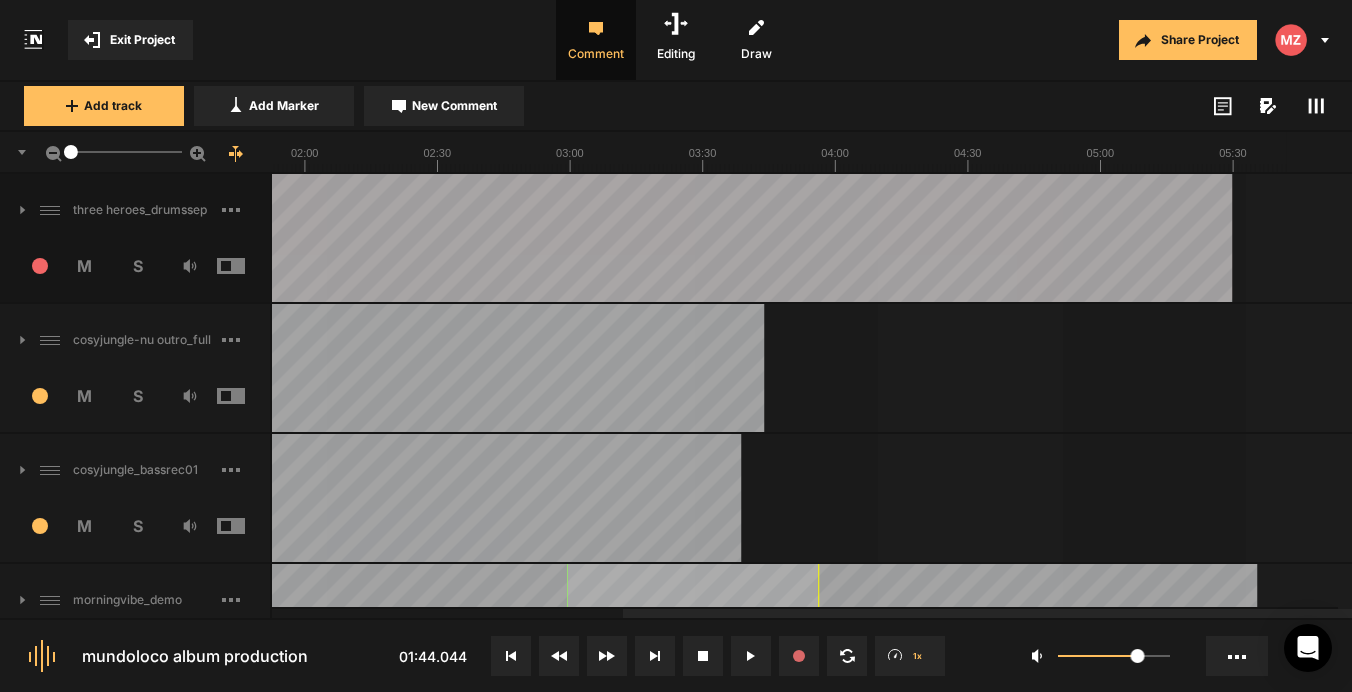 click 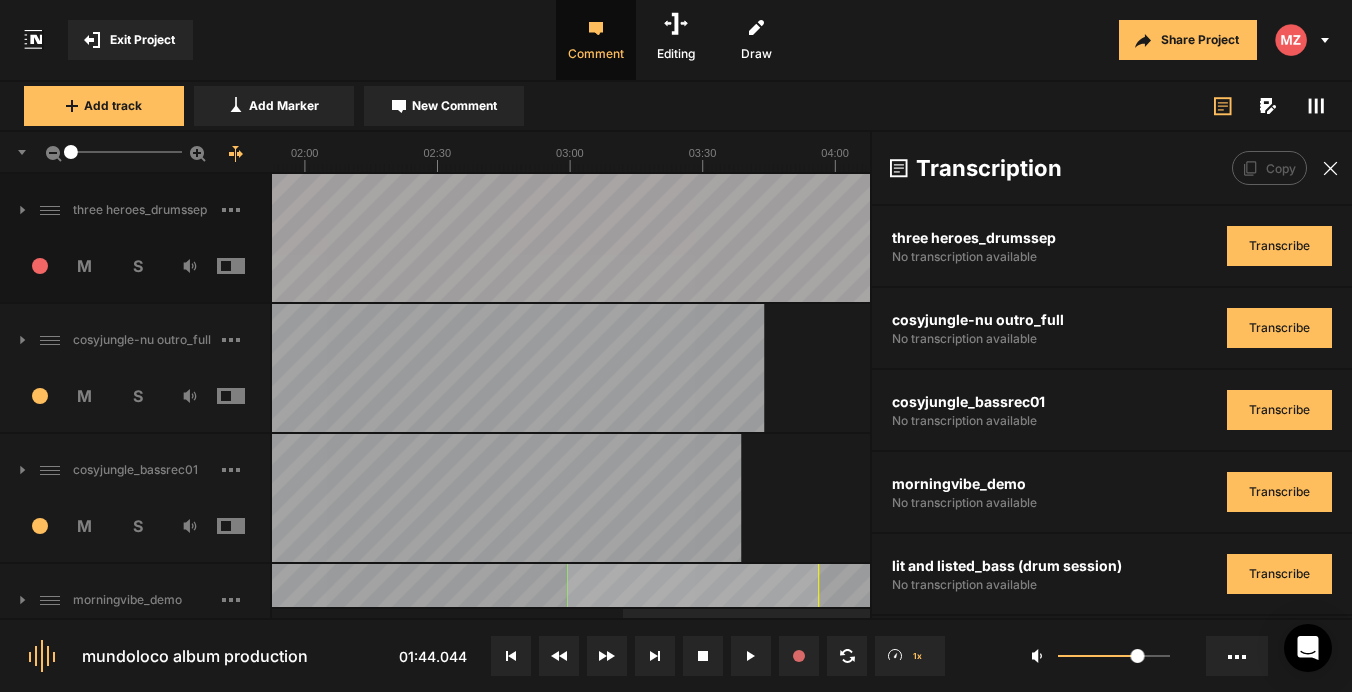 click 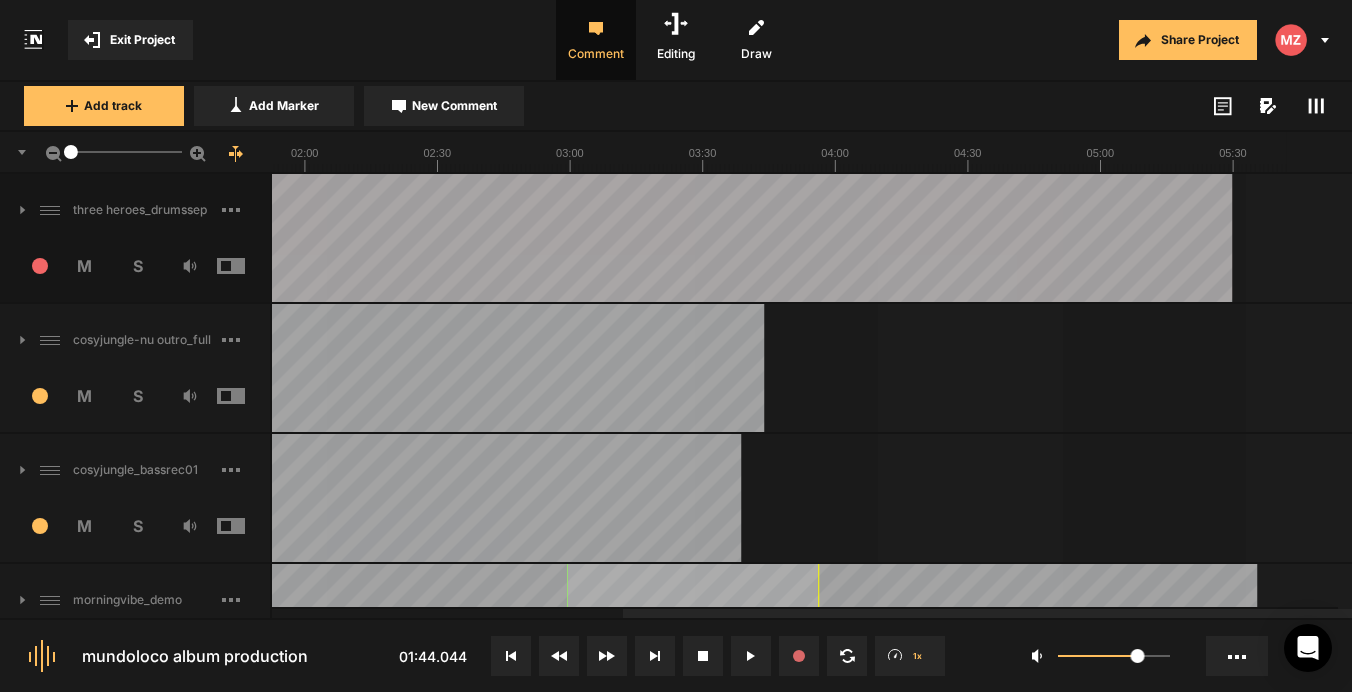 click 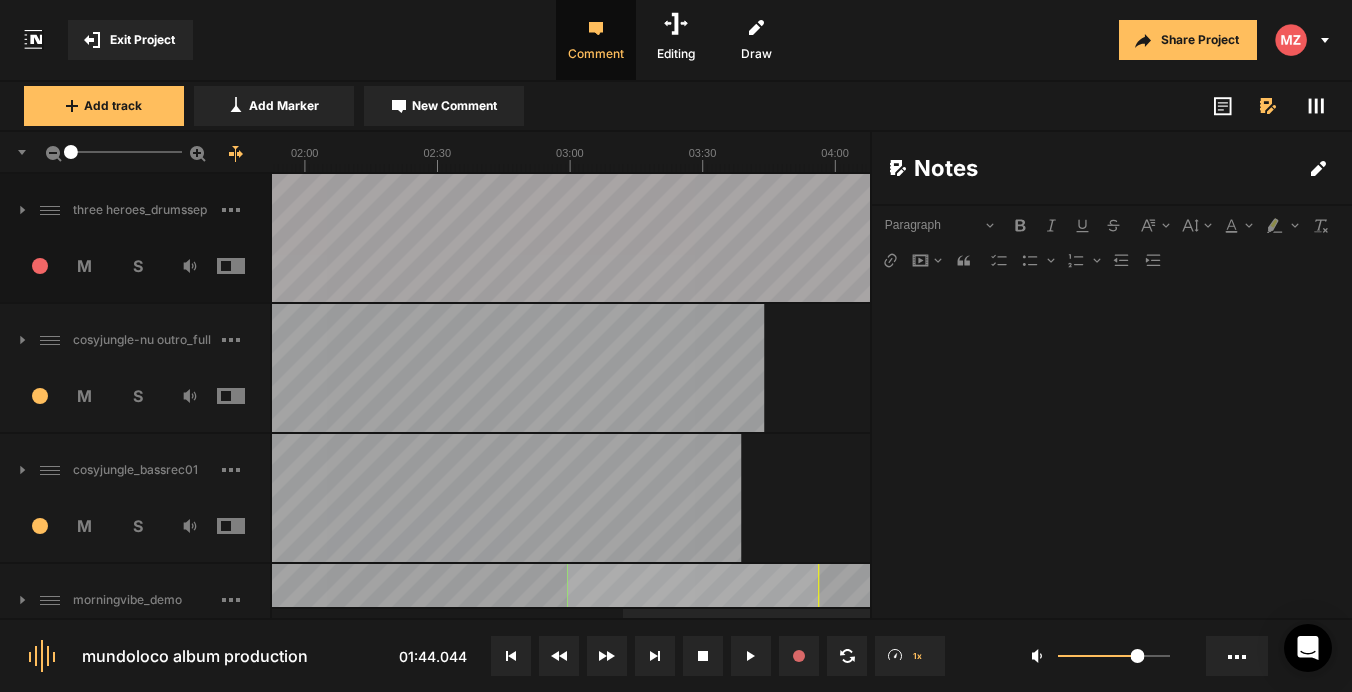 click 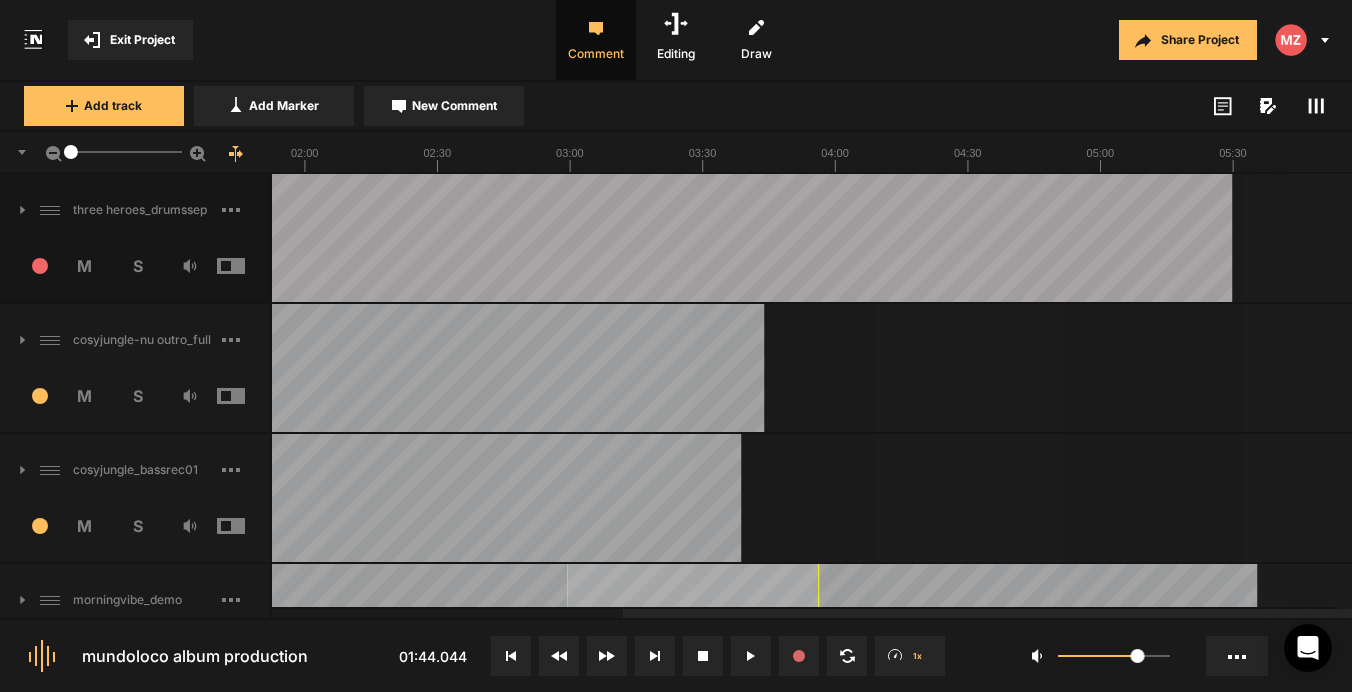 click 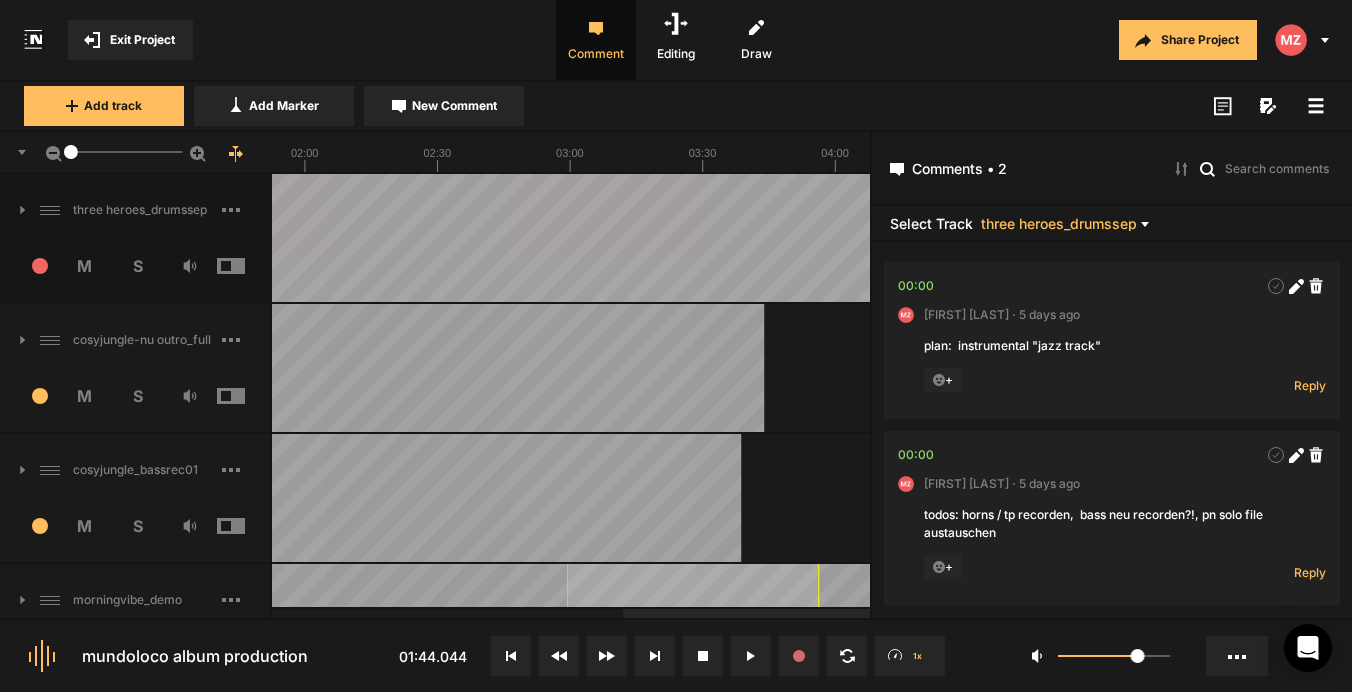 click 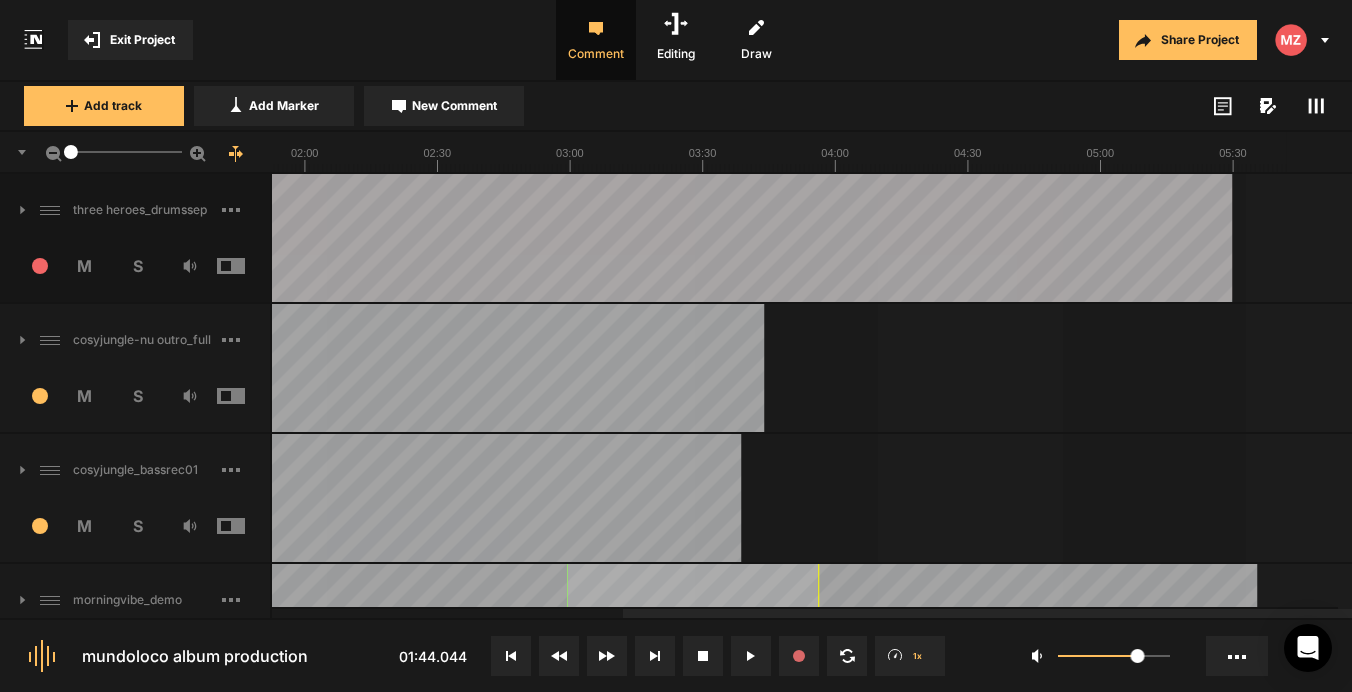 scroll, scrollTop: 0, scrollLeft: 0, axis: both 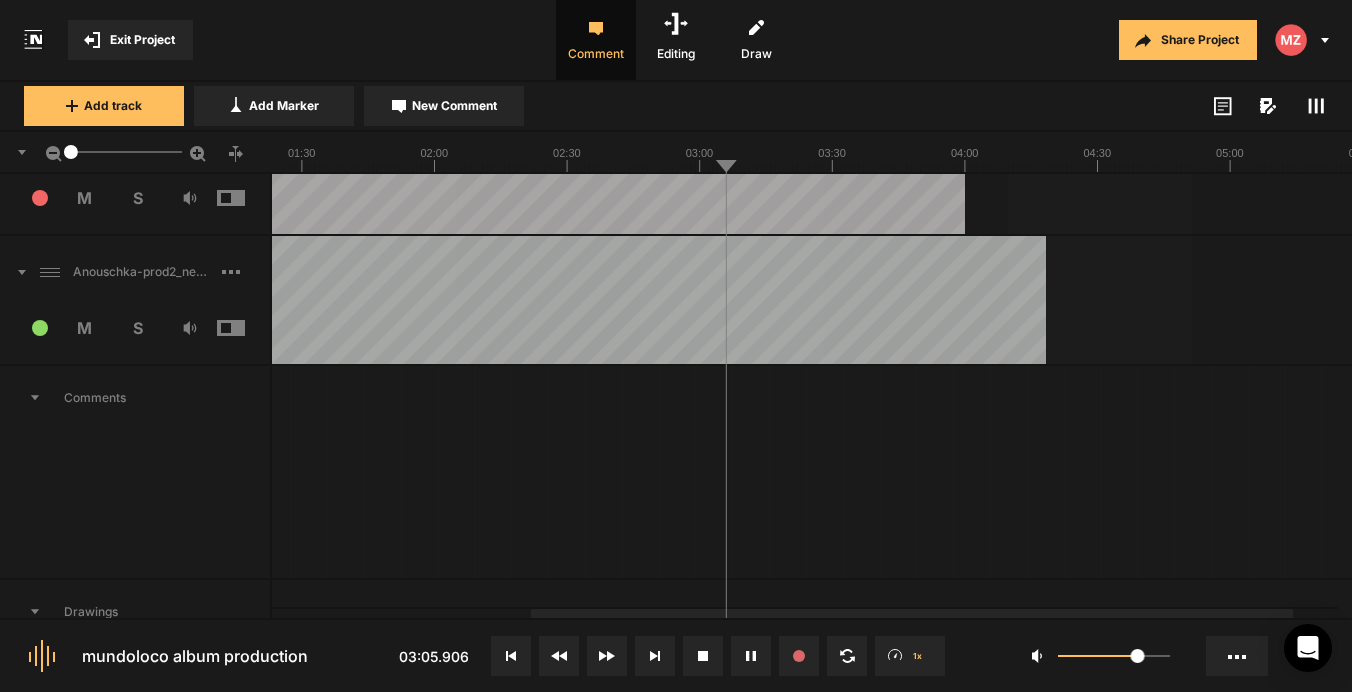 click 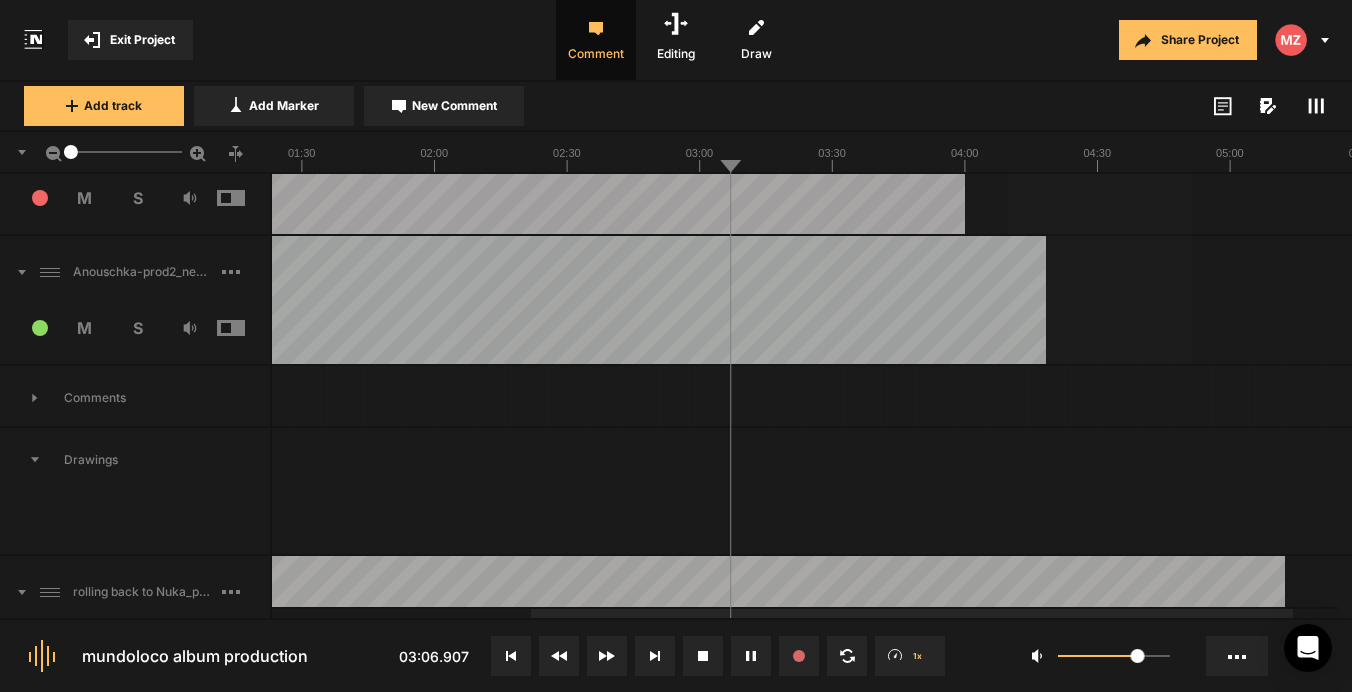 click on "Drawings" at bounding box center (135, 460) 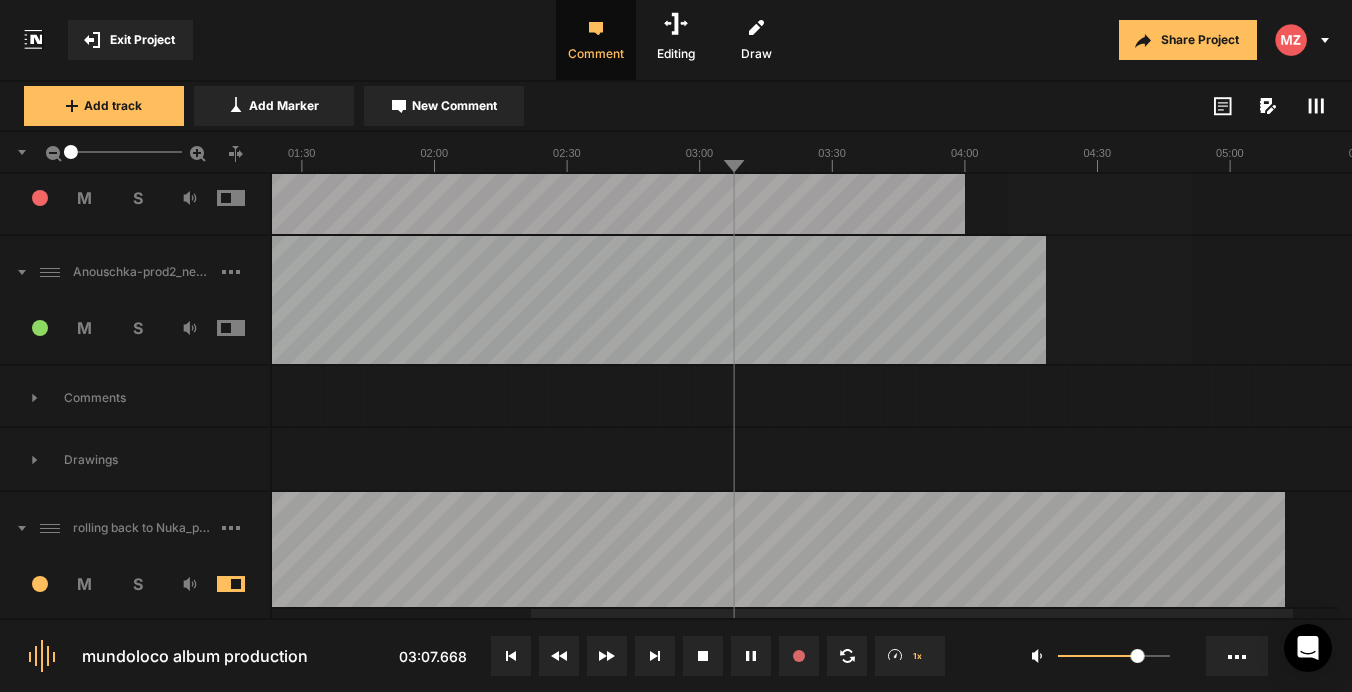 click at bounding box center [13, 272] 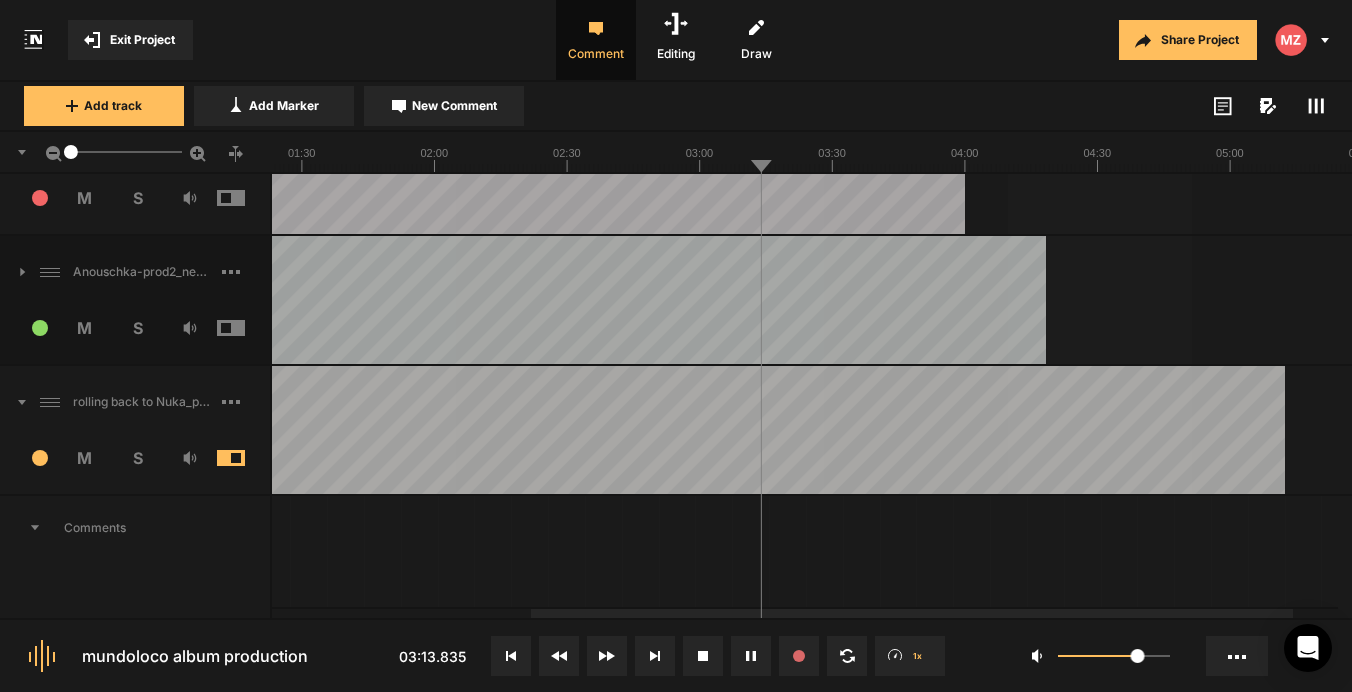 click on "Comments" at bounding box center [135, 528] 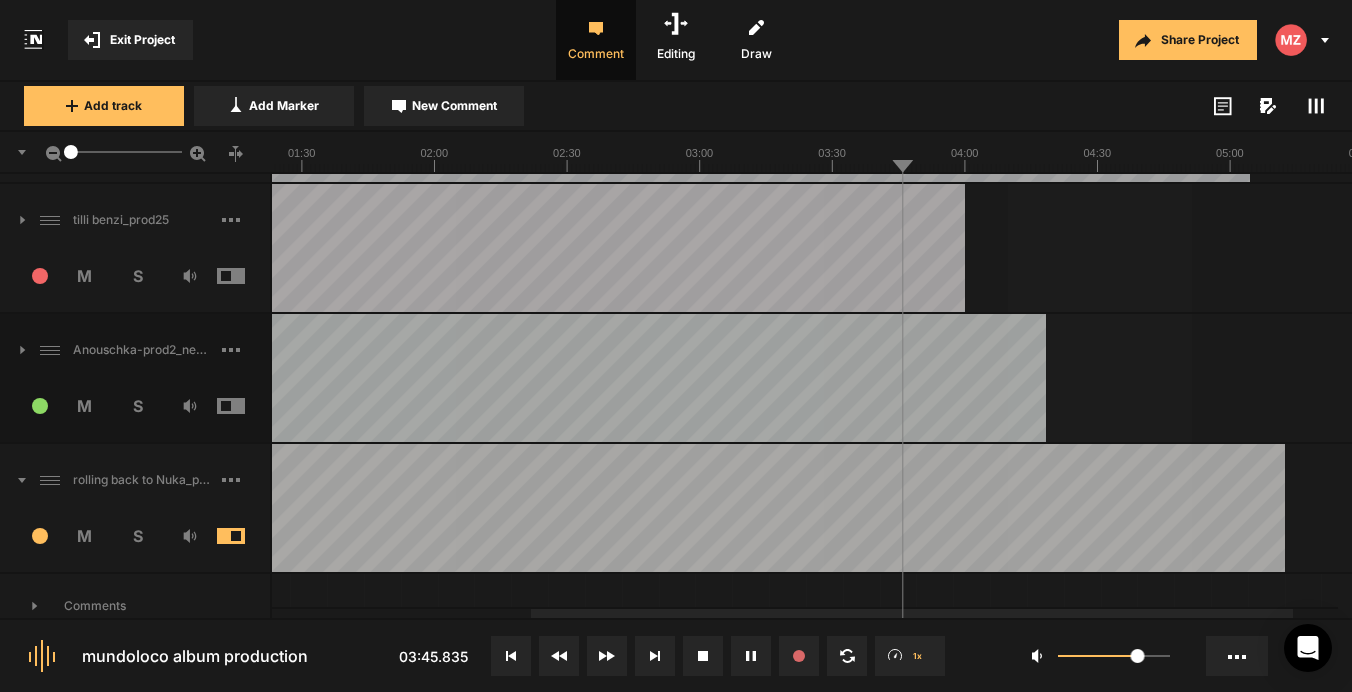 scroll, scrollTop: 1809, scrollLeft: 0, axis: vertical 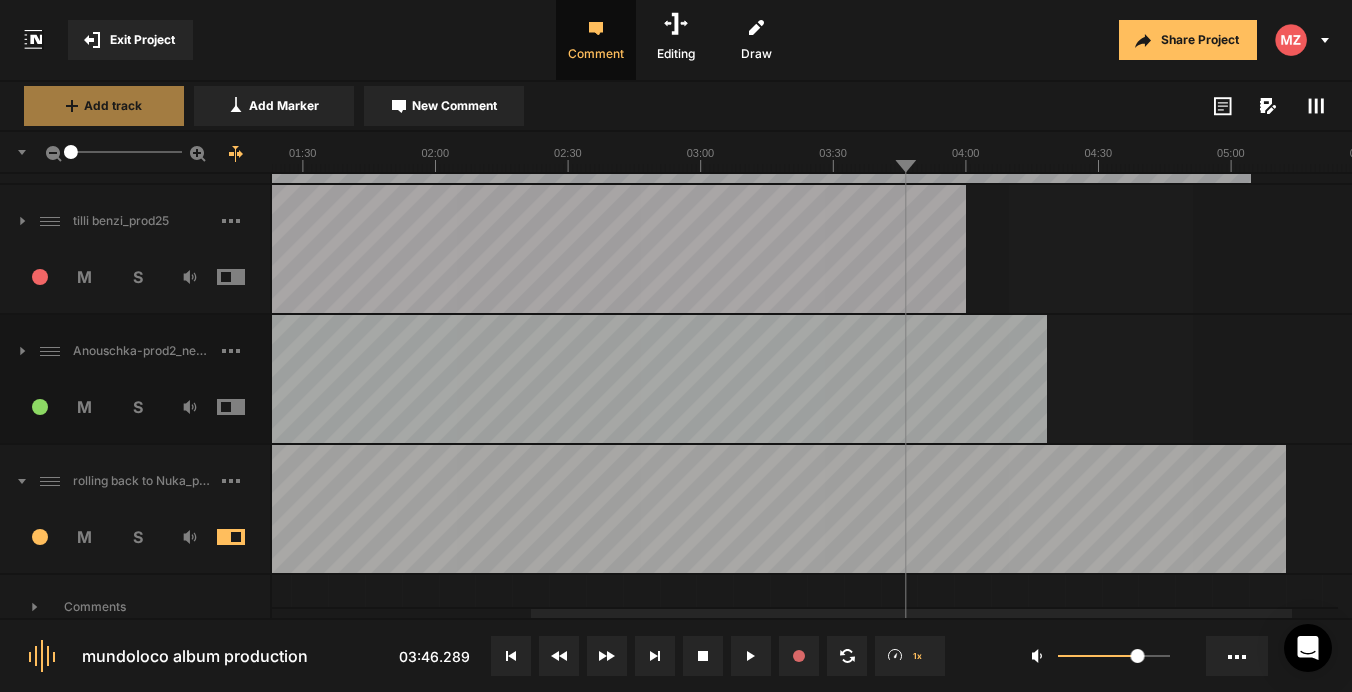 click on "Add track" at bounding box center (113, 106) 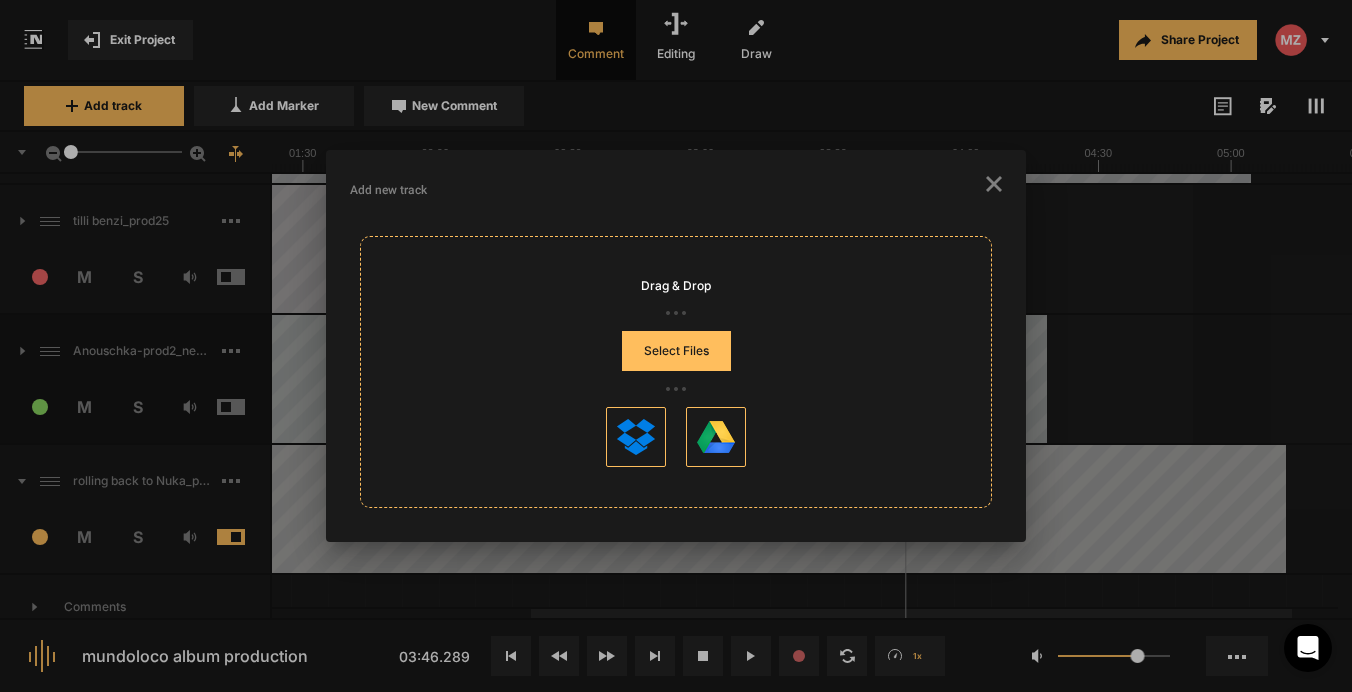 click on "Select Files" at bounding box center (676, 351) 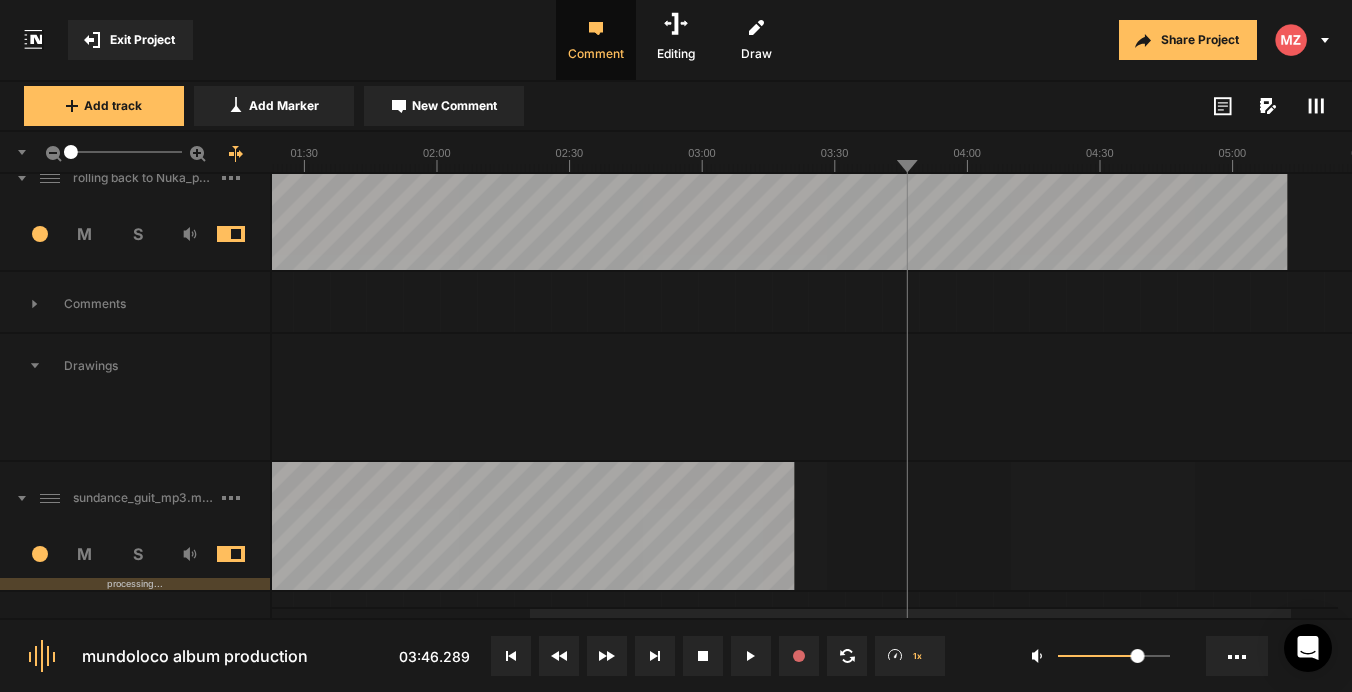 scroll, scrollTop: 2084, scrollLeft: 0, axis: vertical 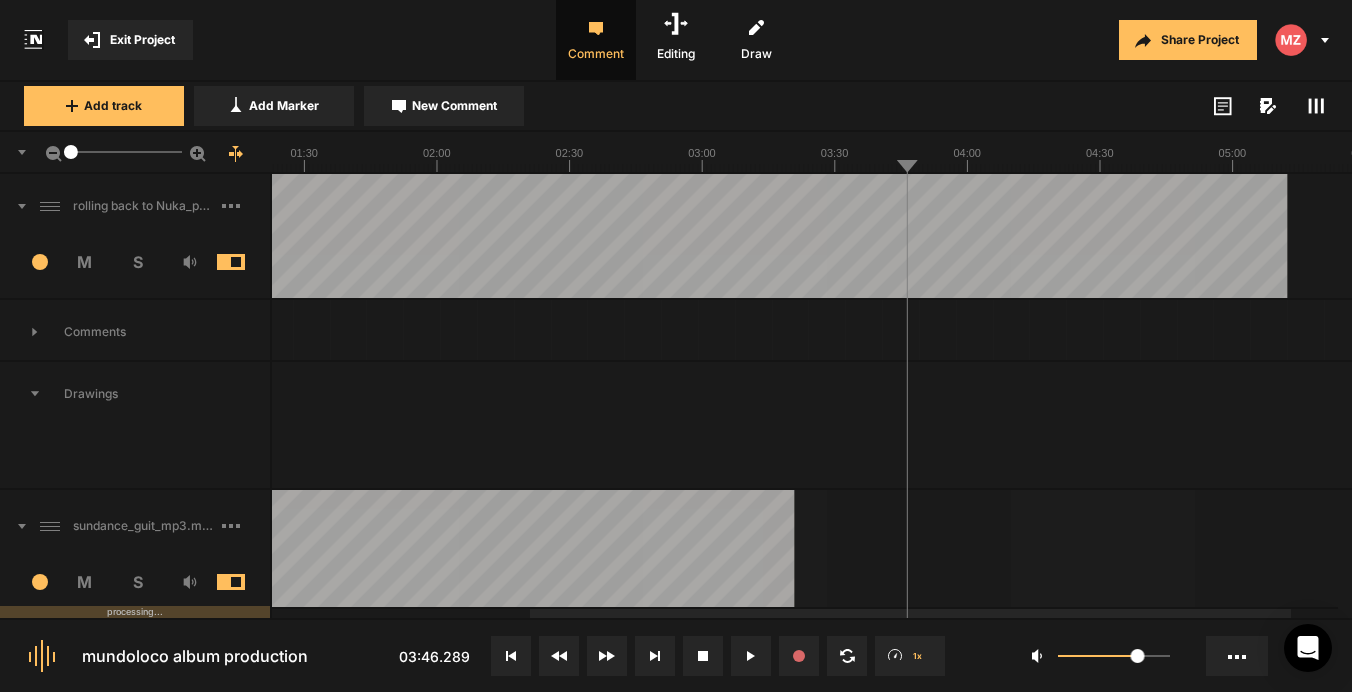 click at bounding box center (246, 262) 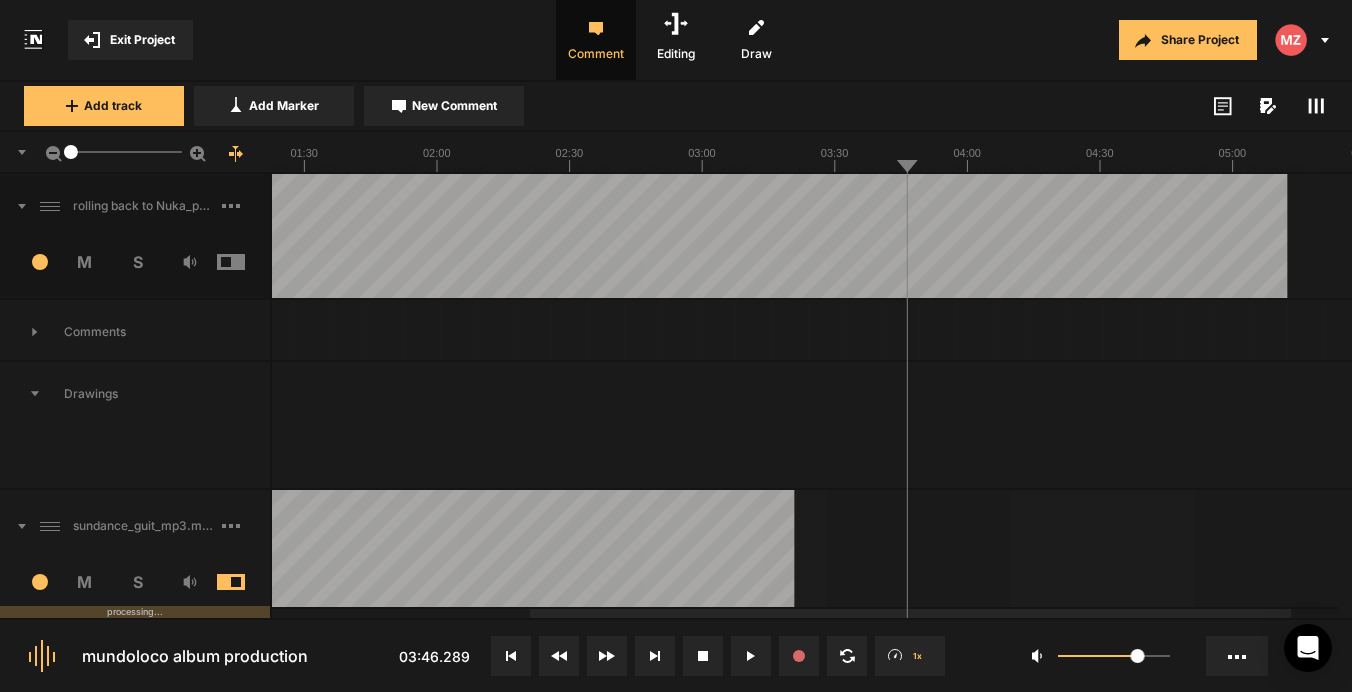 click 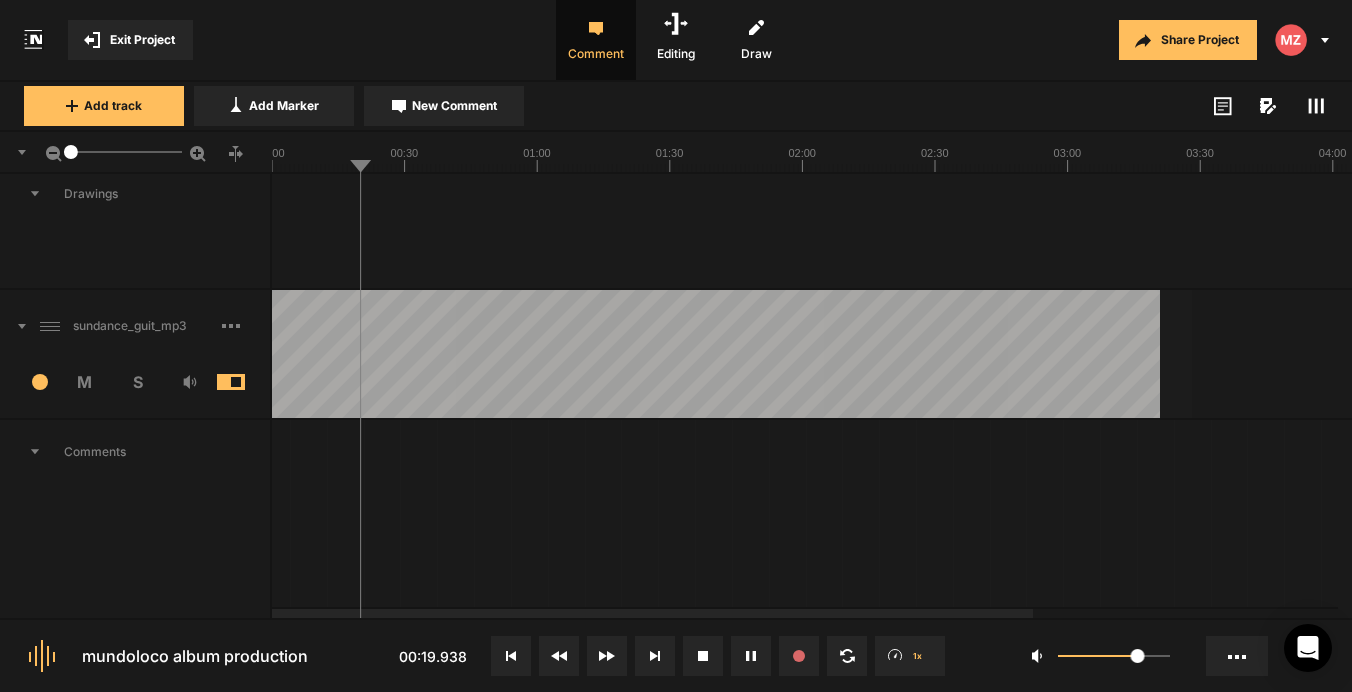 scroll, scrollTop: 2062, scrollLeft: 0, axis: vertical 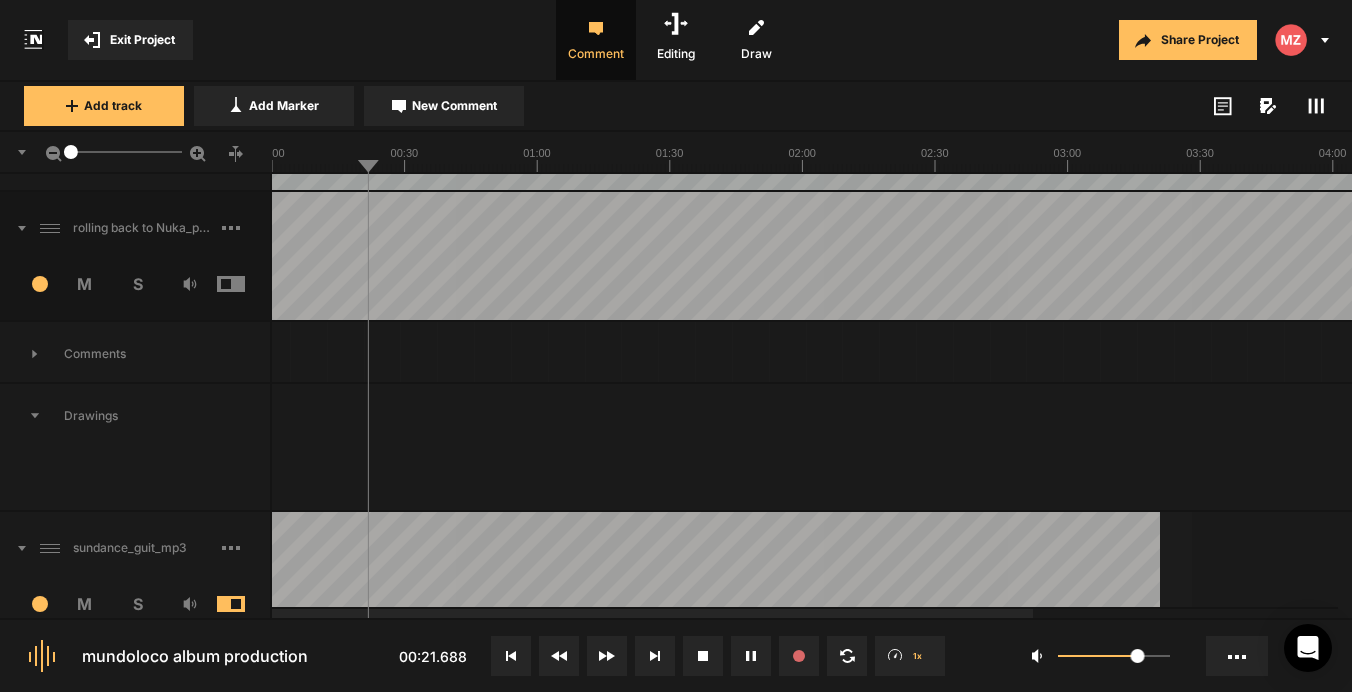 click 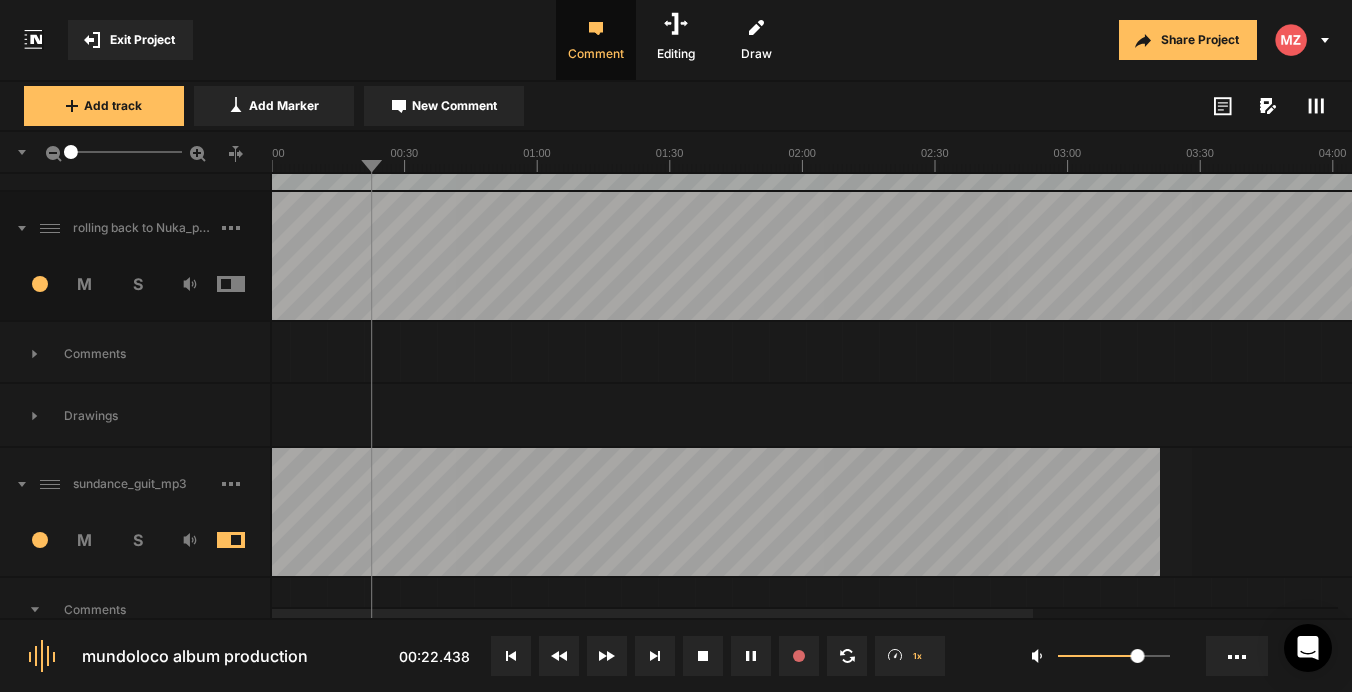 click 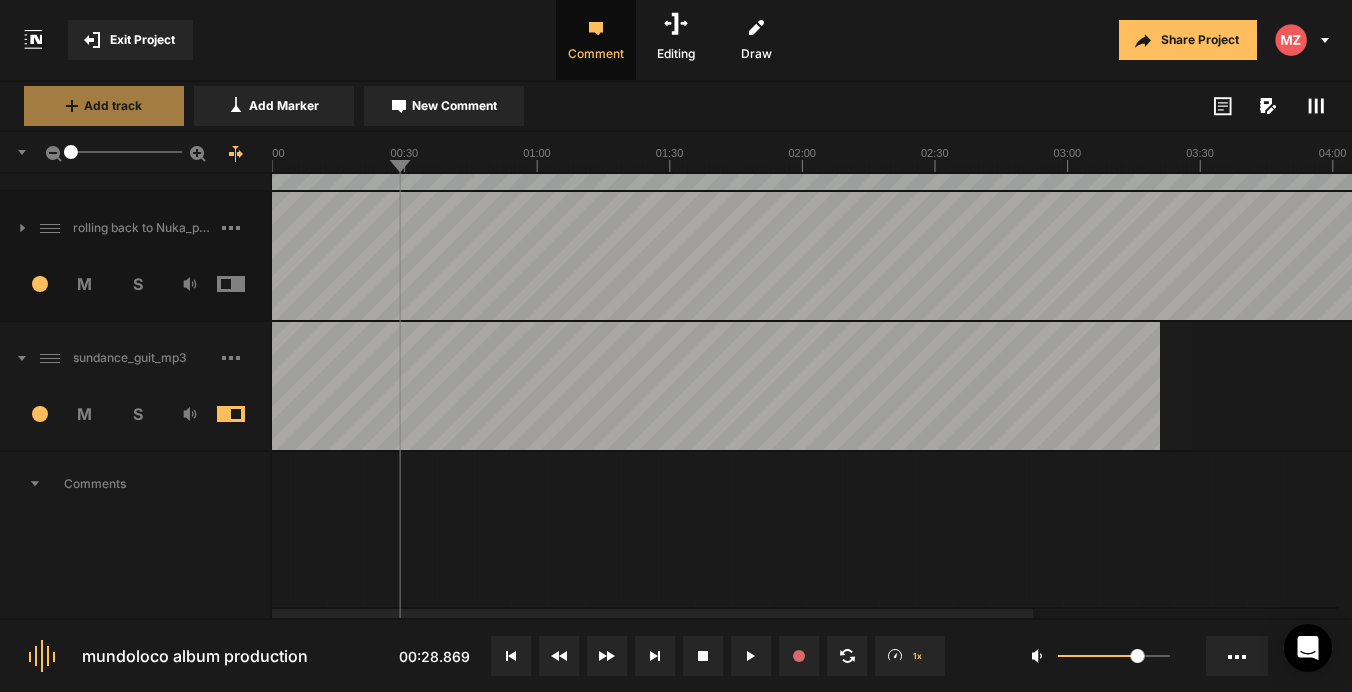click 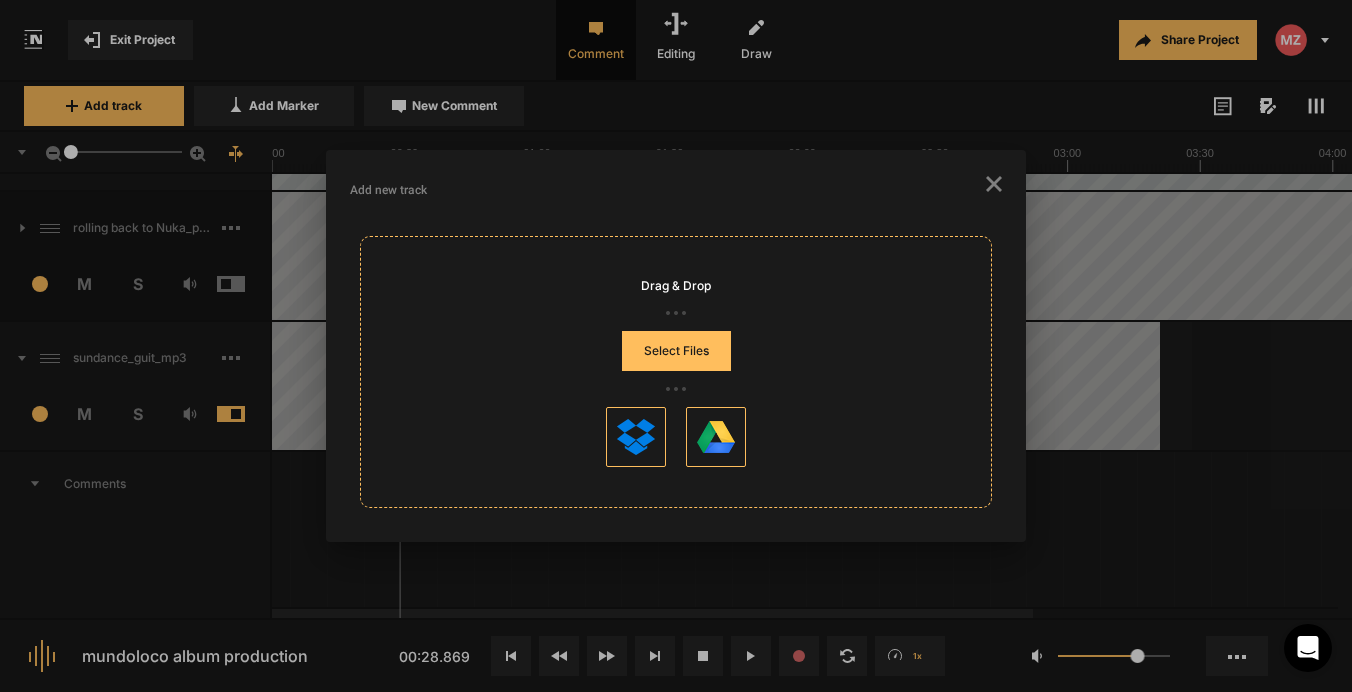 click on "Select Files" at bounding box center [676, 351] 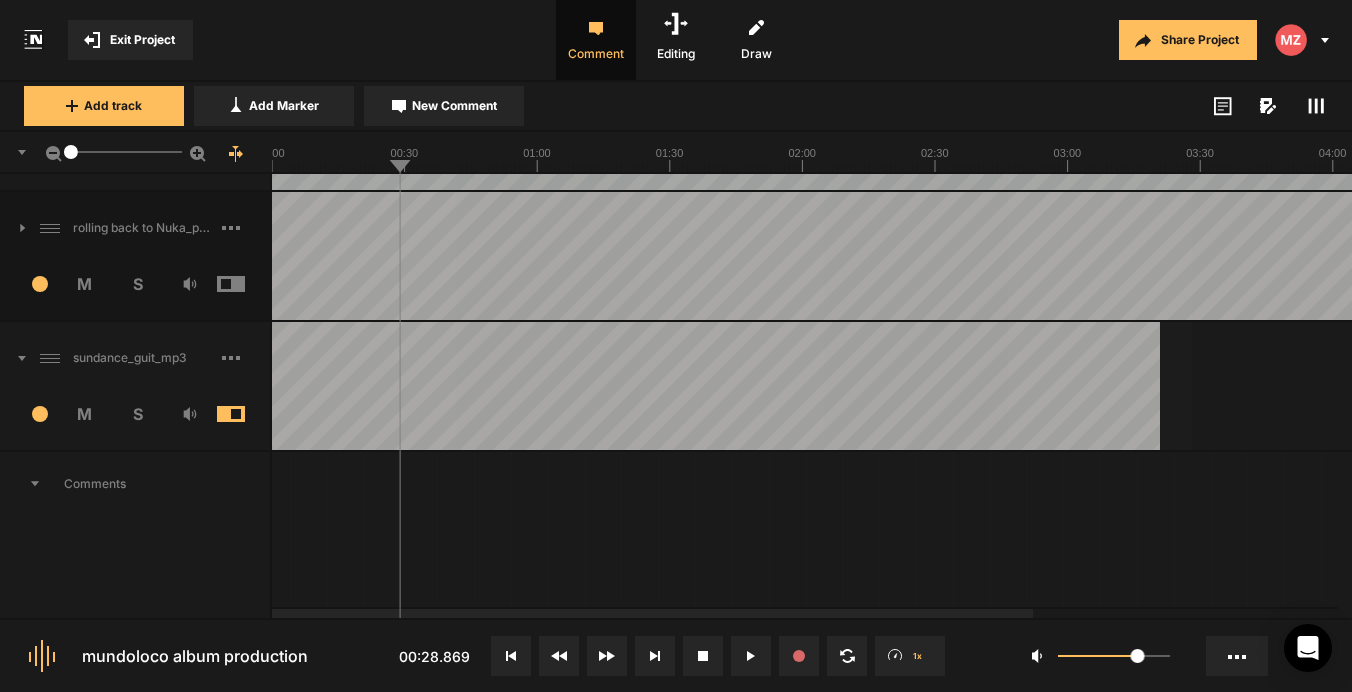 click at bounding box center (246, 414) 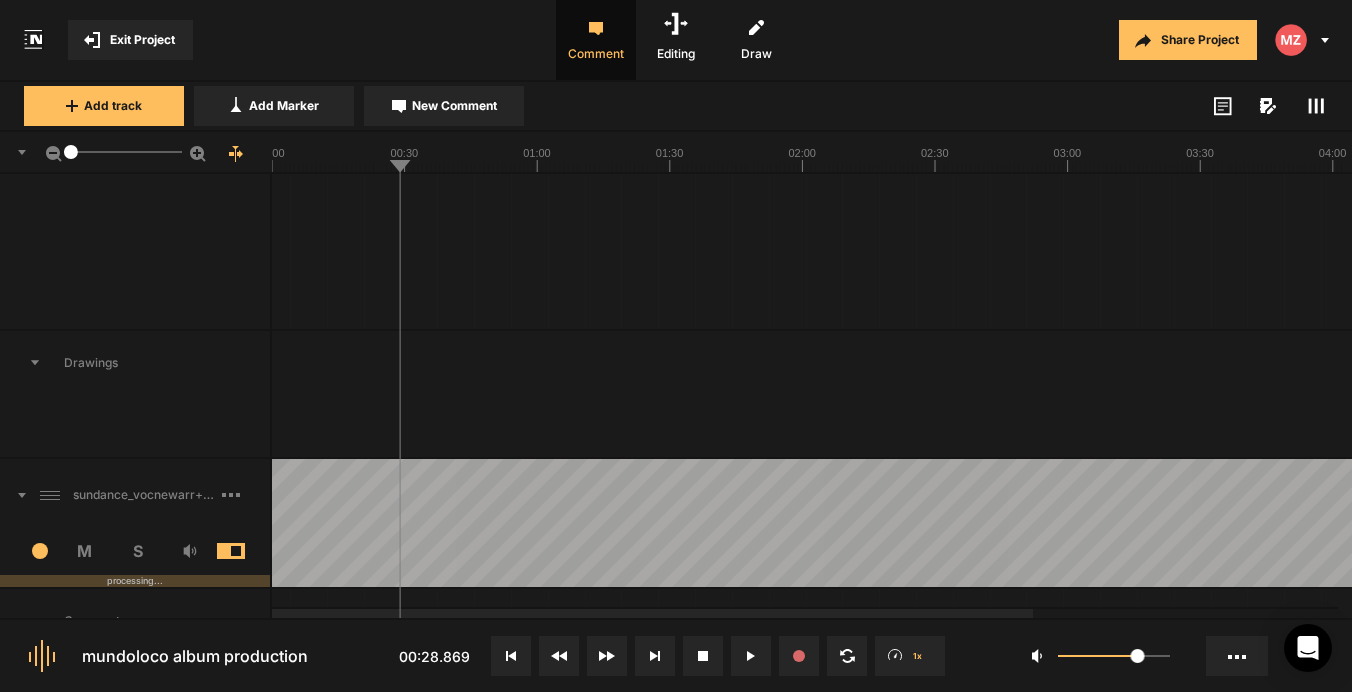 click 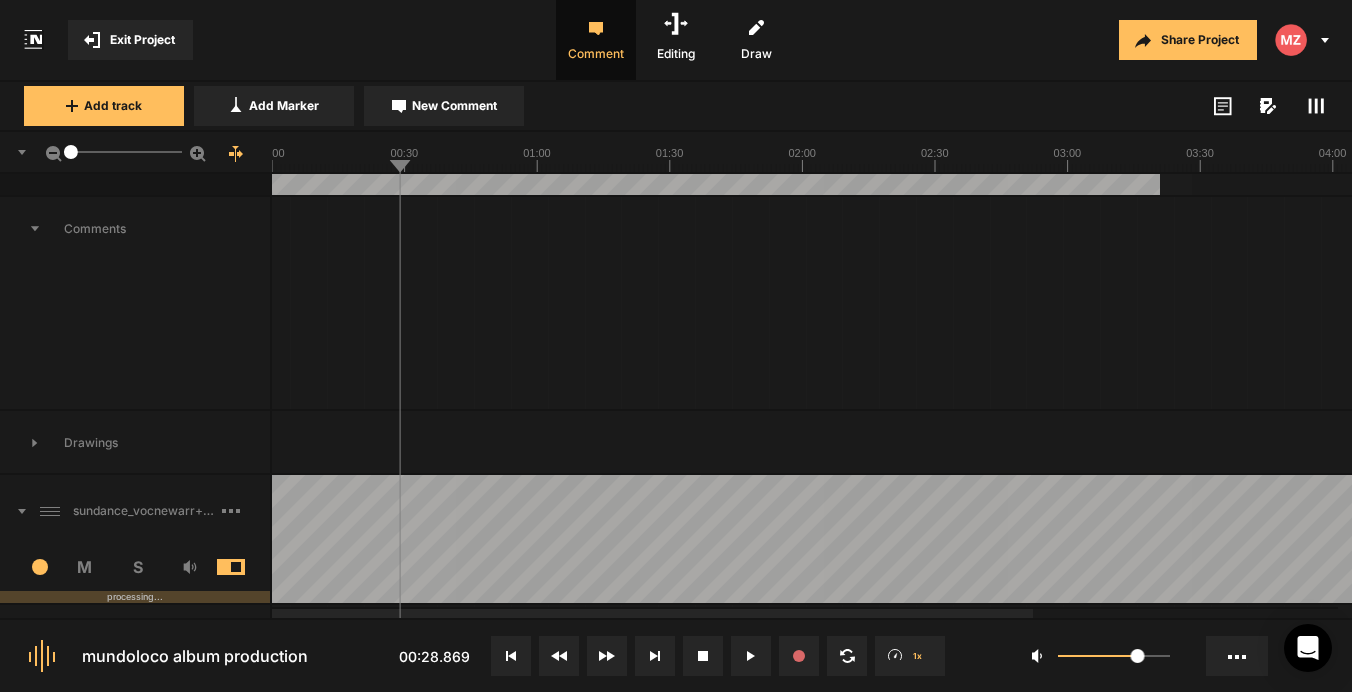 scroll, scrollTop: 2299, scrollLeft: 0, axis: vertical 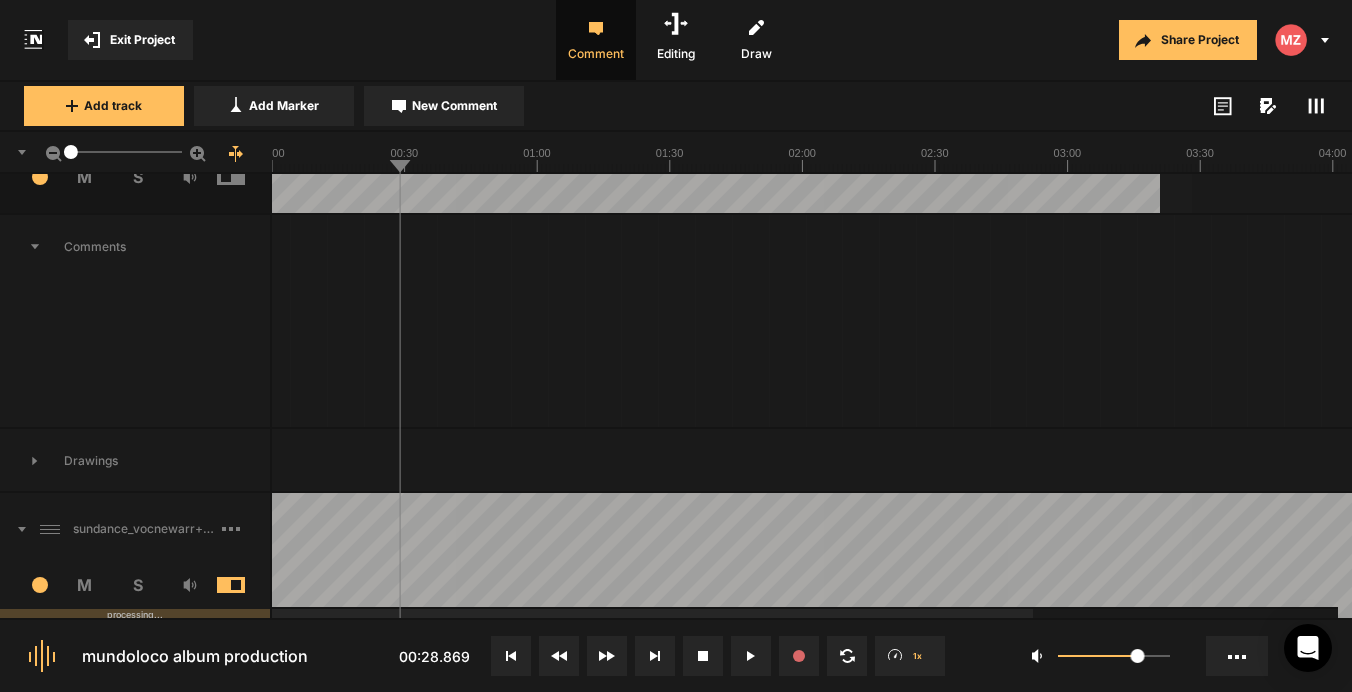 click on "Comments" at bounding box center (135, 247) 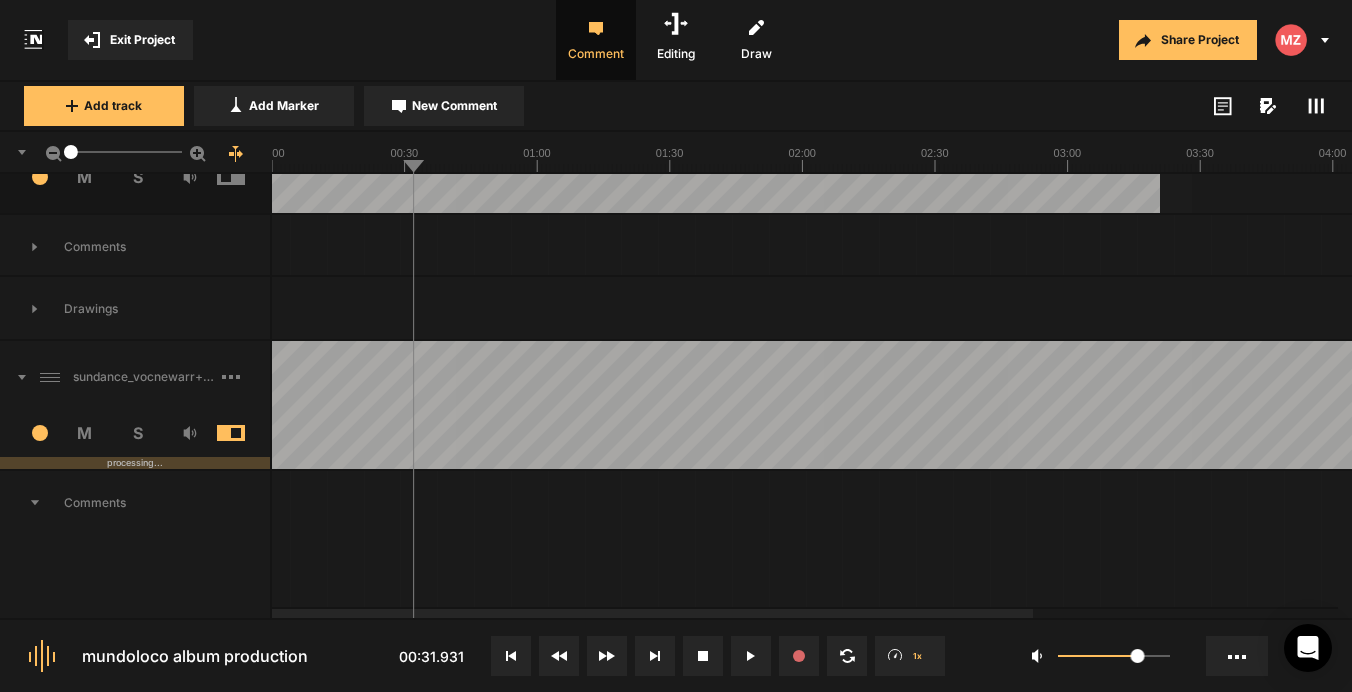 click 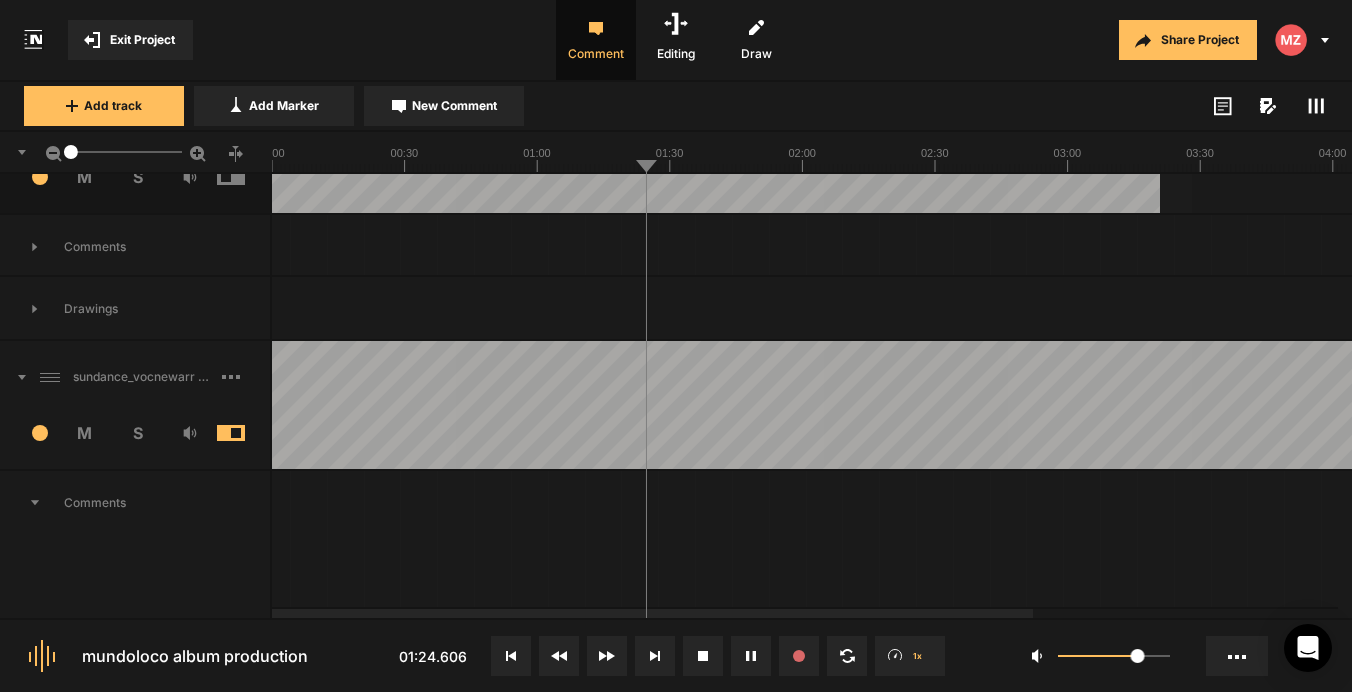 scroll, scrollTop: 2251, scrollLeft: 0, axis: vertical 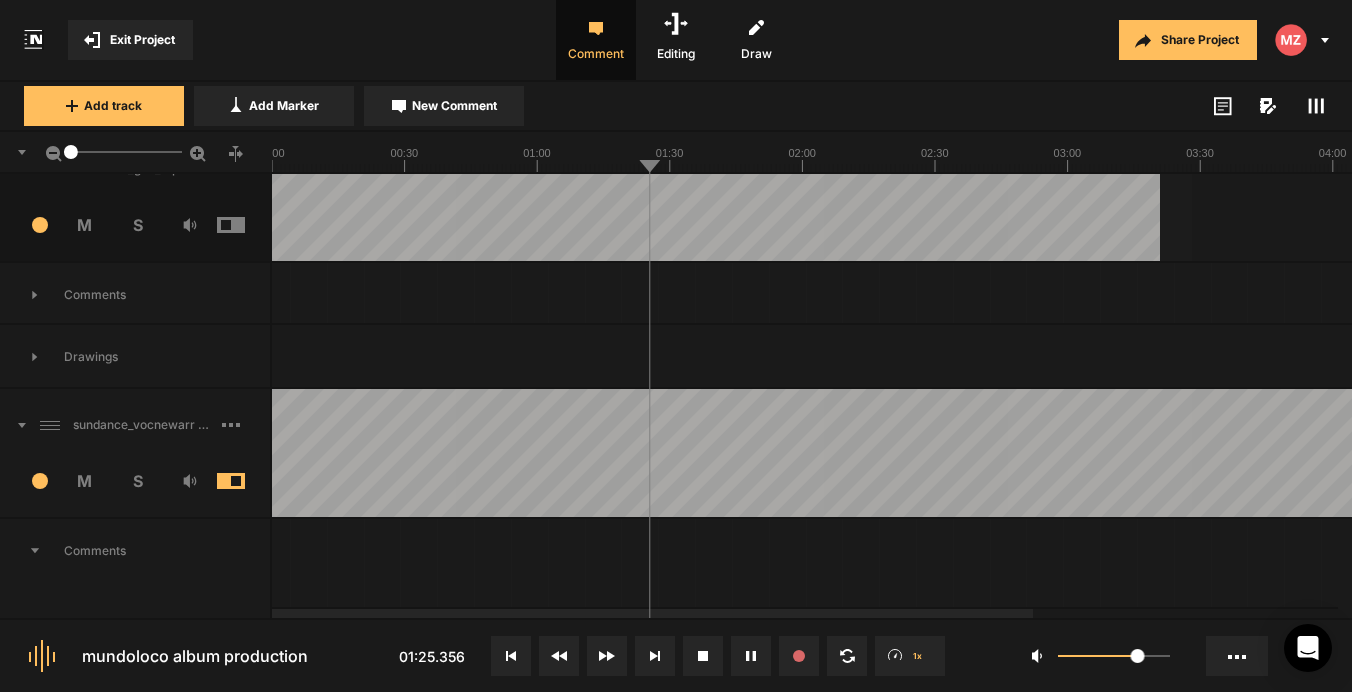 click on "Comments" at bounding box center [135, 551] 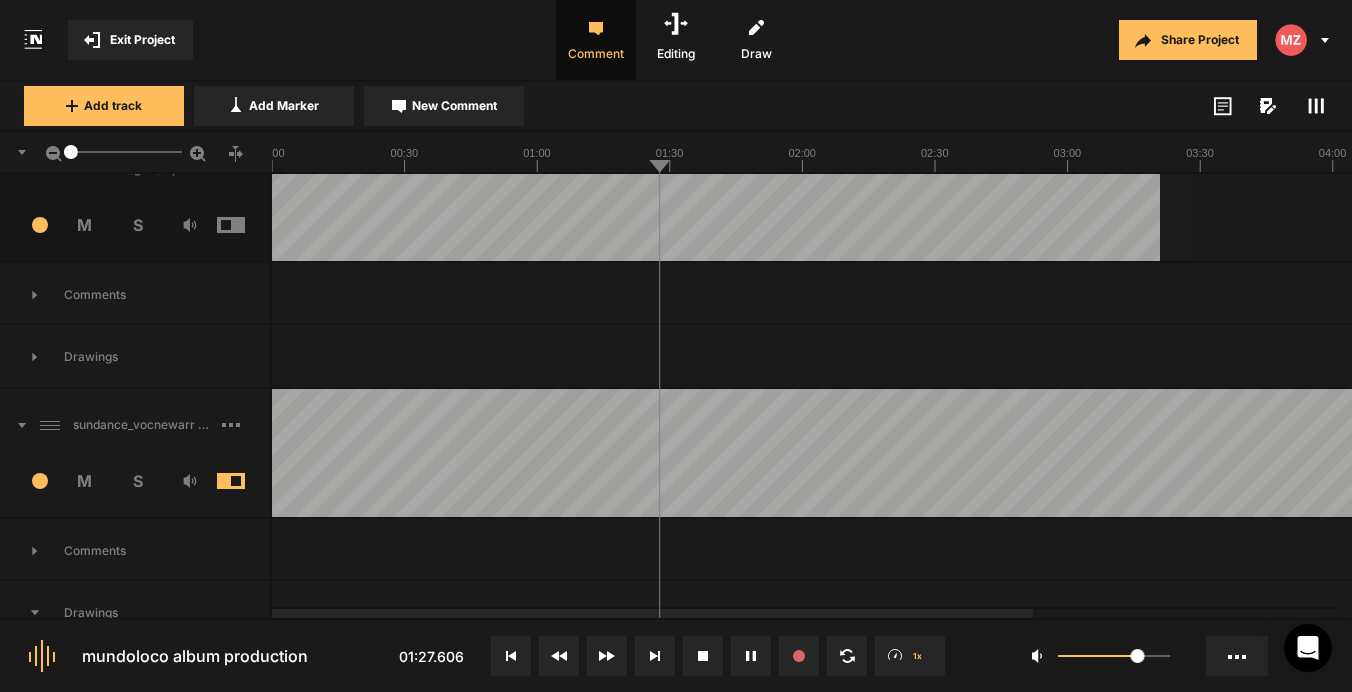 click 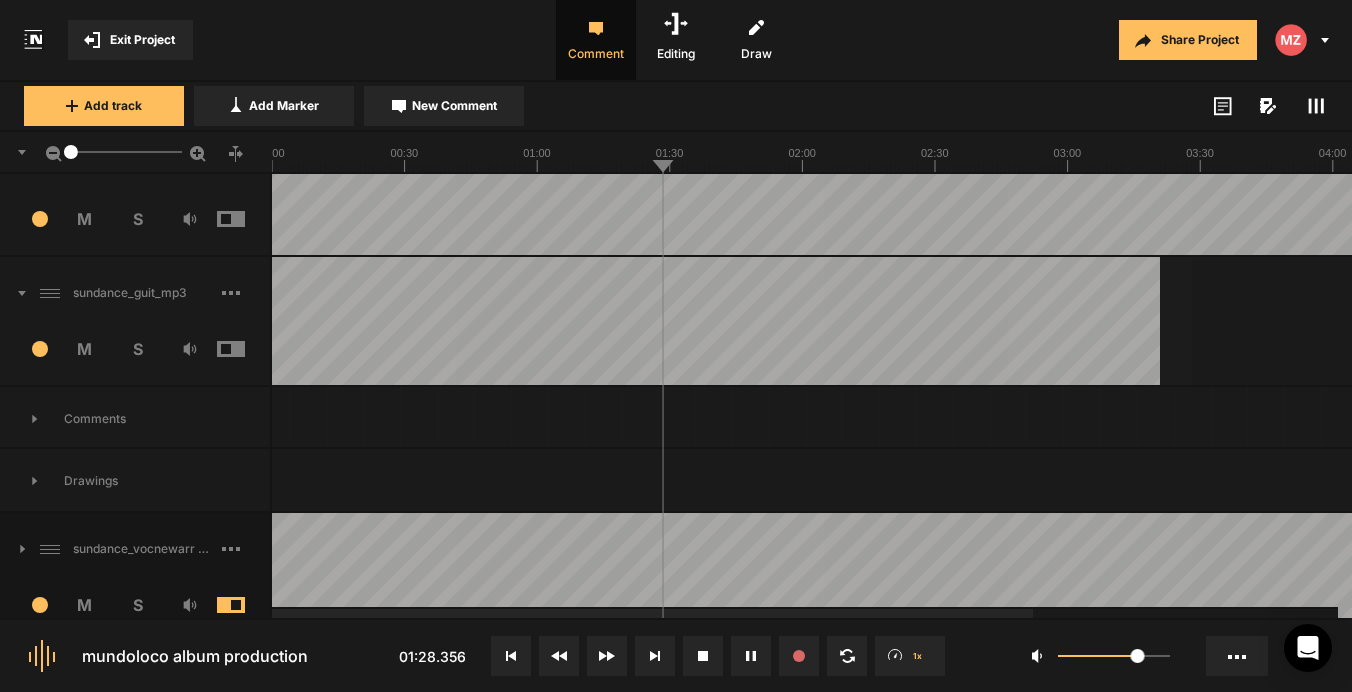scroll, scrollTop: 2124, scrollLeft: 0, axis: vertical 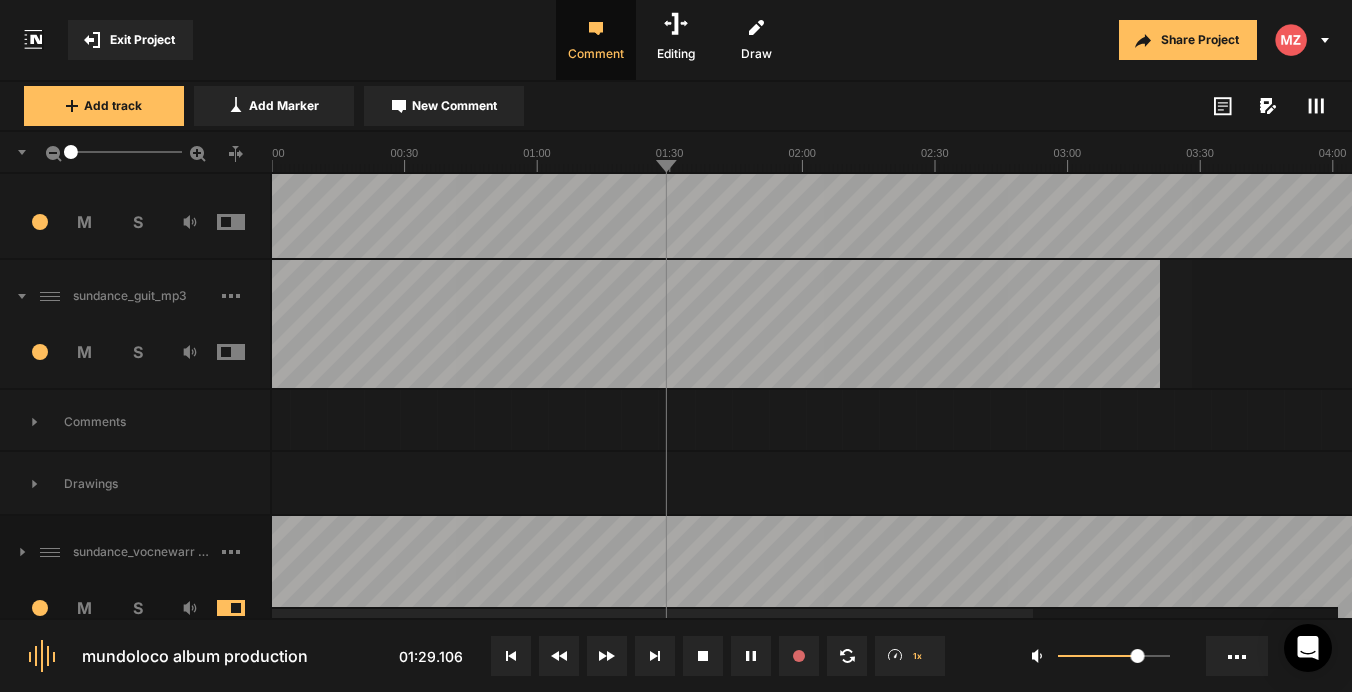 click 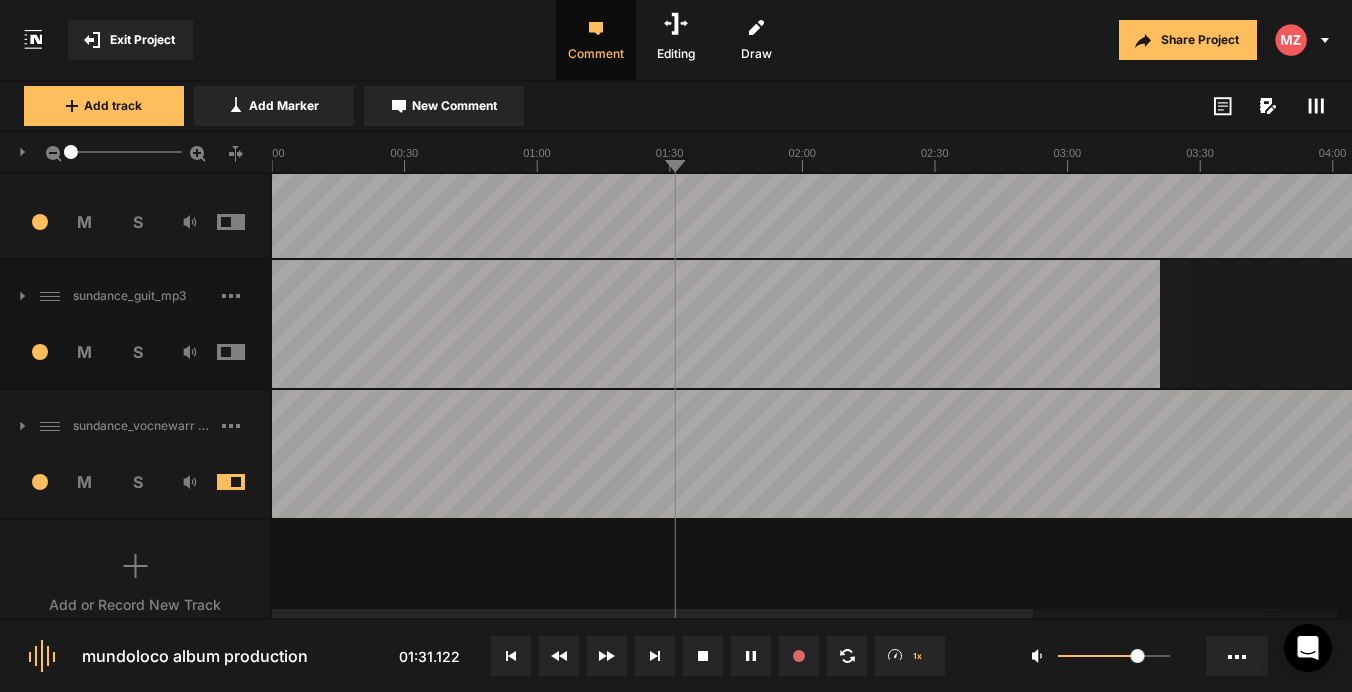 click on "19" at bounding box center [32, 482] 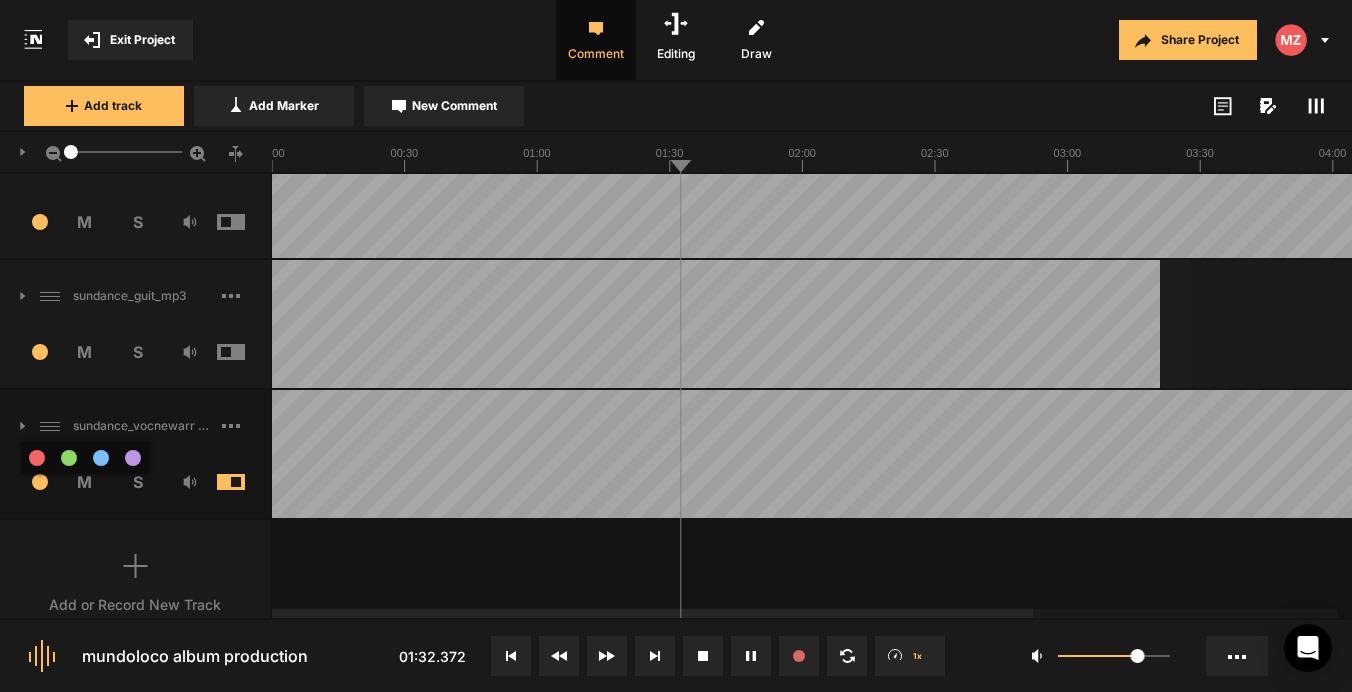 click at bounding box center [133, 458] 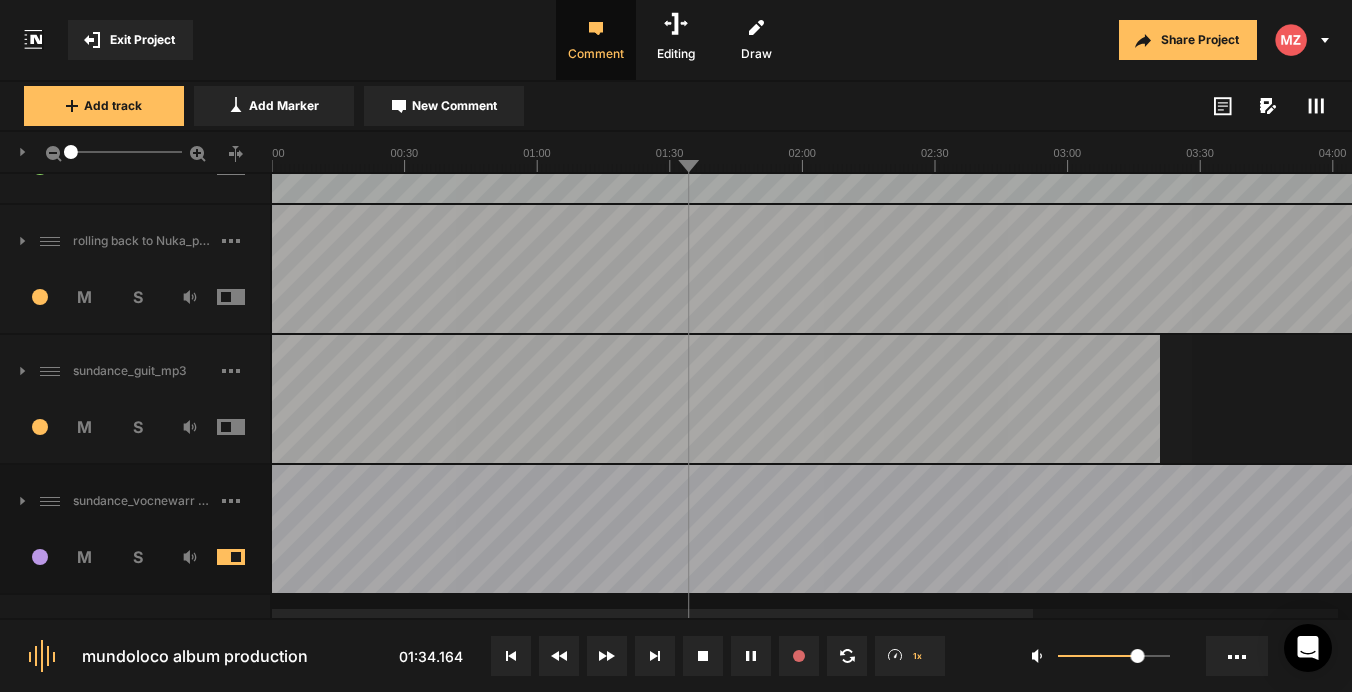 scroll, scrollTop: 2038, scrollLeft: 0, axis: vertical 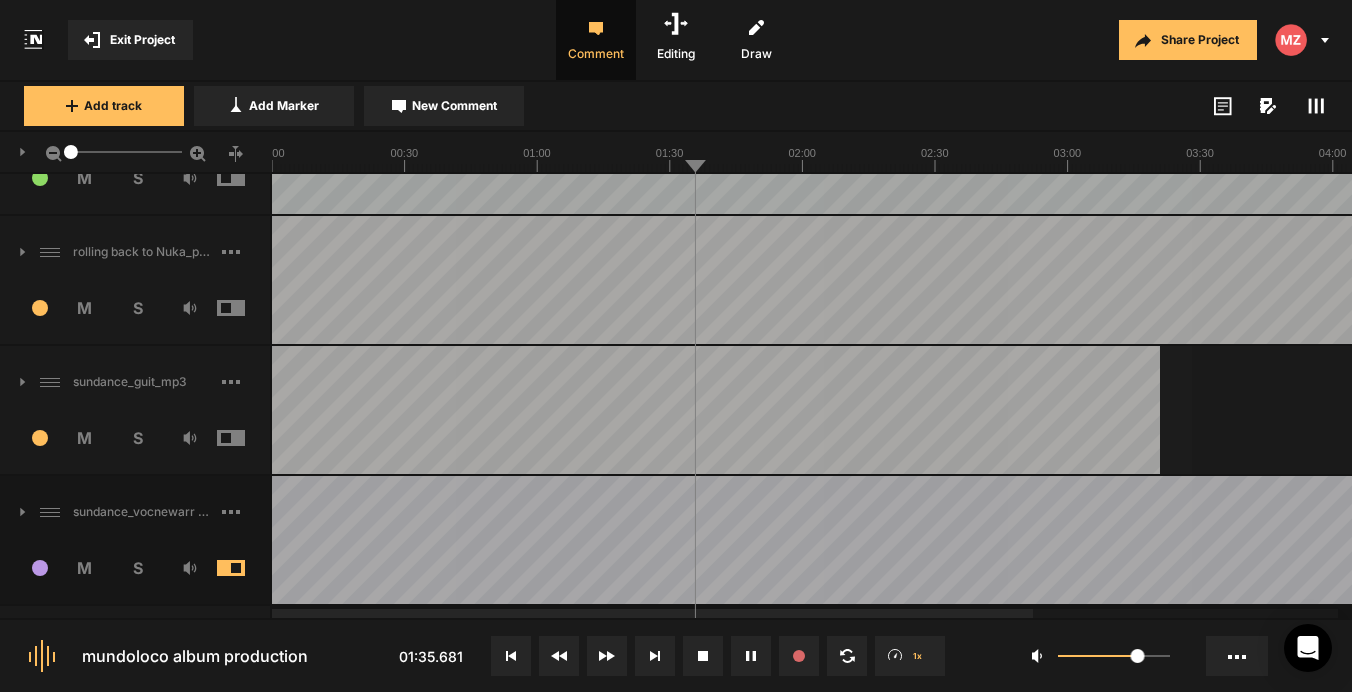 click on "18" at bounding box center [32, 438] 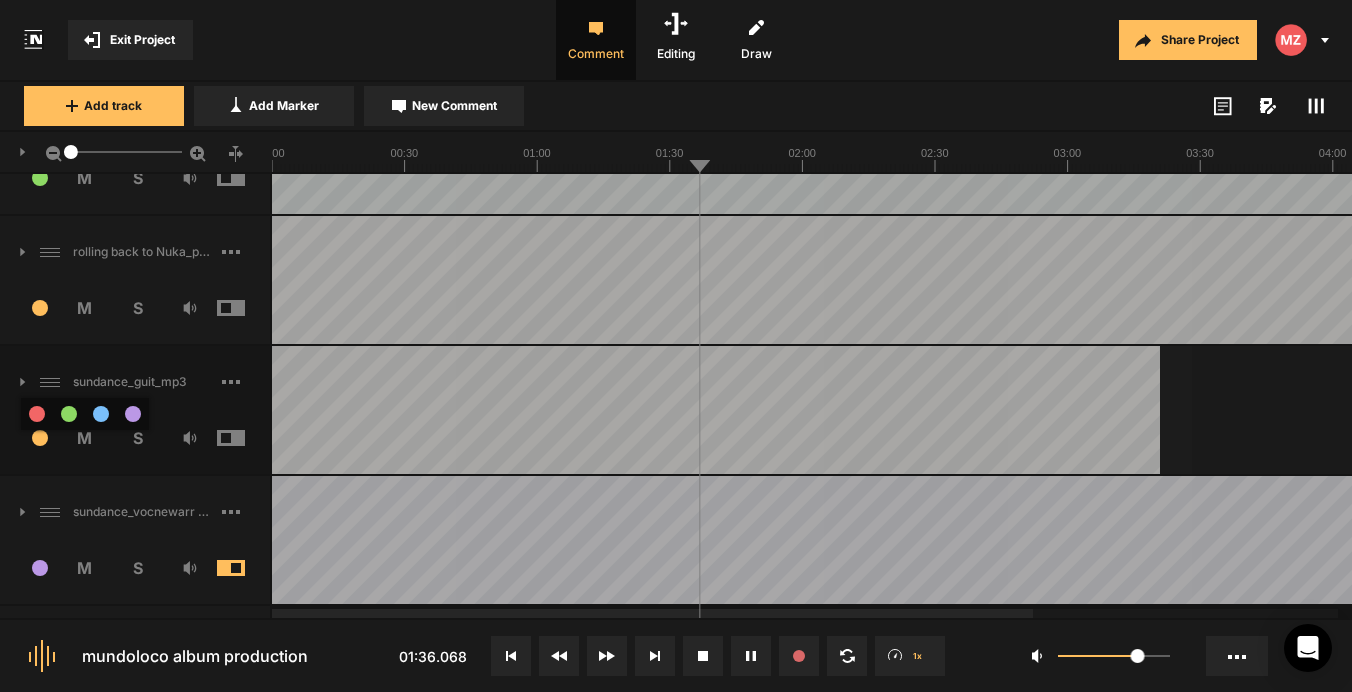 click at bounding box center (133, 414) 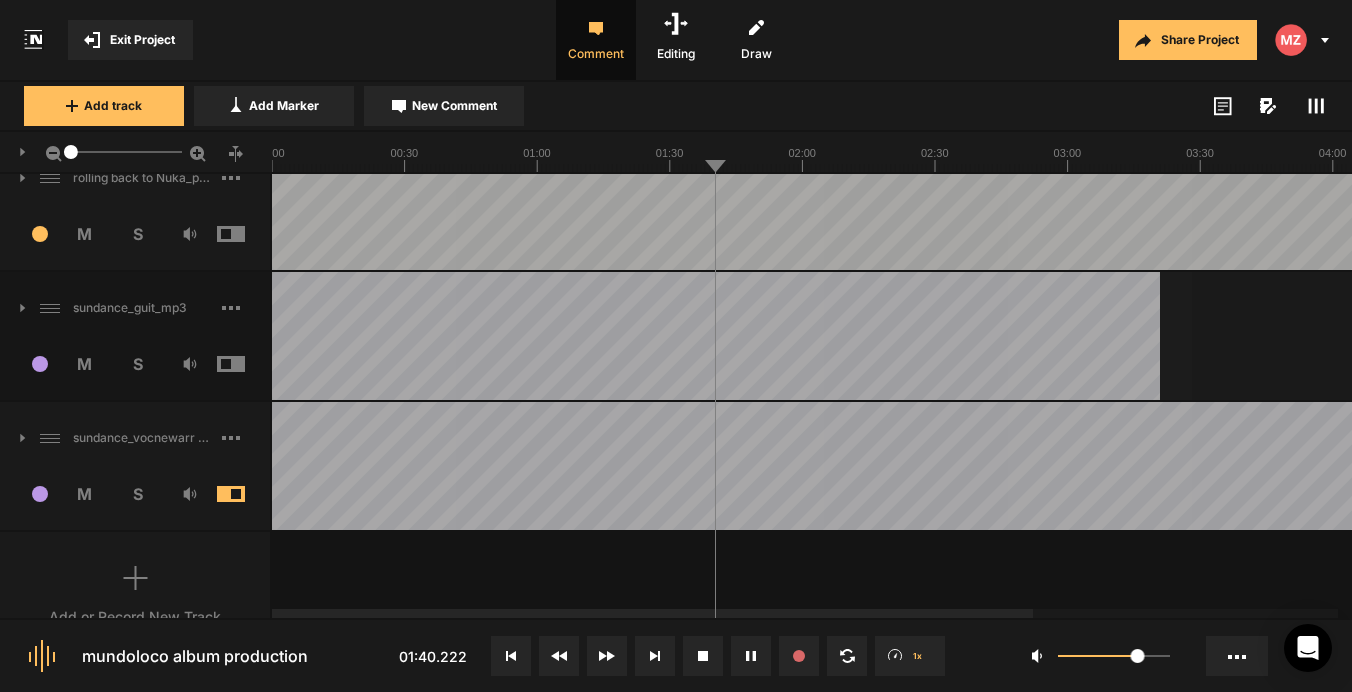 scroll, scrollTop: 2113, scrollLeft: 0, axis: vertical 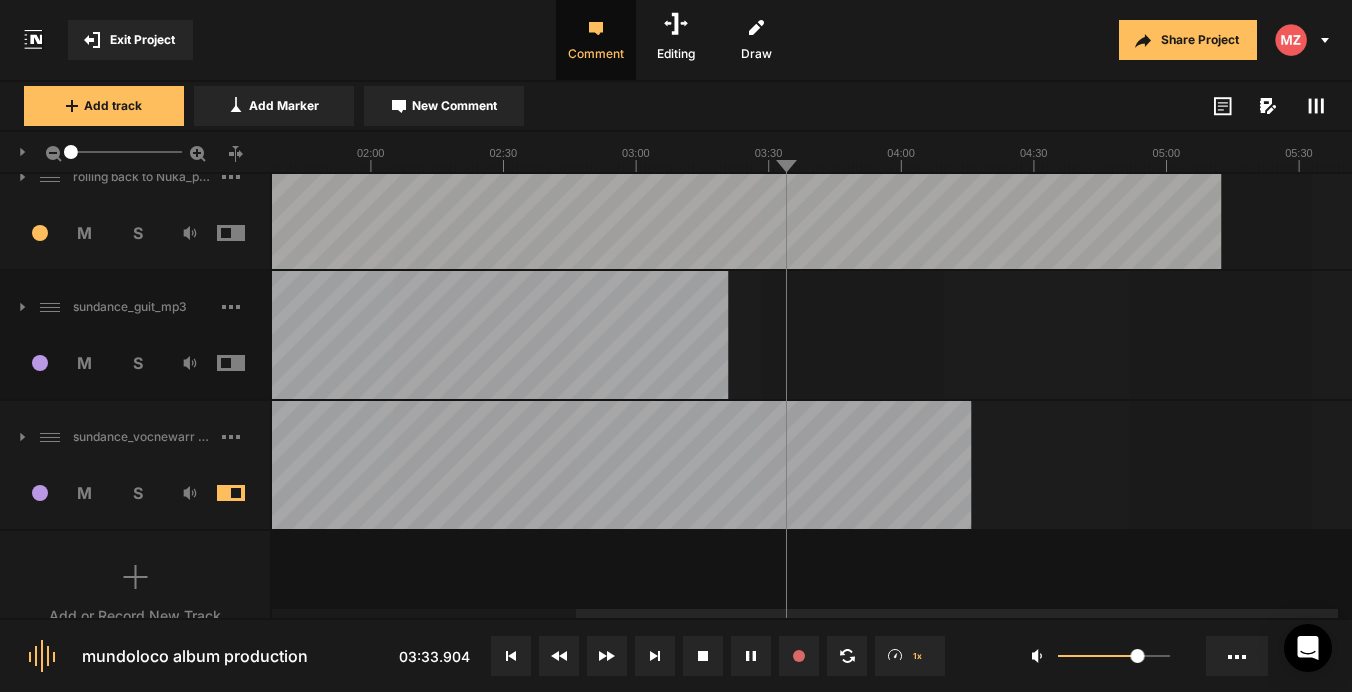 click at bounding box center [246, 493] 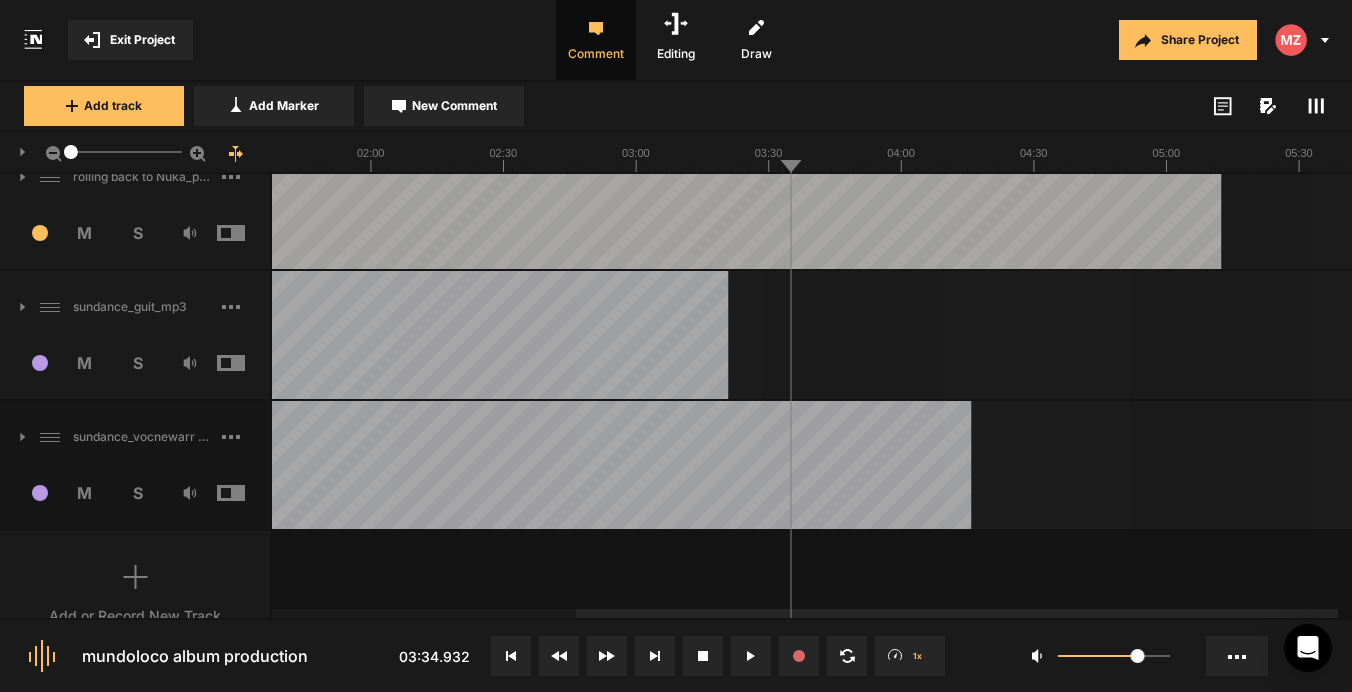 click 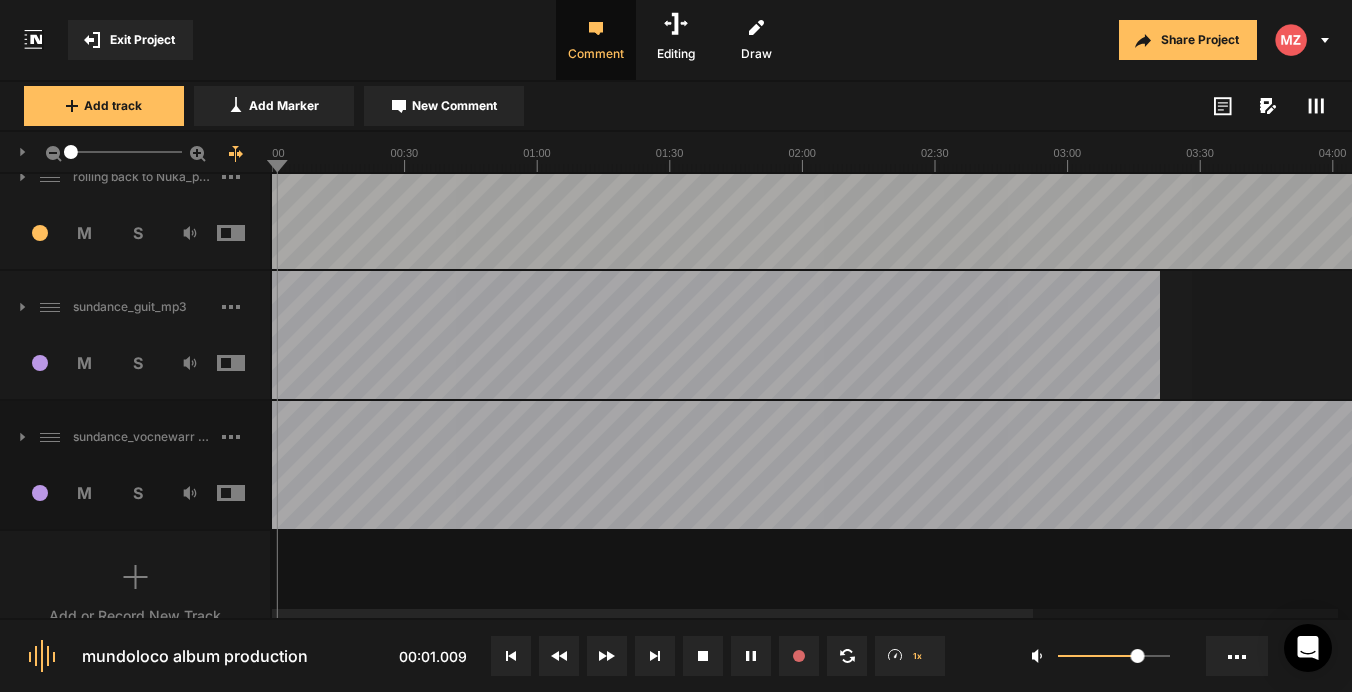 click at bounding box center (246, 363) 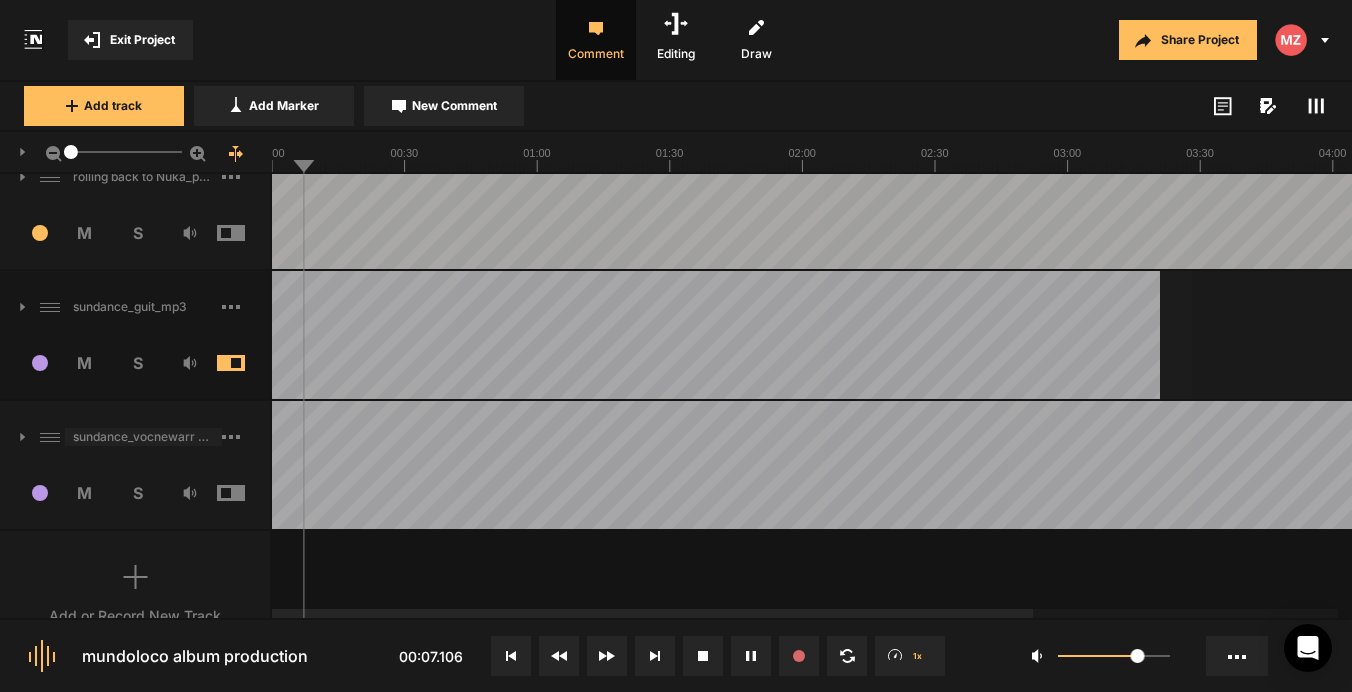 click on "sundance_vocnewarr atmo2" at bounding box center (143, 437) 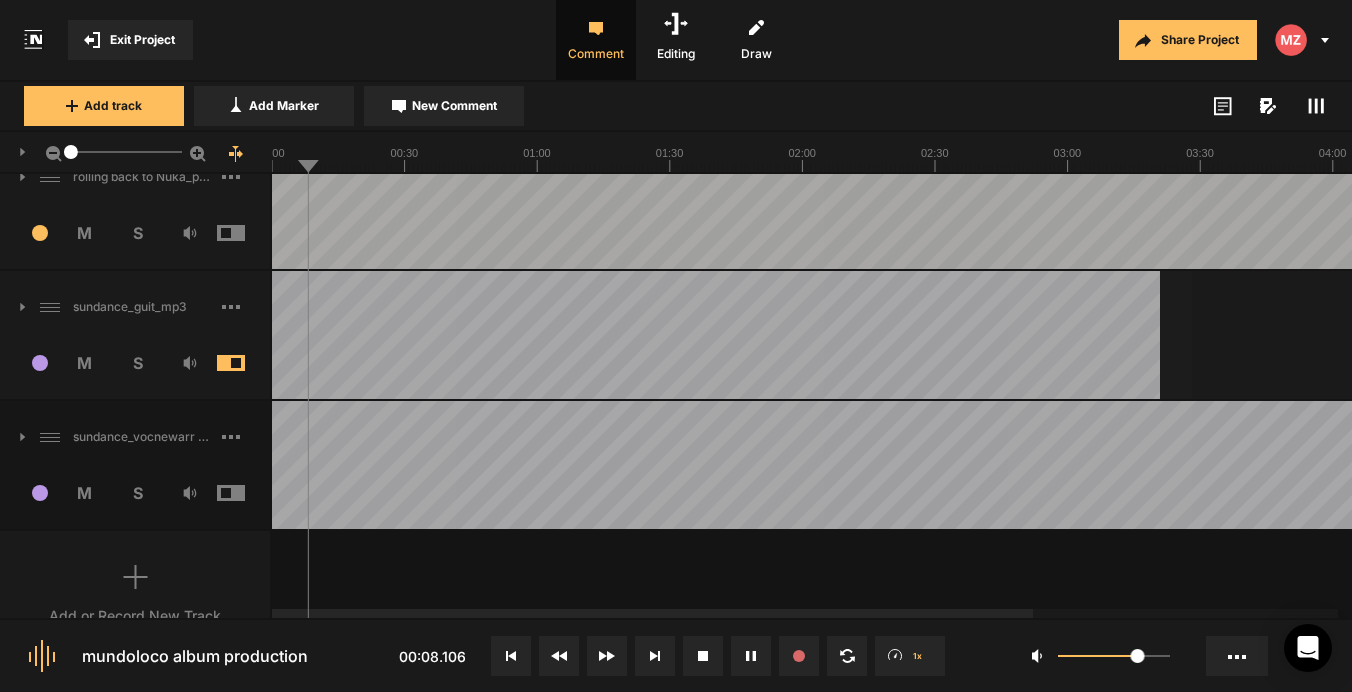 click on "sundance_vocnewarr atmo2" at bounding box center (135, 437) 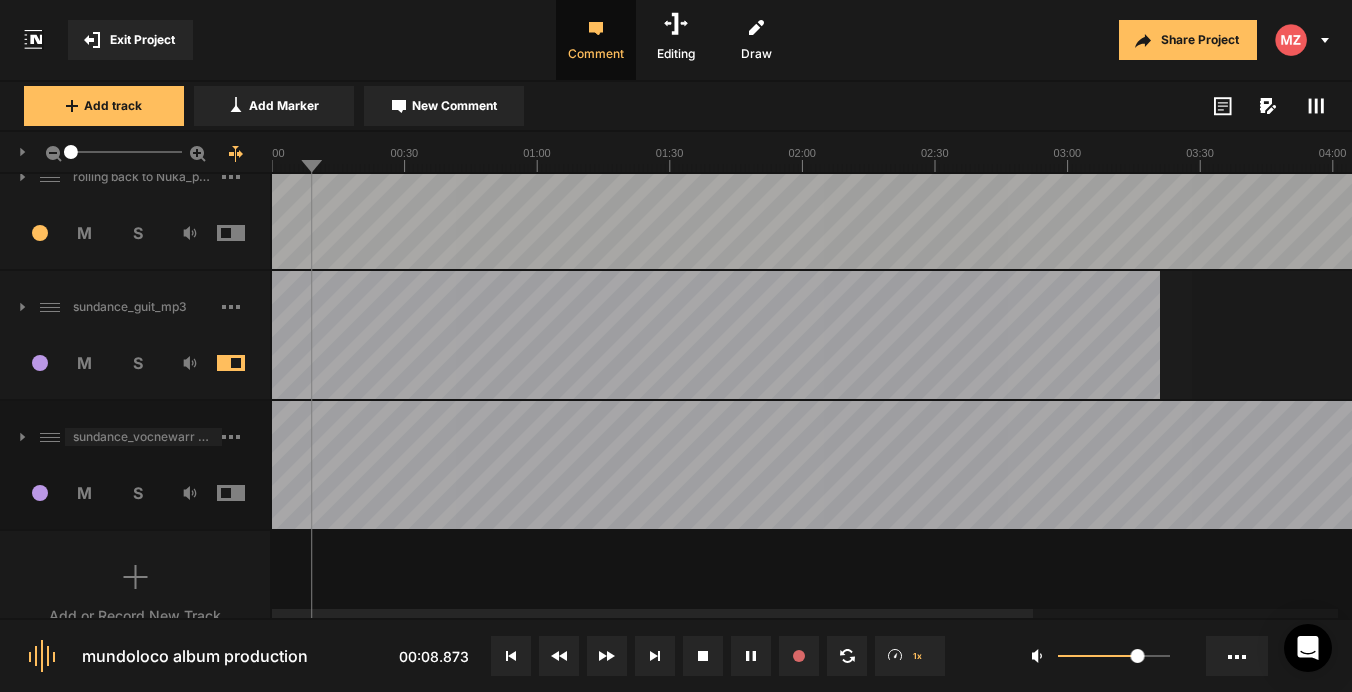 click on "sundance_vocnewarr atmo2" at bounding box center (143, 437) 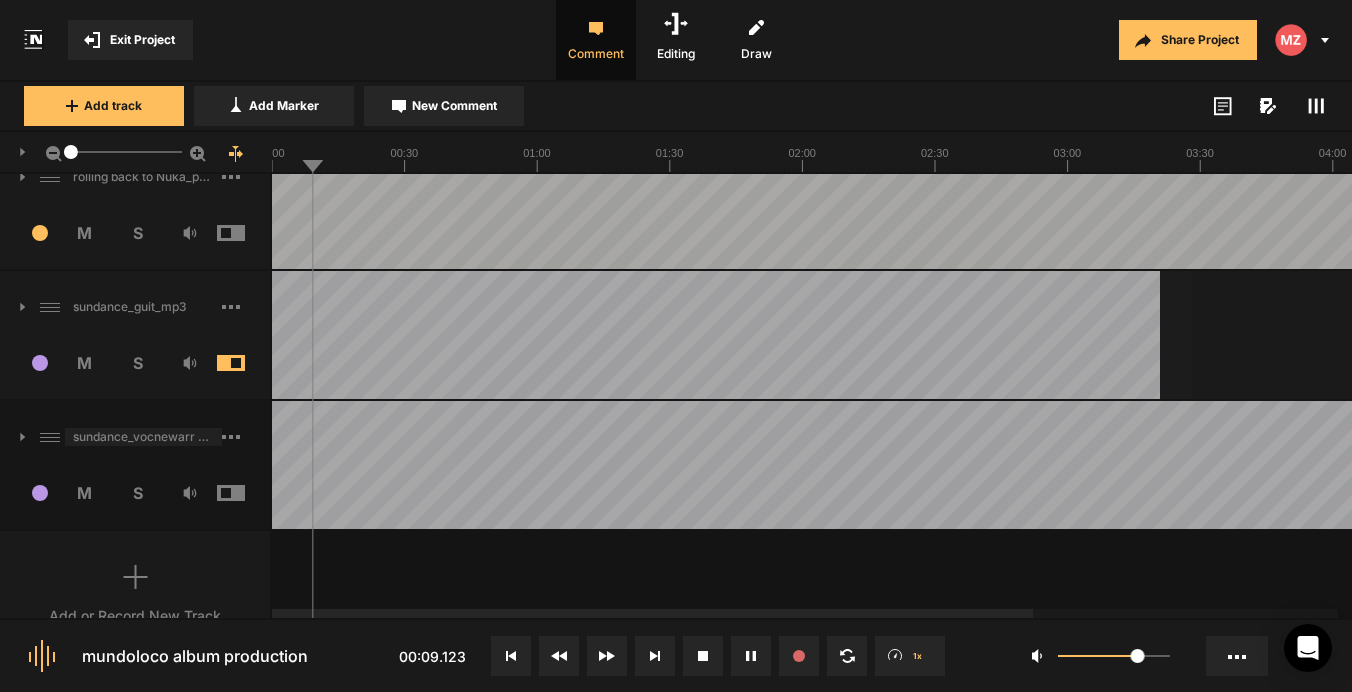 click on "sundance_vocnewarr atmo2" at bounding box center [143, 437] 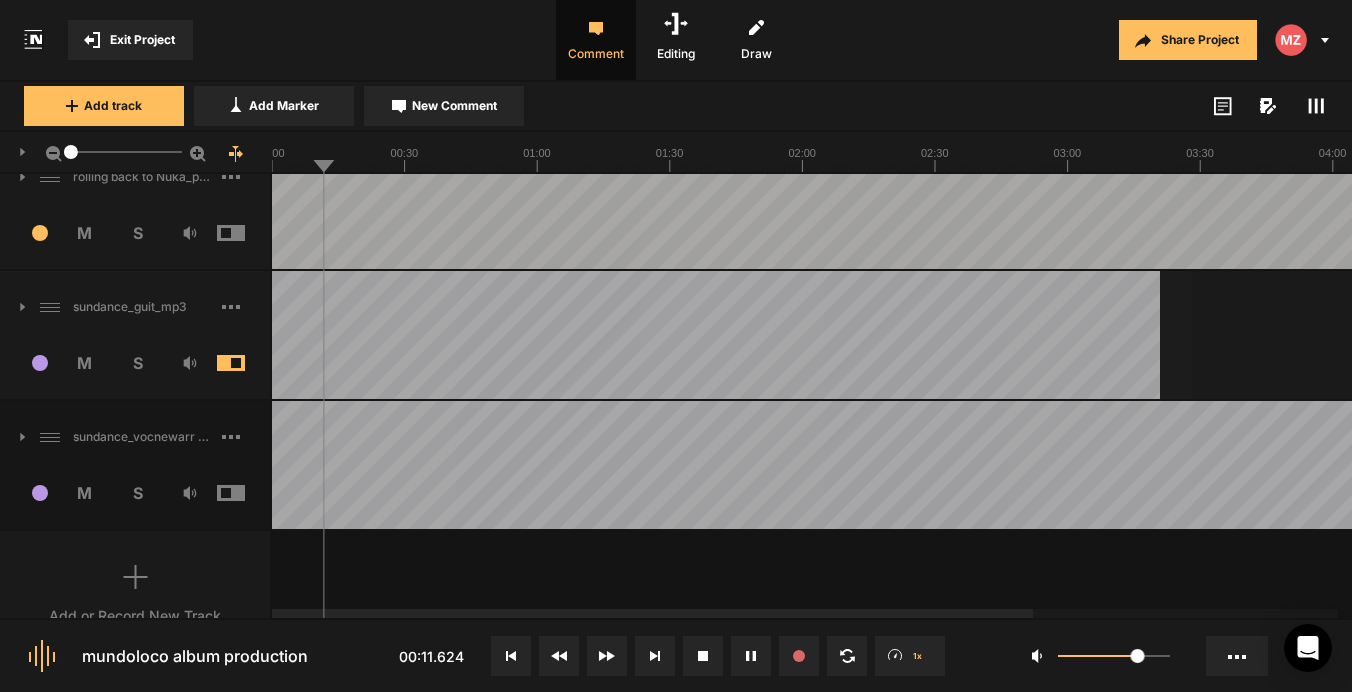 drag, startPoint x: 324, startPoint y: 164, endPoint x: 609, endPoint y: 180, distance: 285.44876 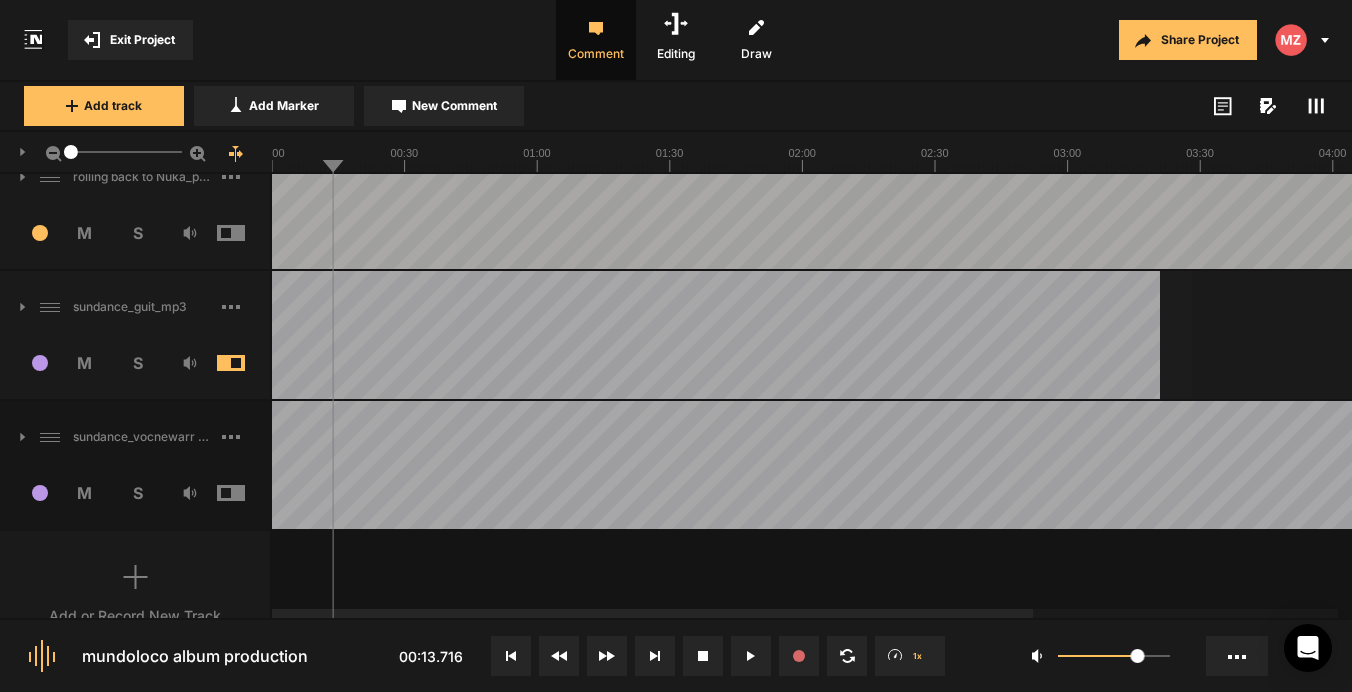 click 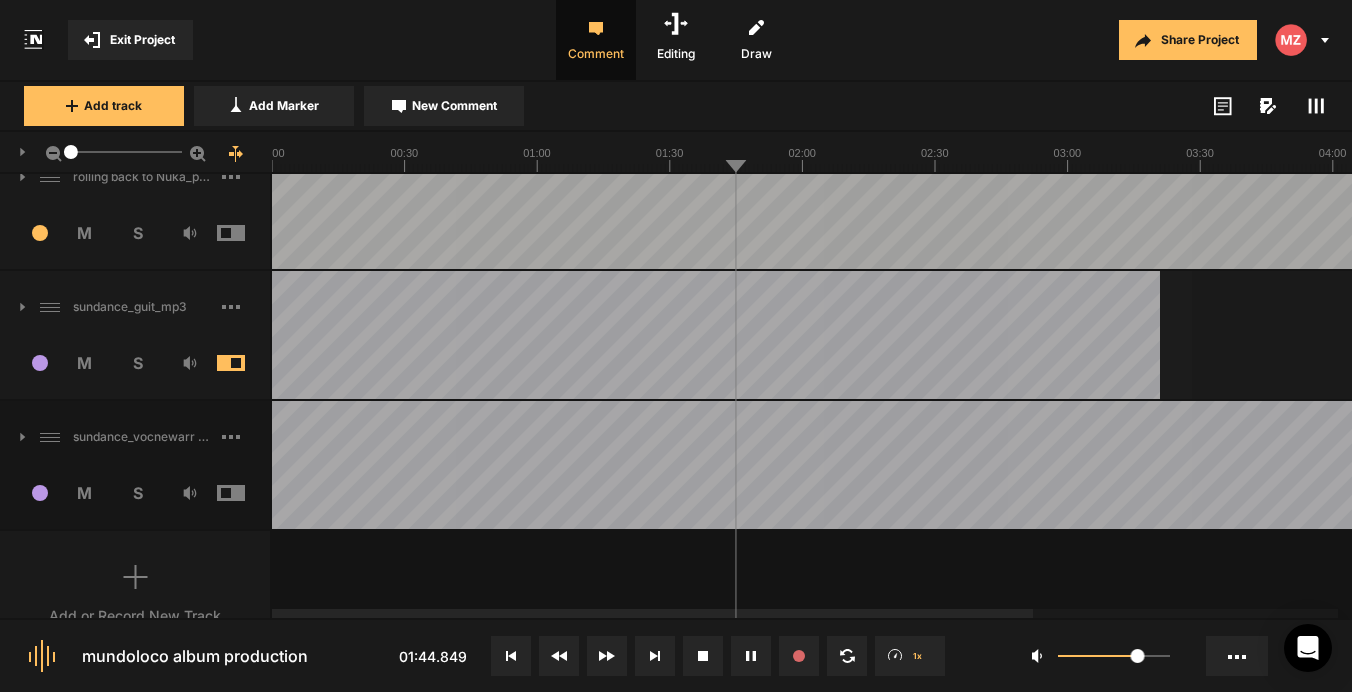 click at bounding box center [246, 363] 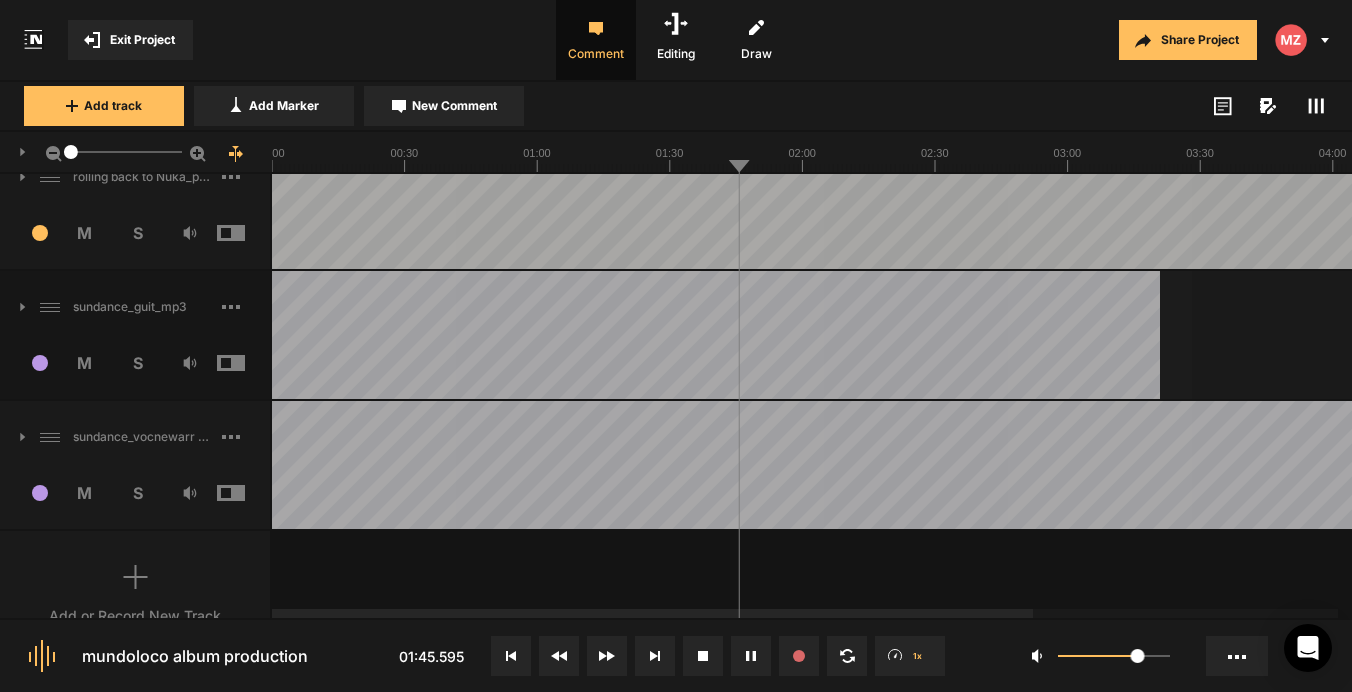 click at bounding box center (246, 493) 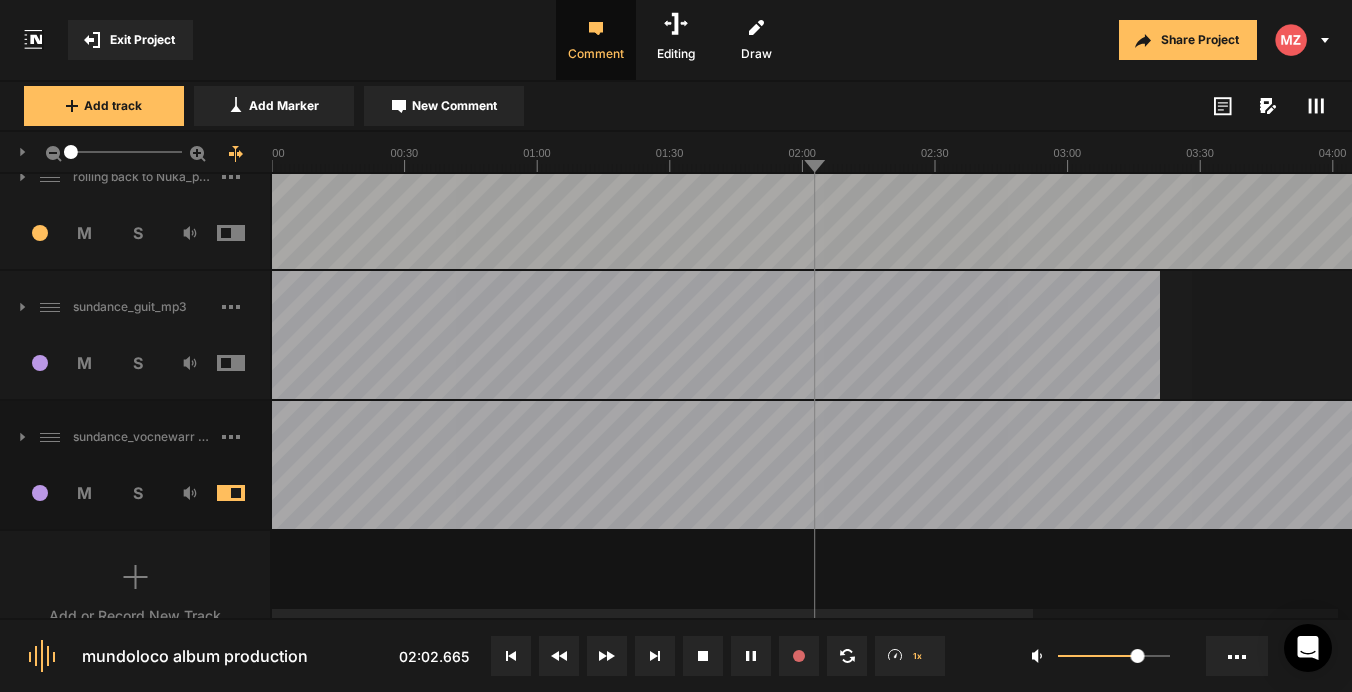 click at bounding box center (246, 493) 